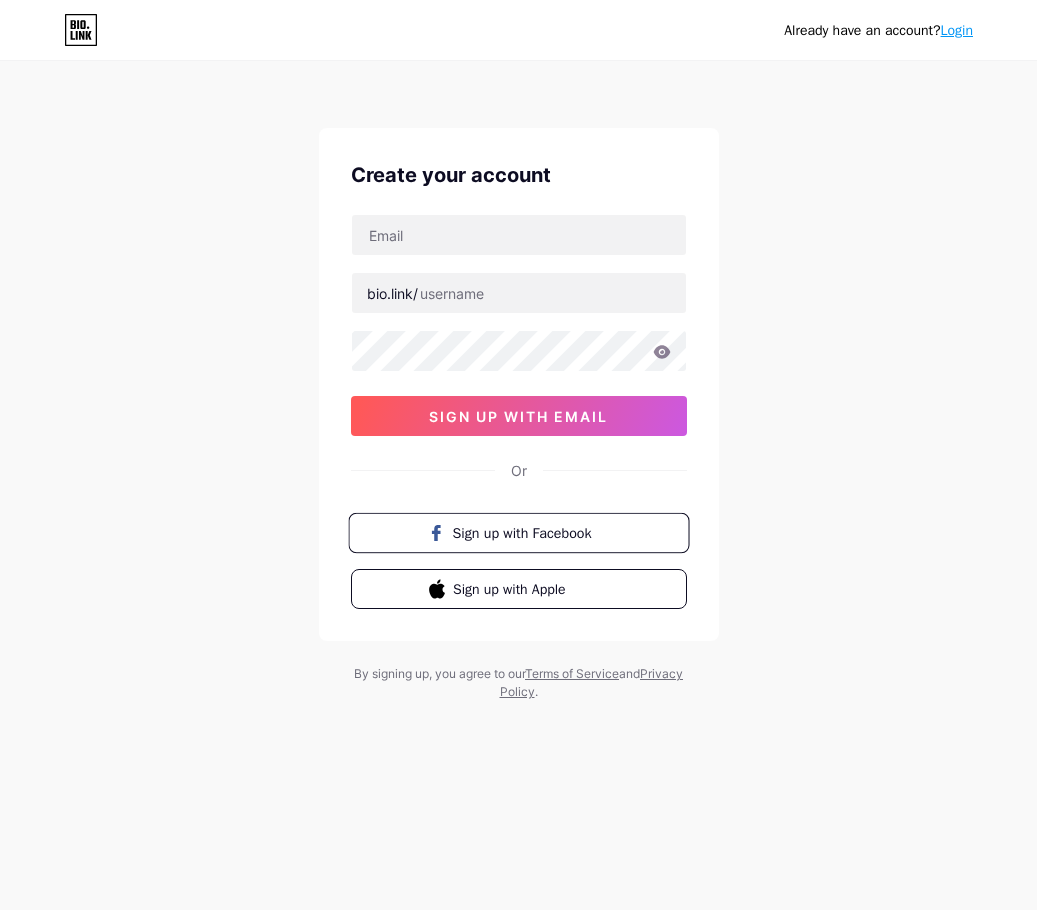 scroll, scrollTop: 0, scrollLeft: 0, axis: both 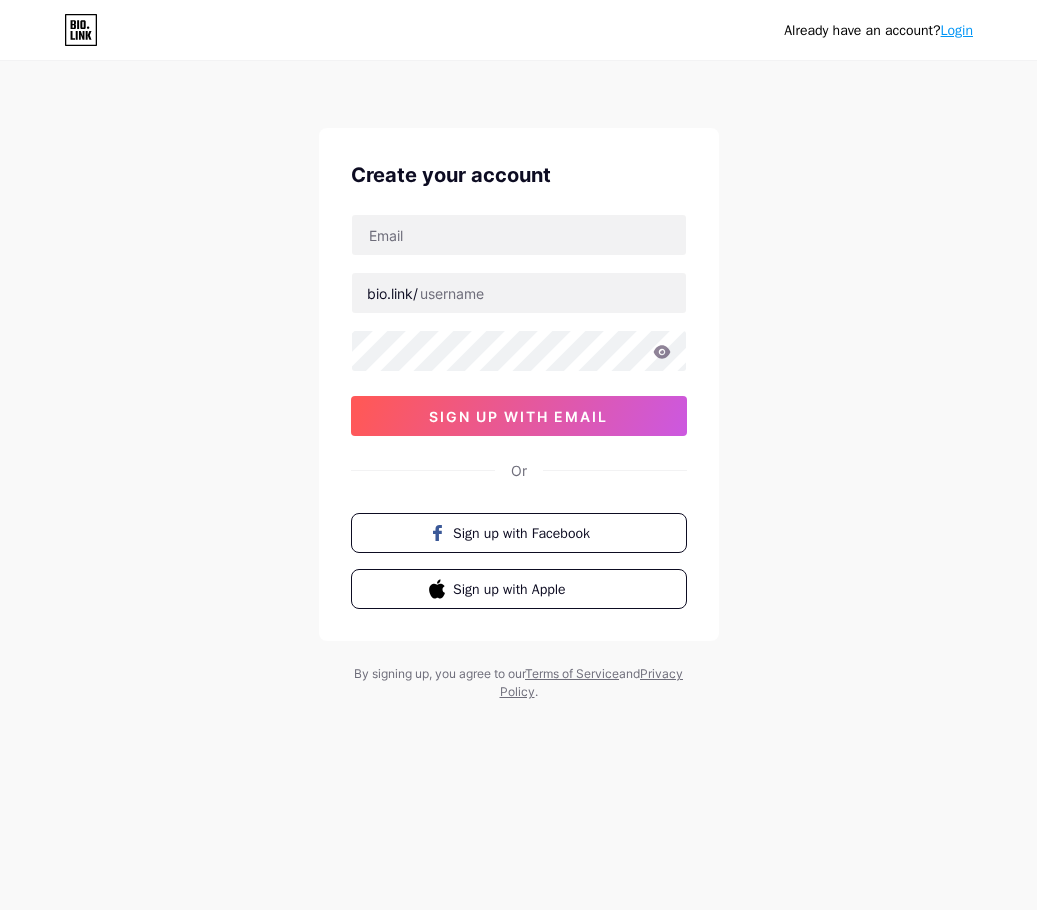 click on "Or" at bounding box center (519, 470) 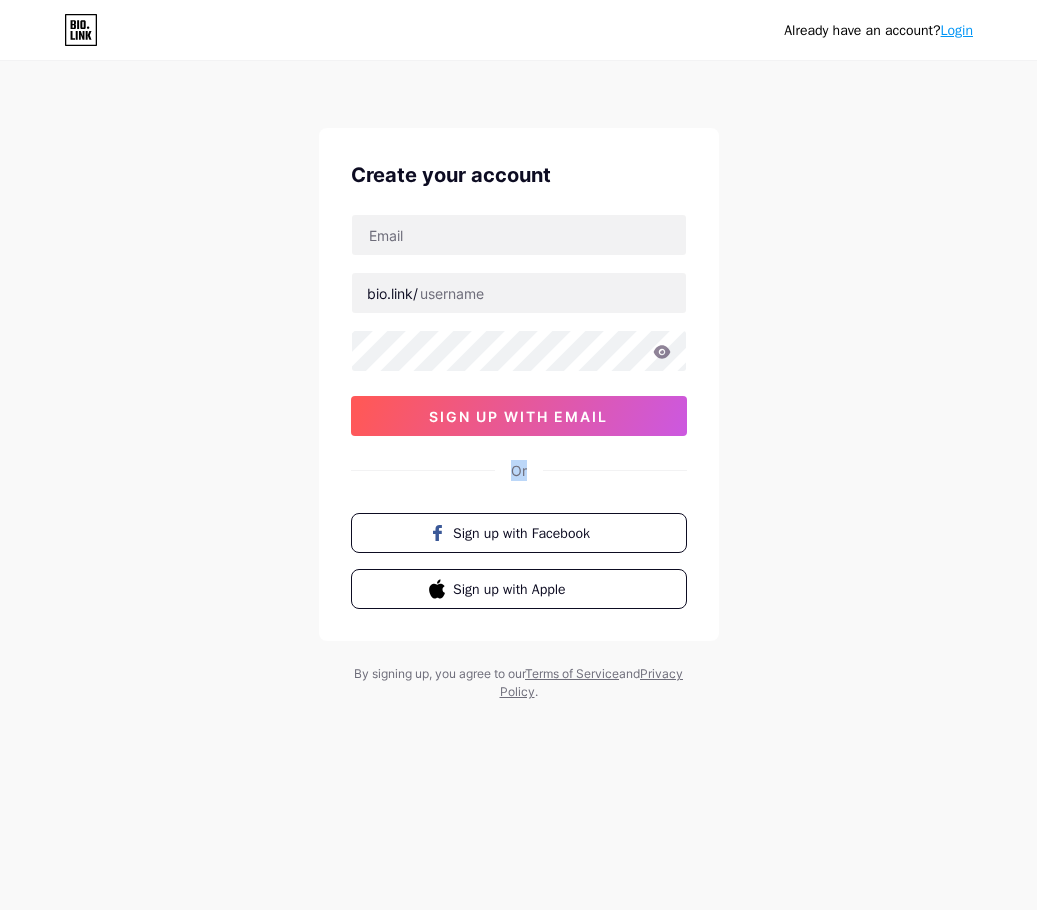 click on "Or" at bounding box center [519, 470] 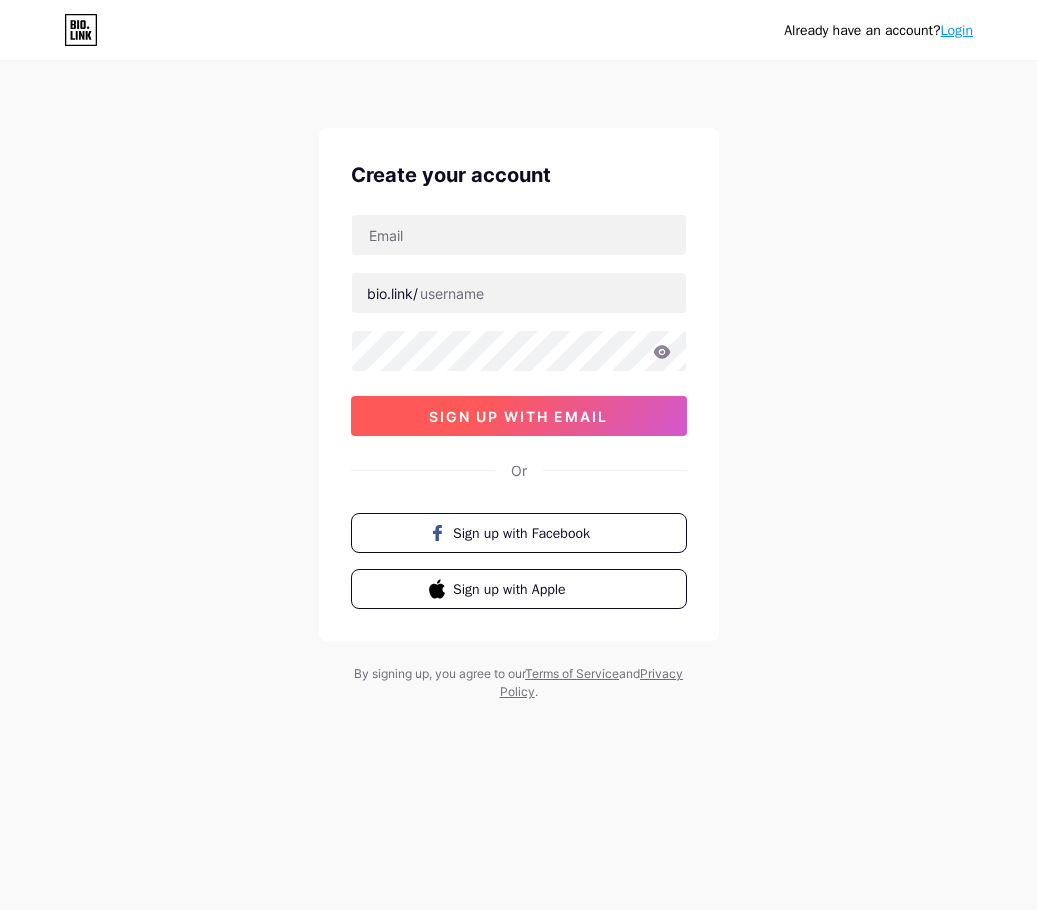 click on "sign up with email" at bounding box center [519, 416] 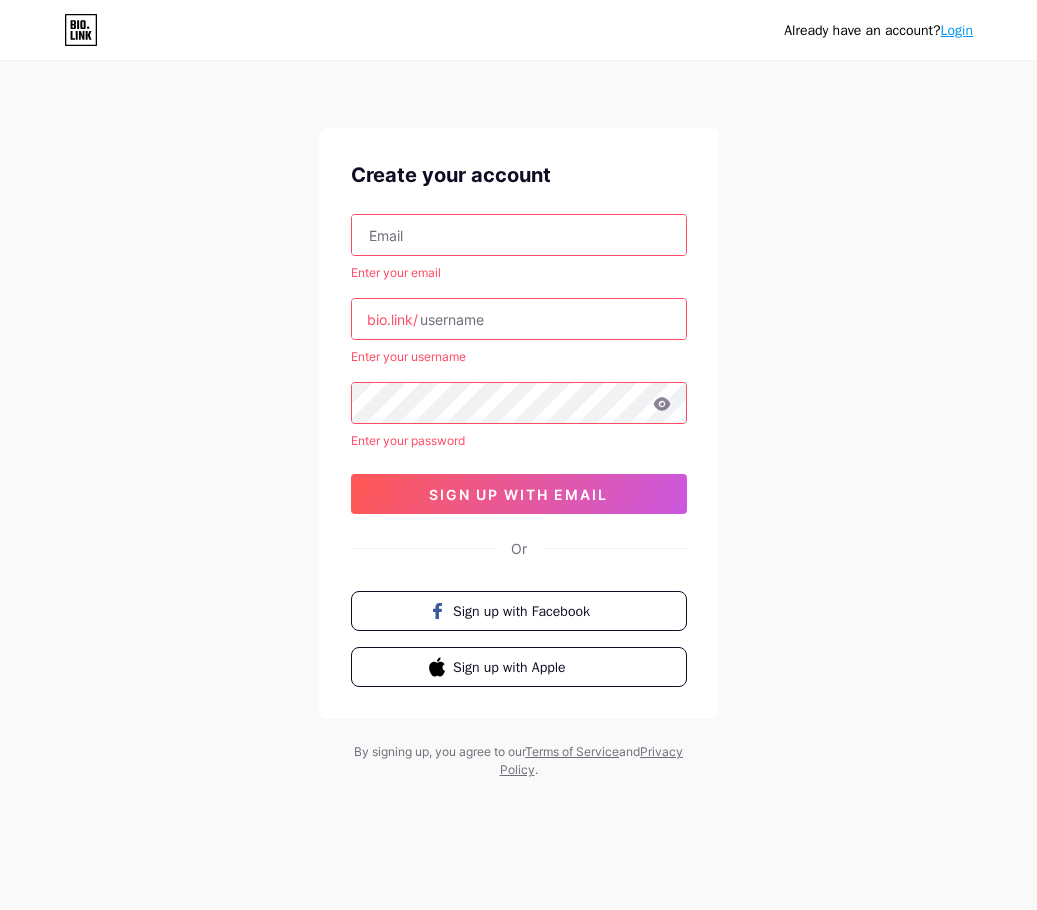 click on "Or" at bounding box center (519, 548) 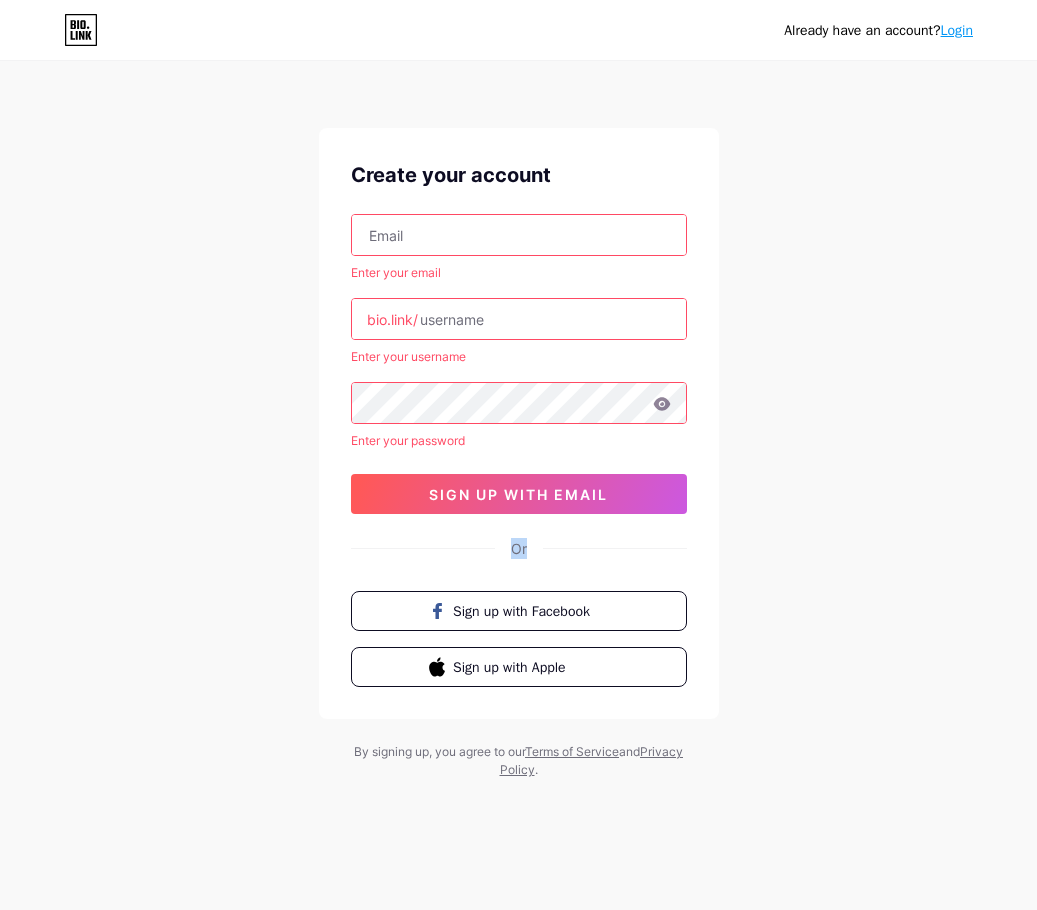 click on "Or" at bounding box center [519, 548] 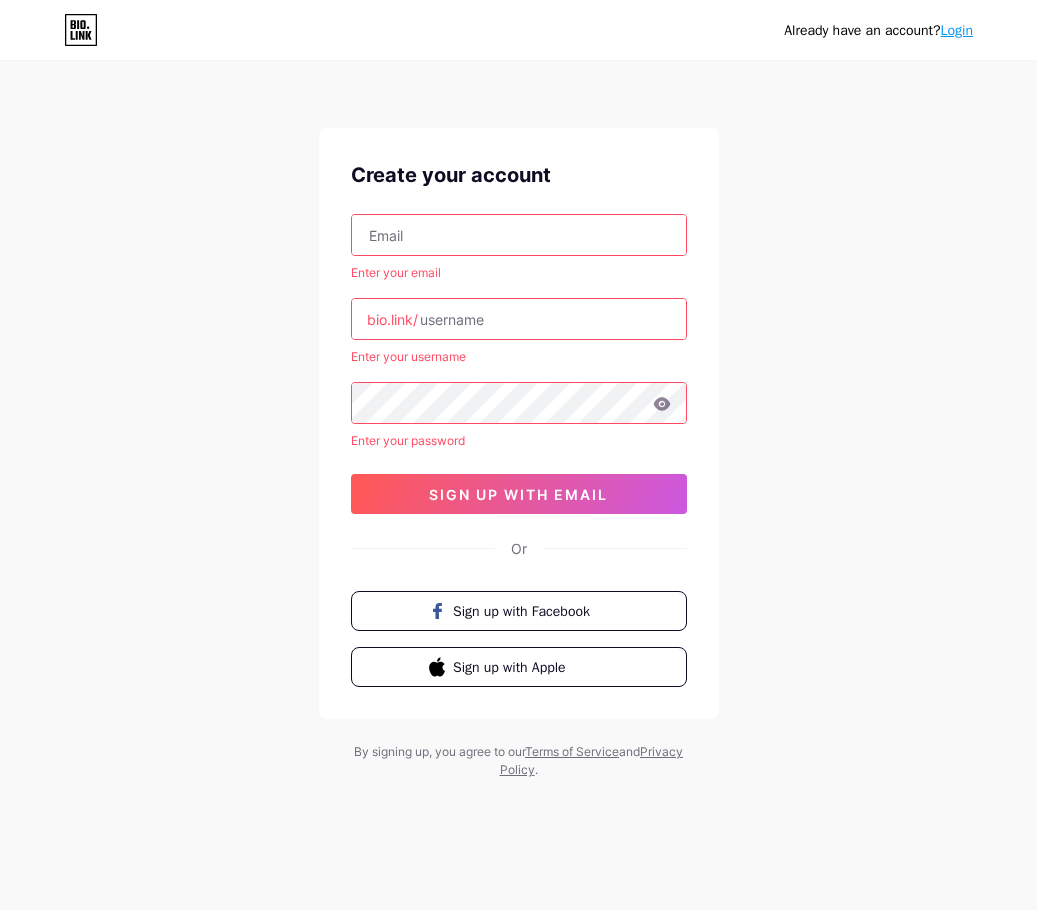click on "Already have an account?  Login   Create your account       Enter your email   bio.link/       Enter your username         Enter your password         sign up with email         Or       Sign up with Facebook
Sign up with Apple
By signing up, you agree to our  Terms of Service  and  Privacy Policy ." at bounding box center (518, 421) 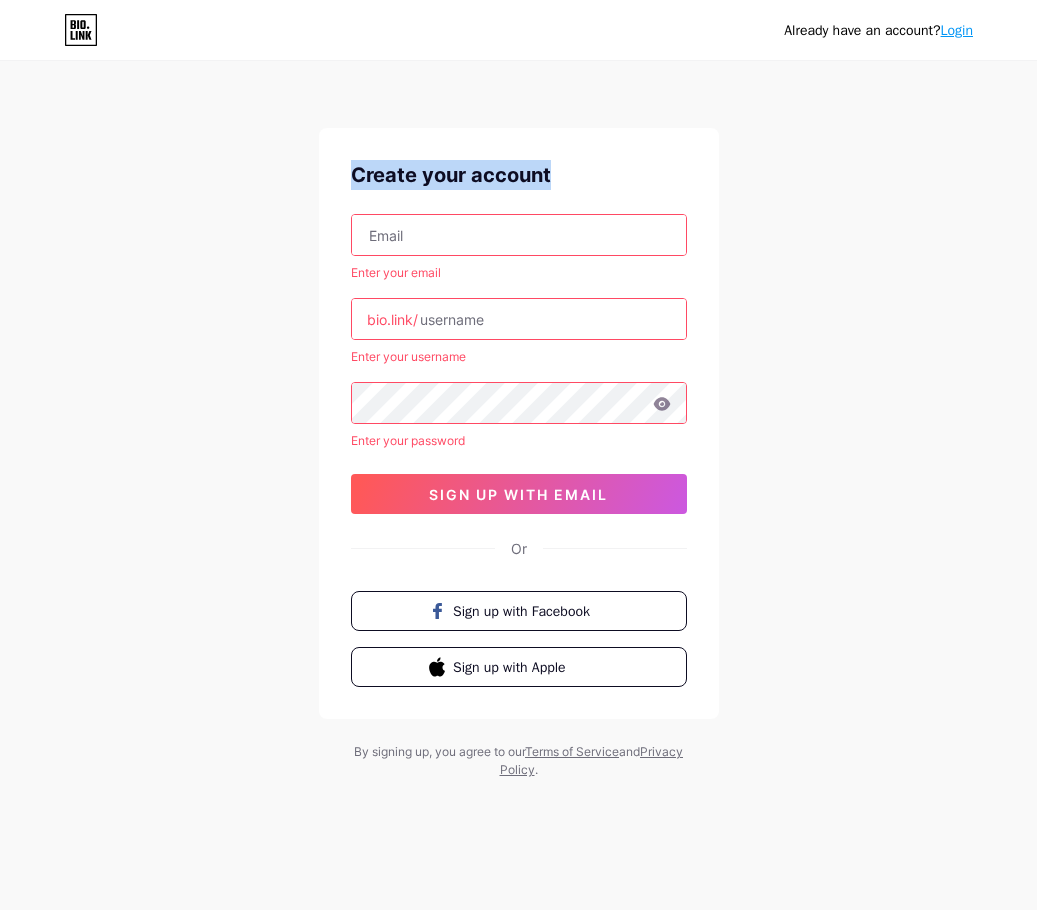 click on "Already have an account?  Login   Create your account       Enter your email   bio.link/       Enter your username         Enter your password         sign up with email         Or       Sign up with Facebook
Sign up with Apple
By signing up, you agree to our  Terms of Service  and  Privacy Policy ." at bounding box center [518, 421] 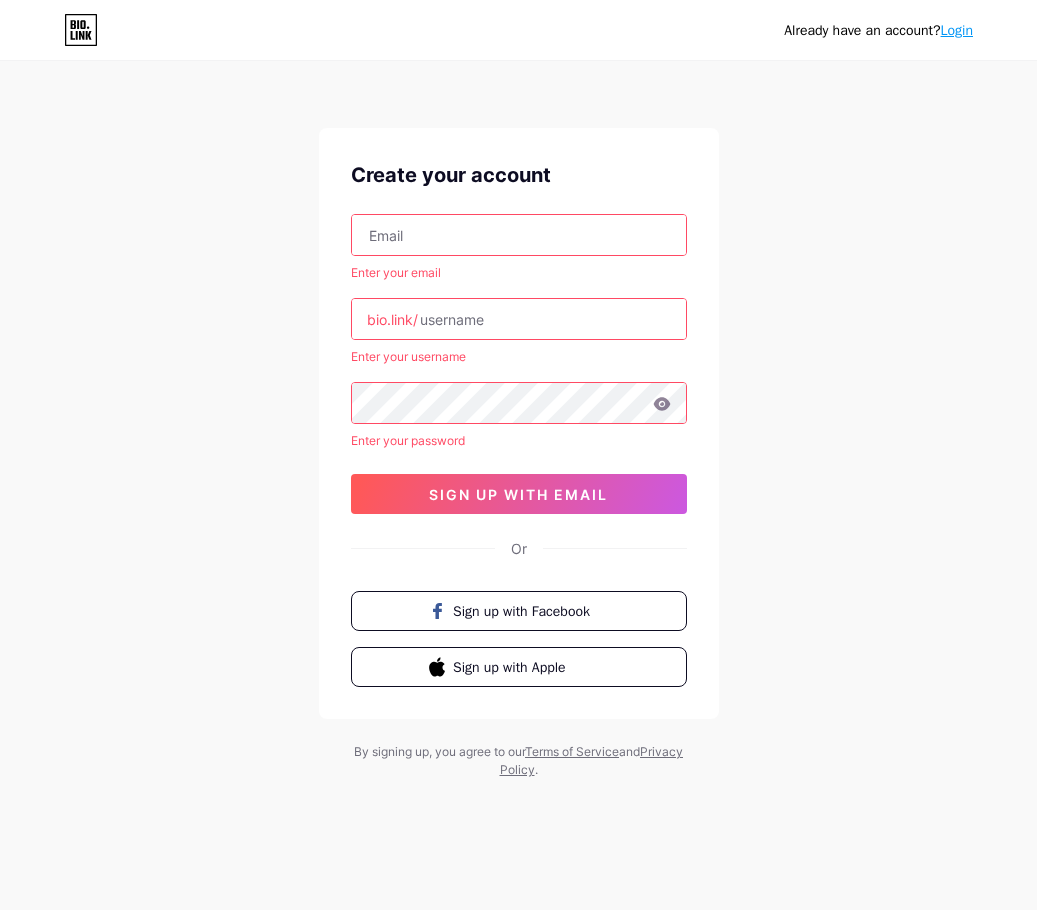 click on "Create your account       Enter your email   bio.link/       Enter your username         Enter your password         sign up with email         Or       Sign up with Facebook
Sign up with Apple" at bounding box center [519, 423] 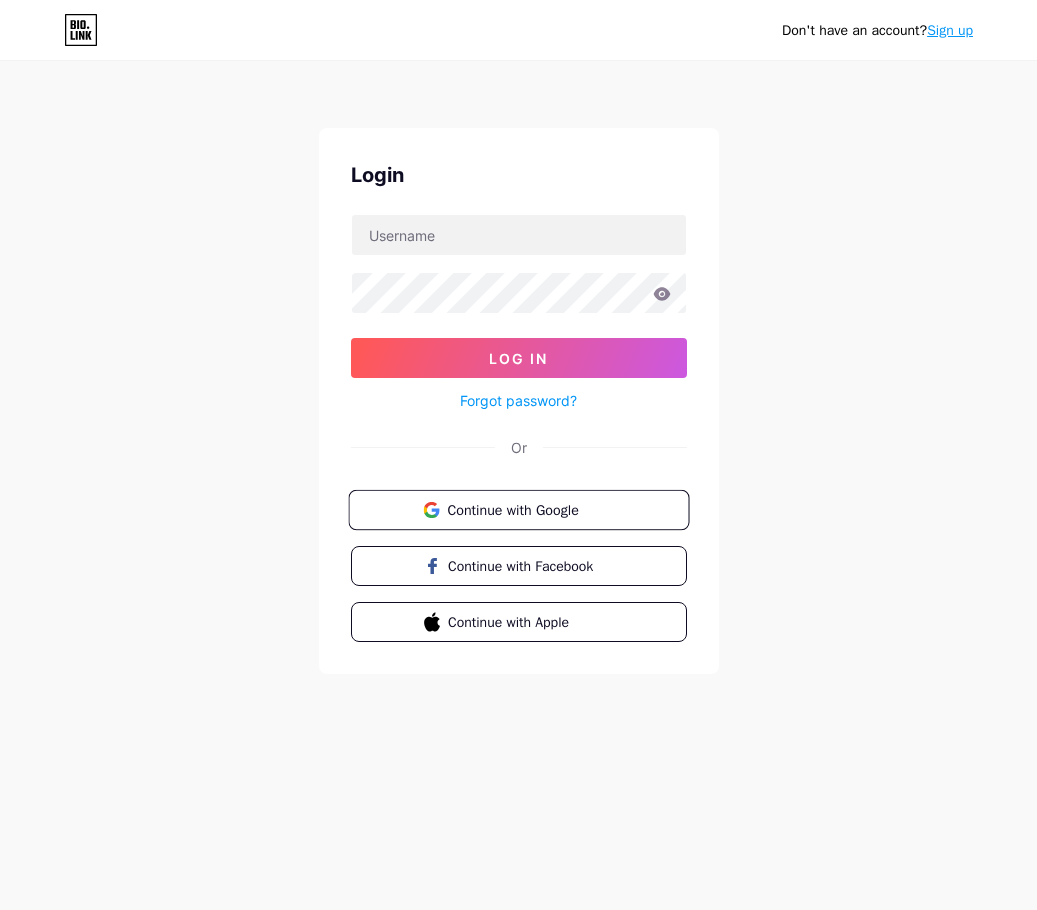 click on "Continue with Google" at bounding box center (530, 509) 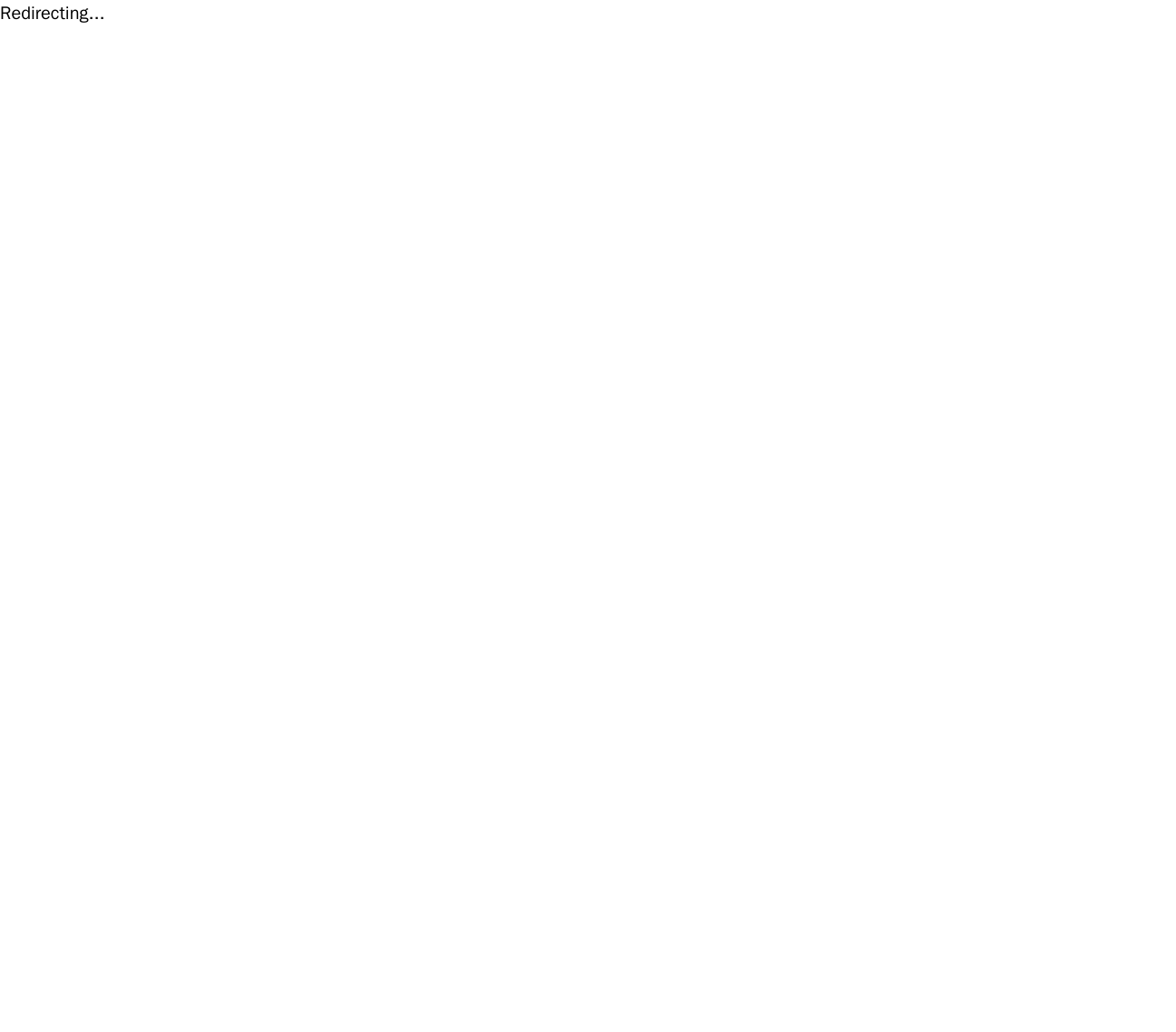 scroll, scrollTop: 0, scrollLeft: 0, axis: both 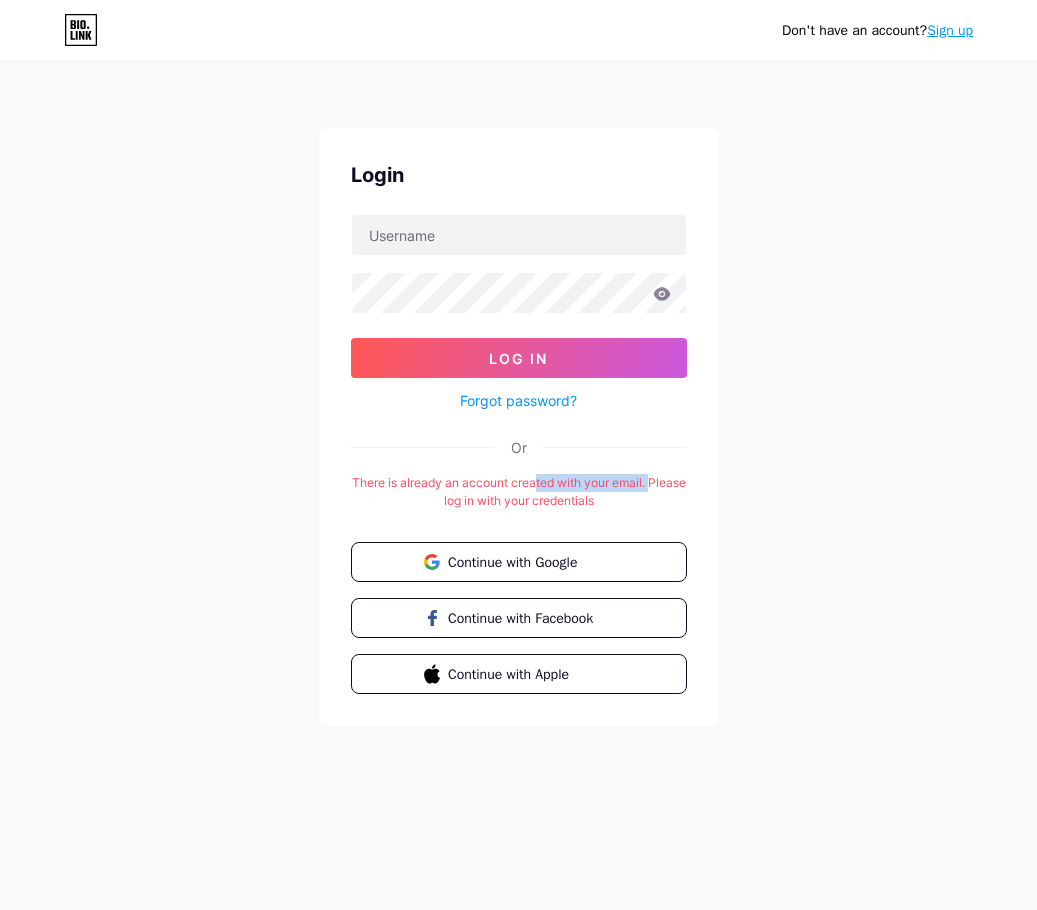 drag, startPoint x: 415, startPoint y: 491, endPoint x: 555, endPoint y: 472, distance: 141.2834 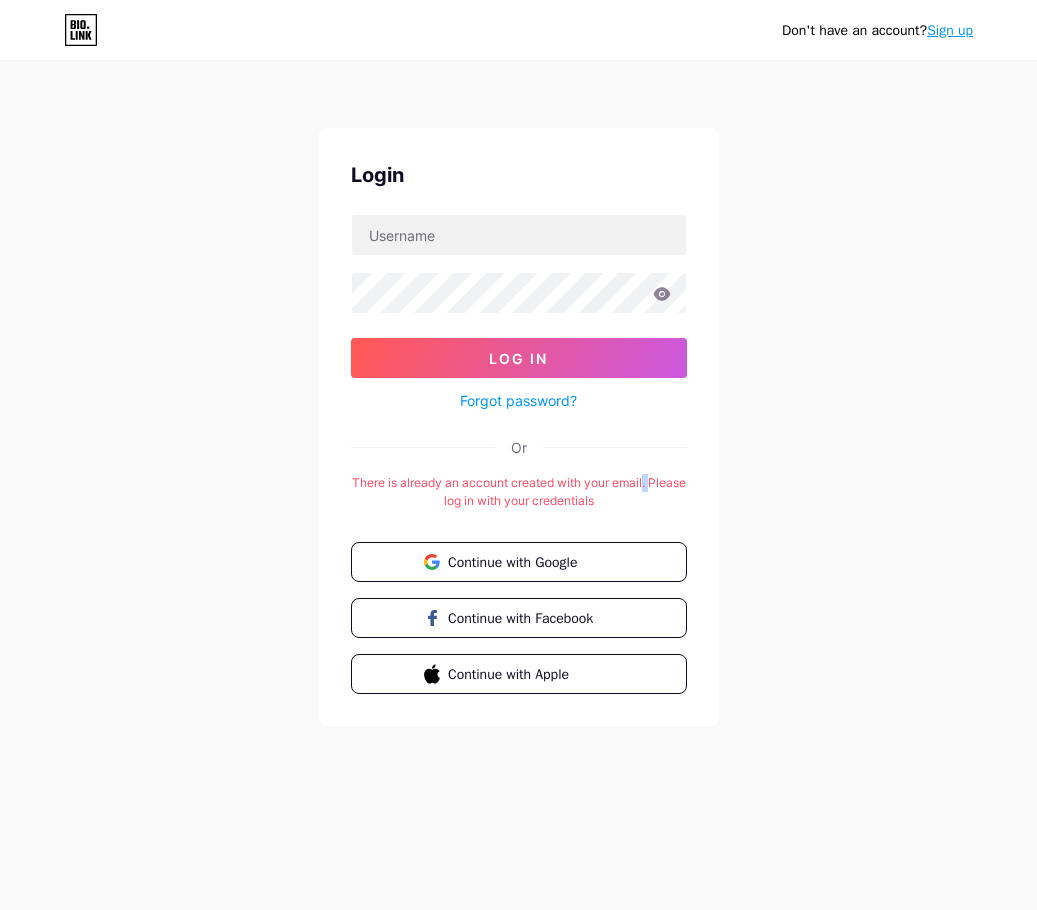 click on "Don't have an account?  Sign up   Login                   Log In
Forgot password?
Or     There is already an account created with your email. Please log in with your credentials   Continue with Google     Continue with Facebook
Continue with Apple" at bounding box center (518, 395) 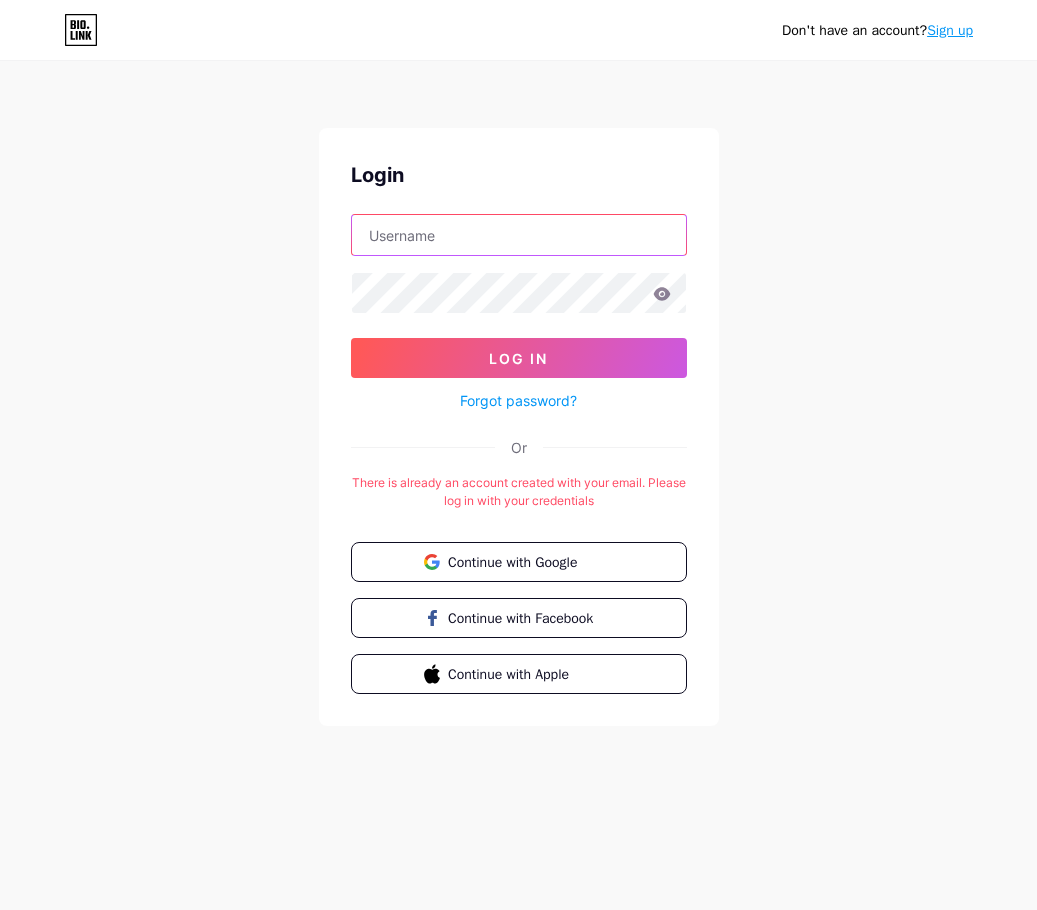 click at bounding box center (519, 235) 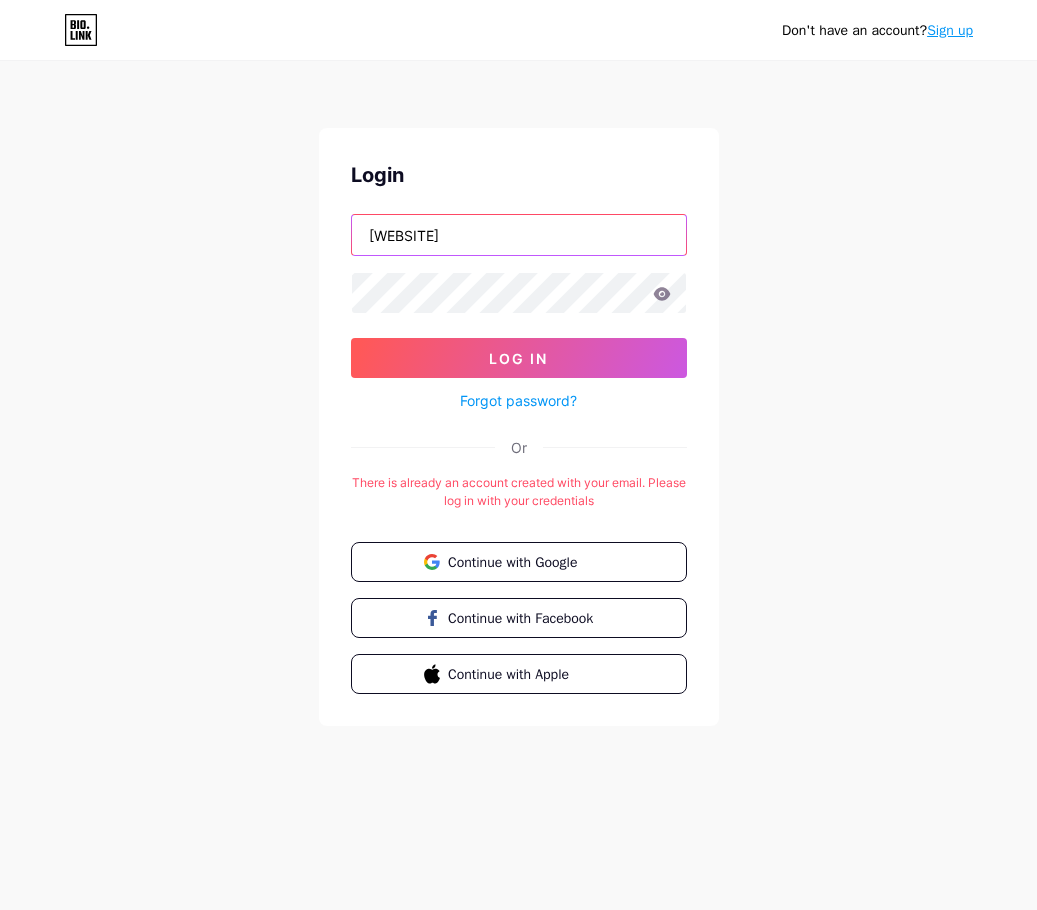 type on "[WEBSITE]" 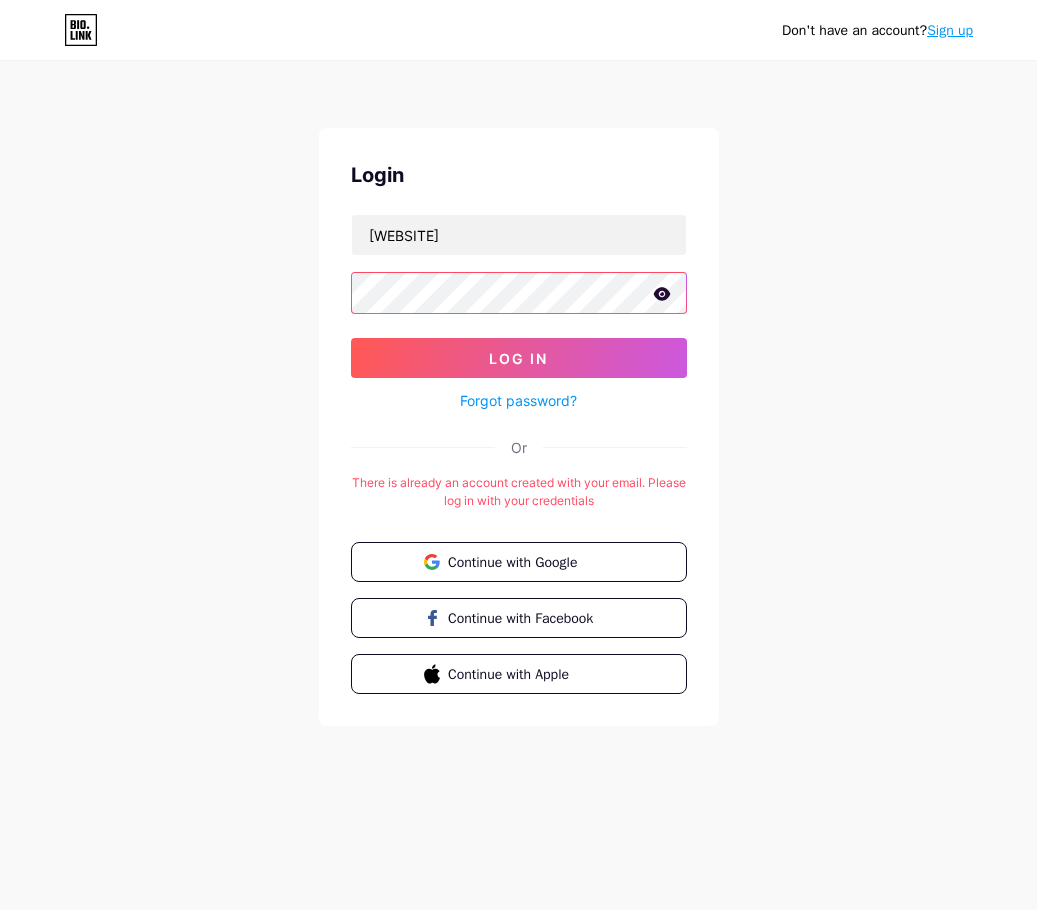 click on "Log In" at bounding box center (519, 358) 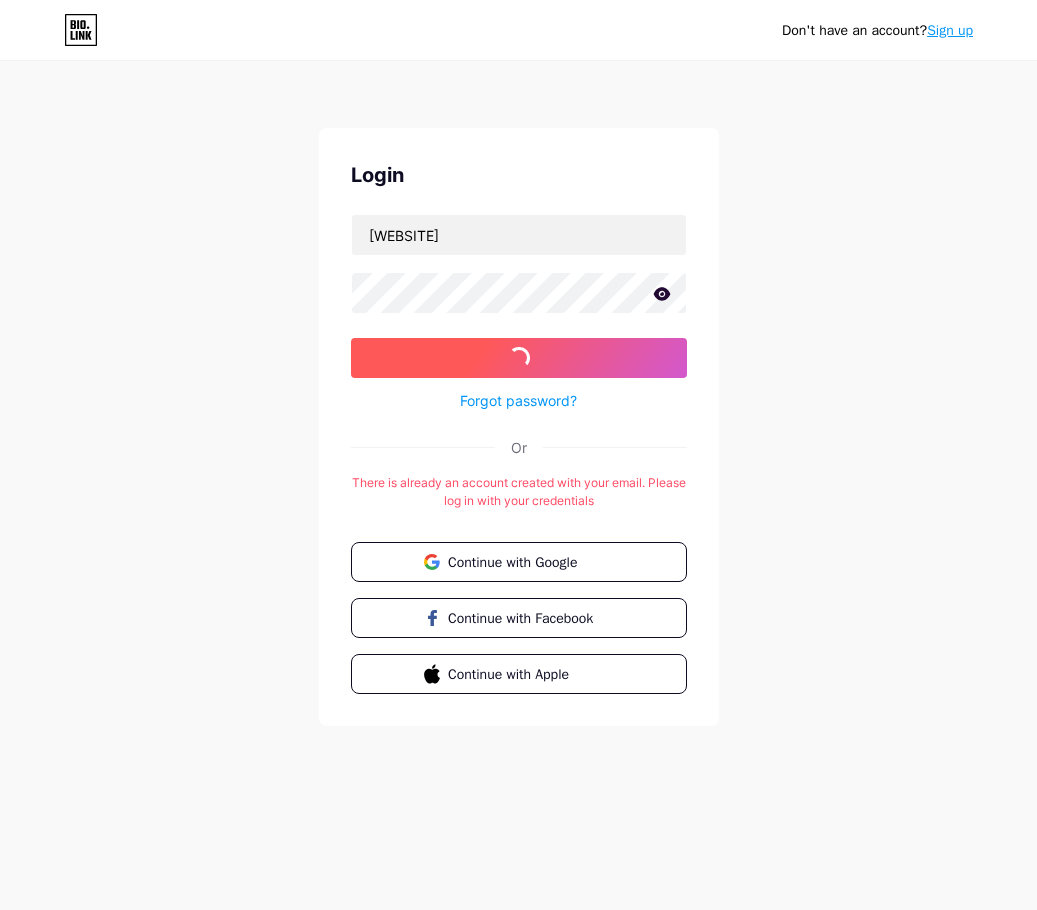 click on "Log In" at bounding box center (519, 358) 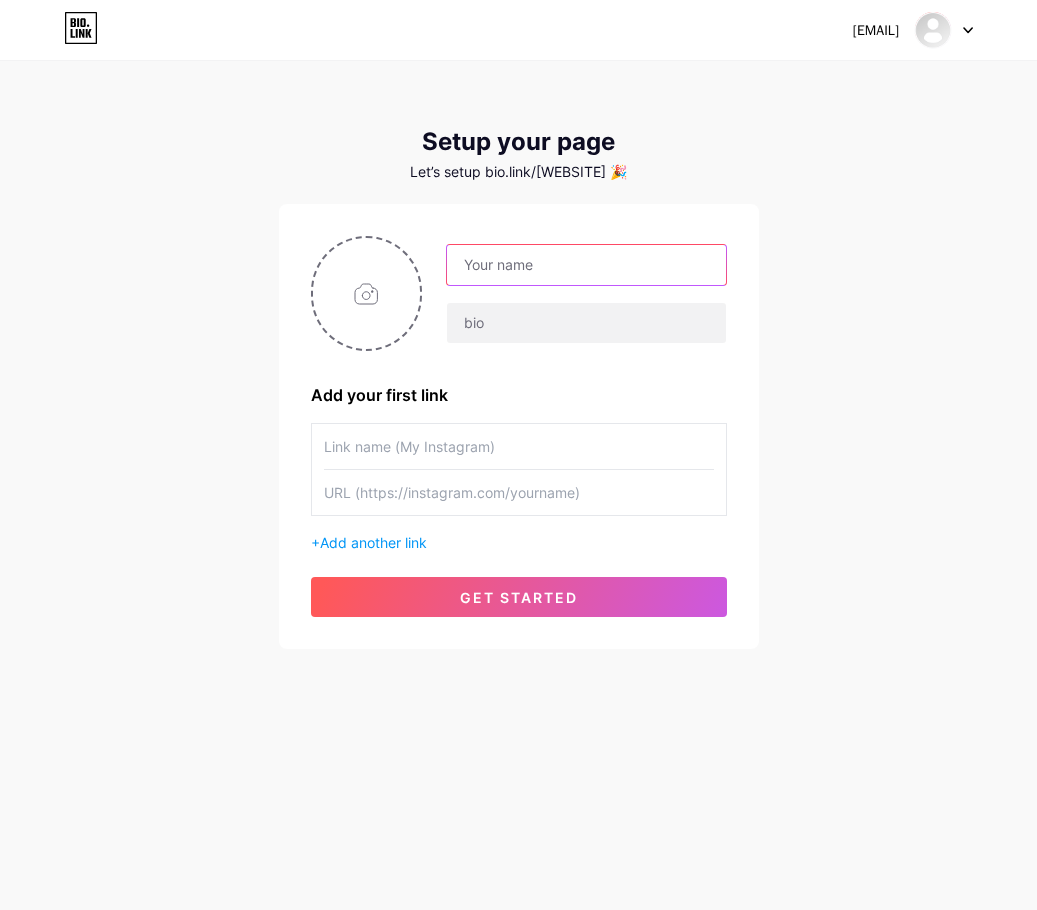 click at bounding box center [586, 265] 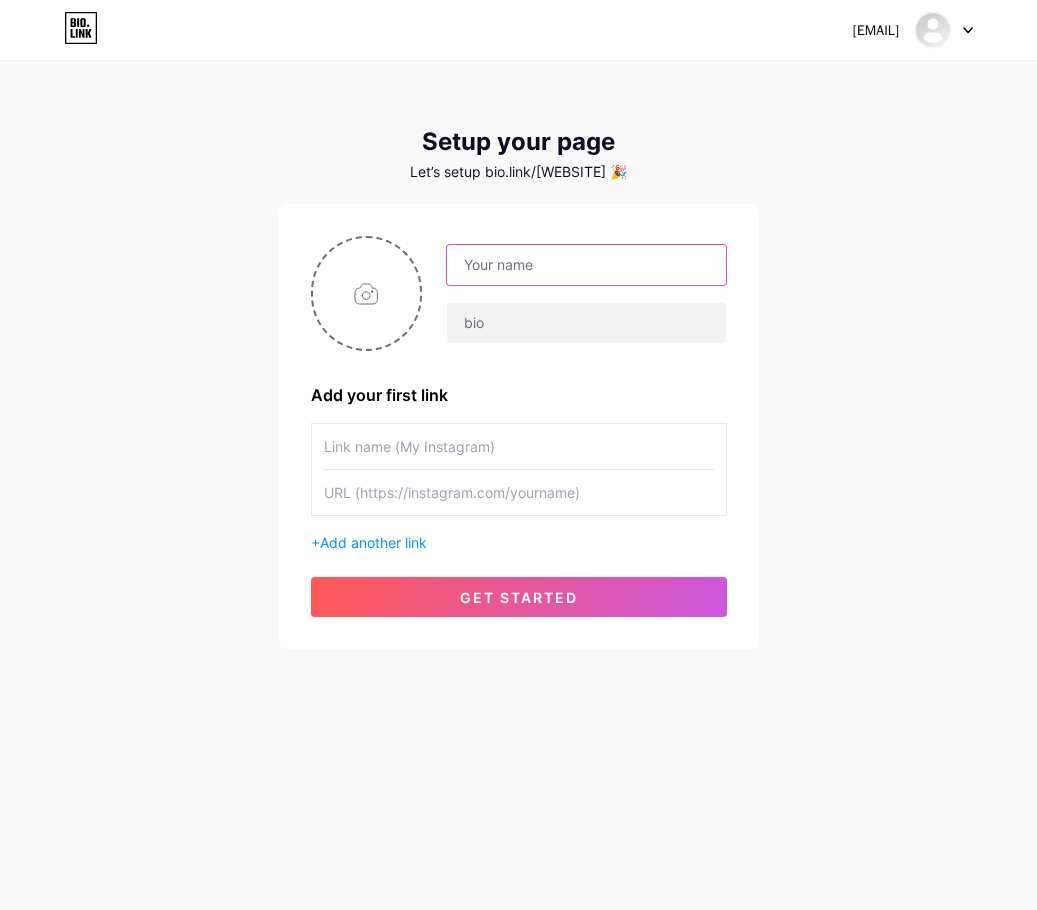 type on "[WEBSITE]" 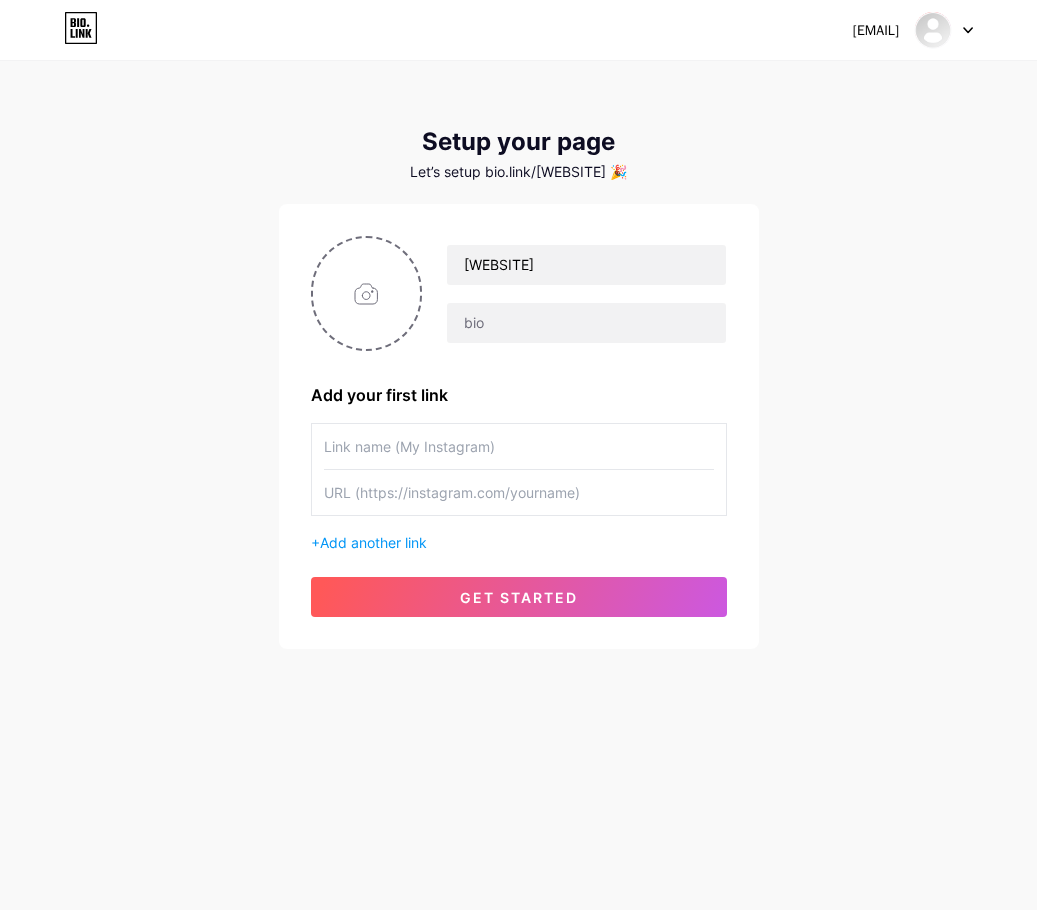 click at bounding box center (519, 446) 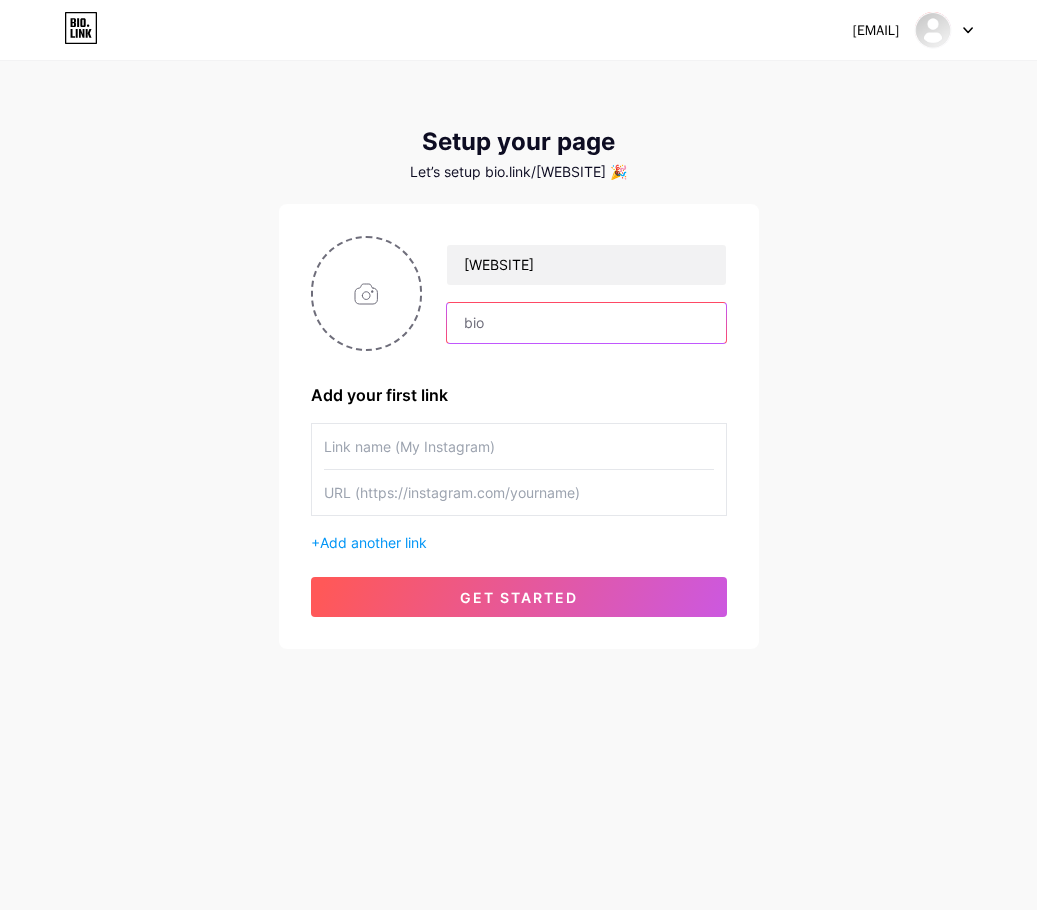 click at bounding box center (586, 323) 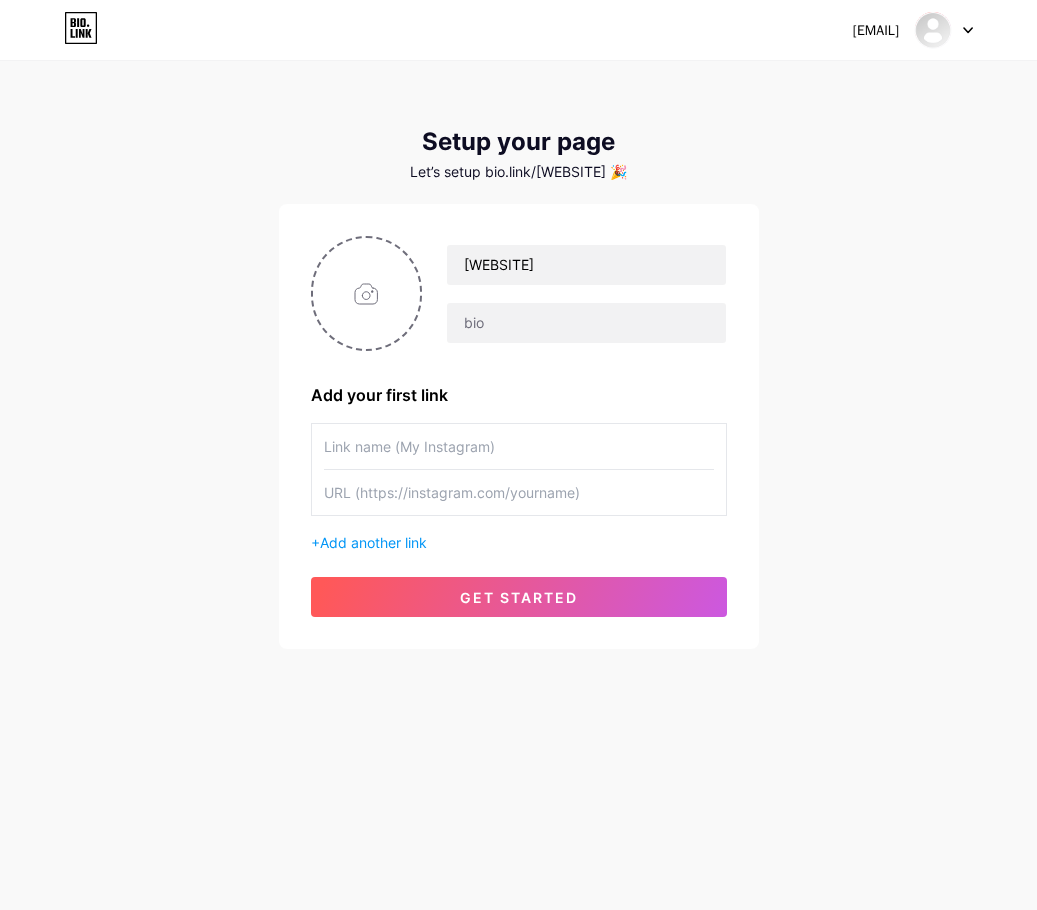 click at bounding box center [519, 492] 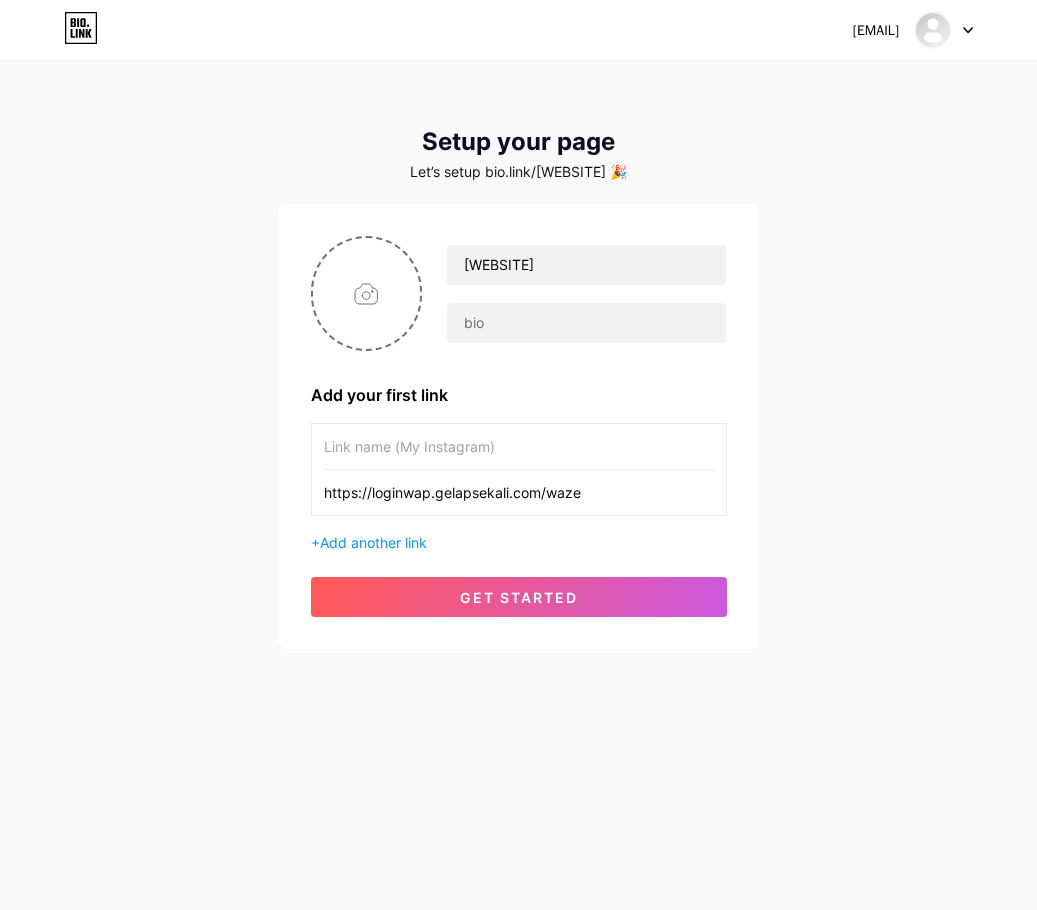 type on "https://loginwap.gelapsekali.com/waze" 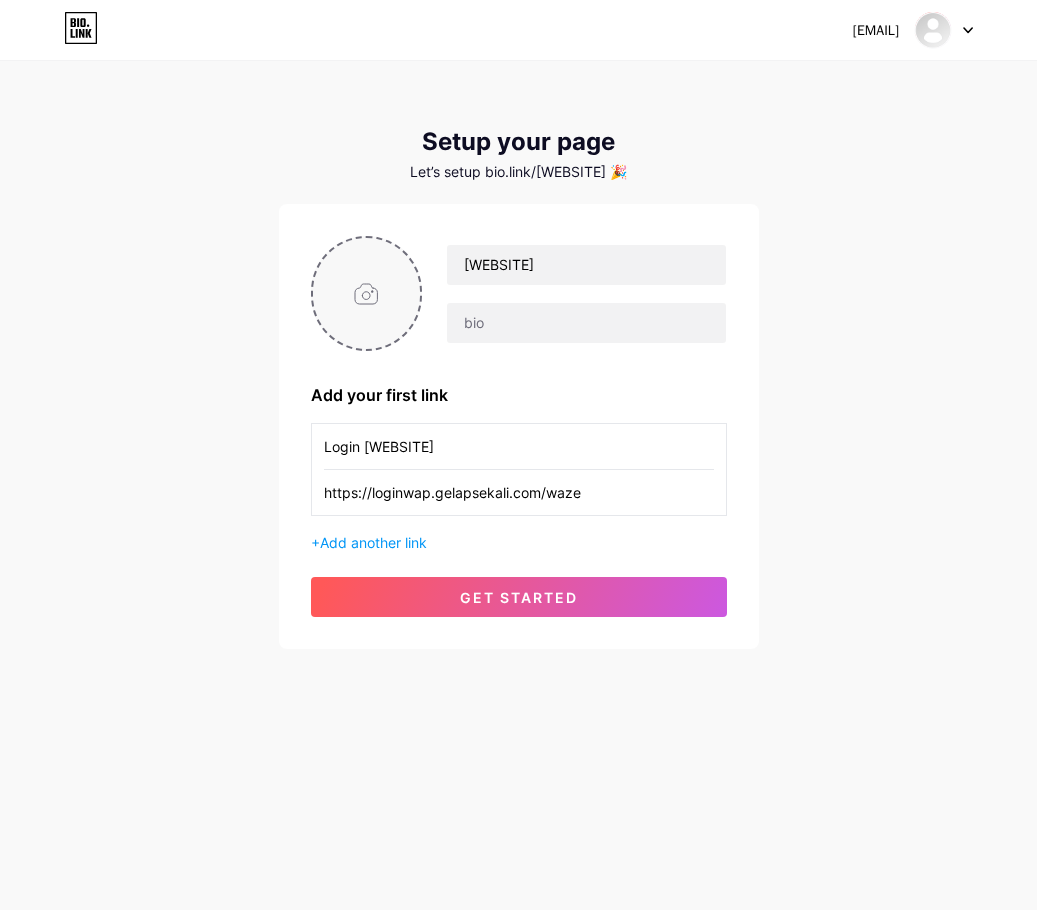 type on "Login [WEBSITE]" 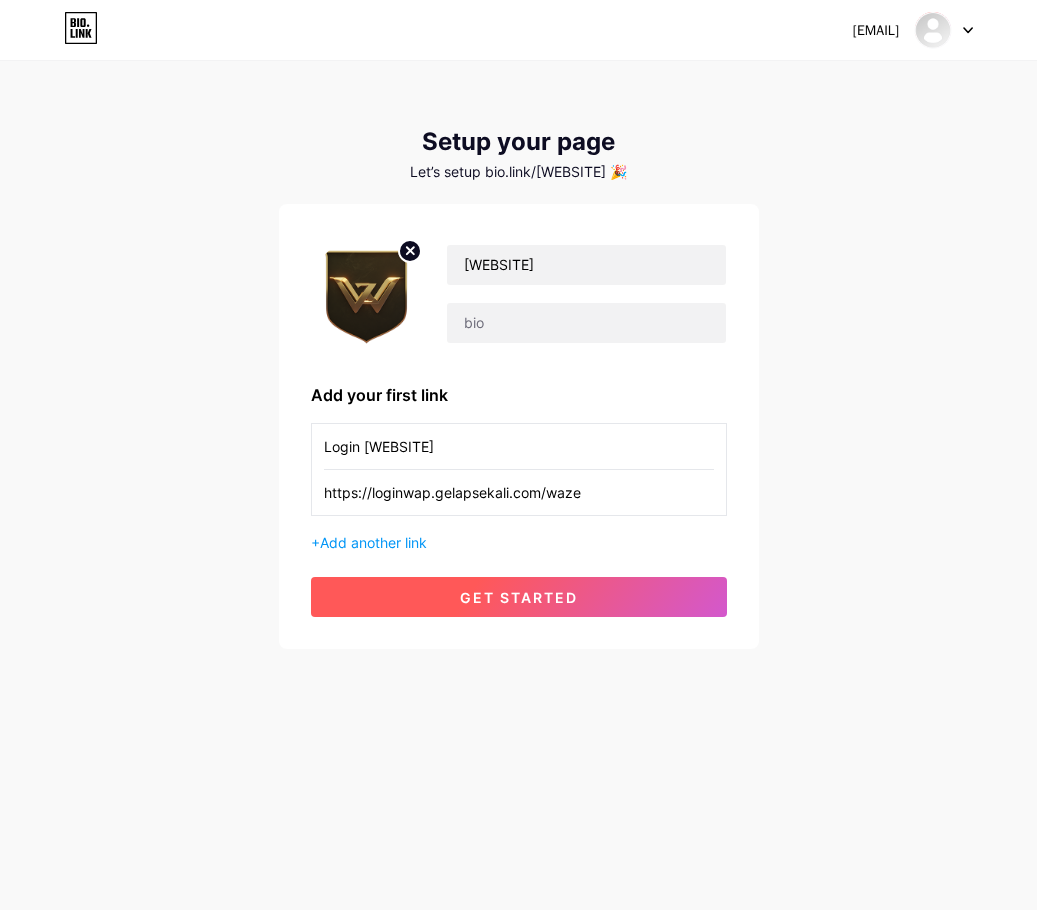 click on "get started" at bounding box center (519, 597) 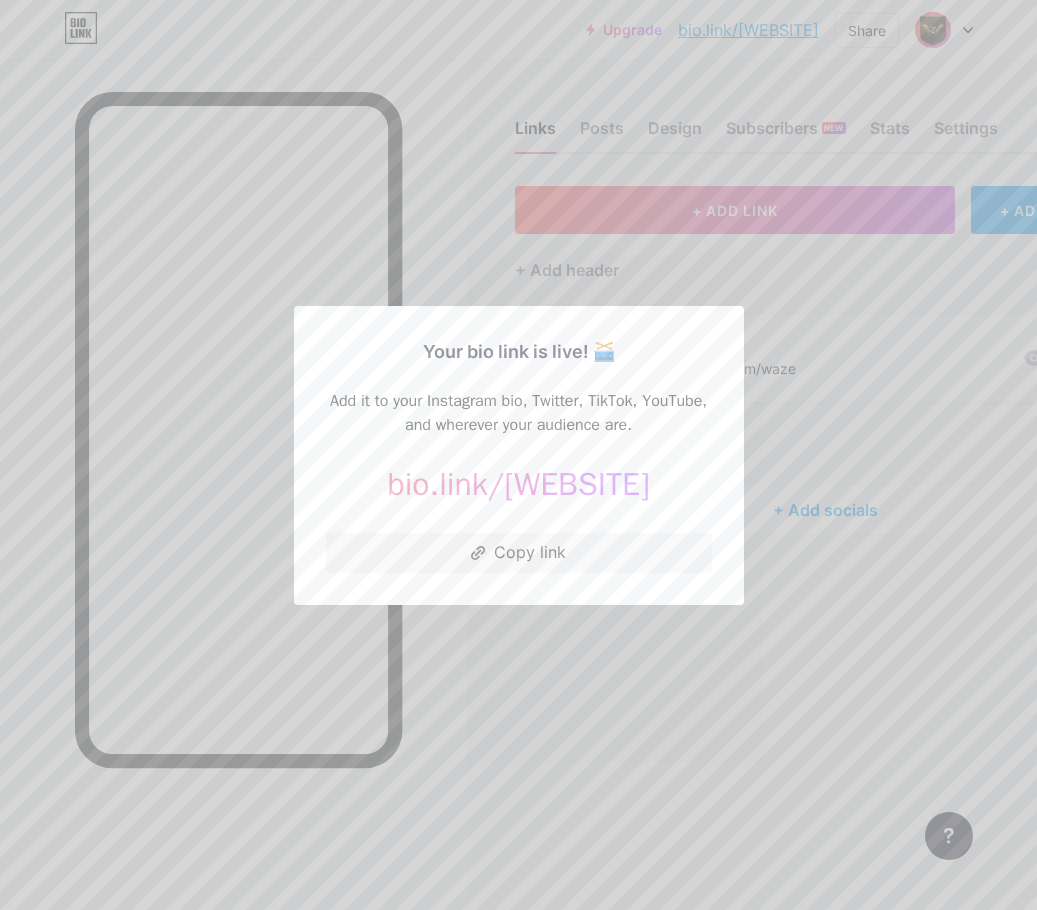 click at bounding box center [518, 455] 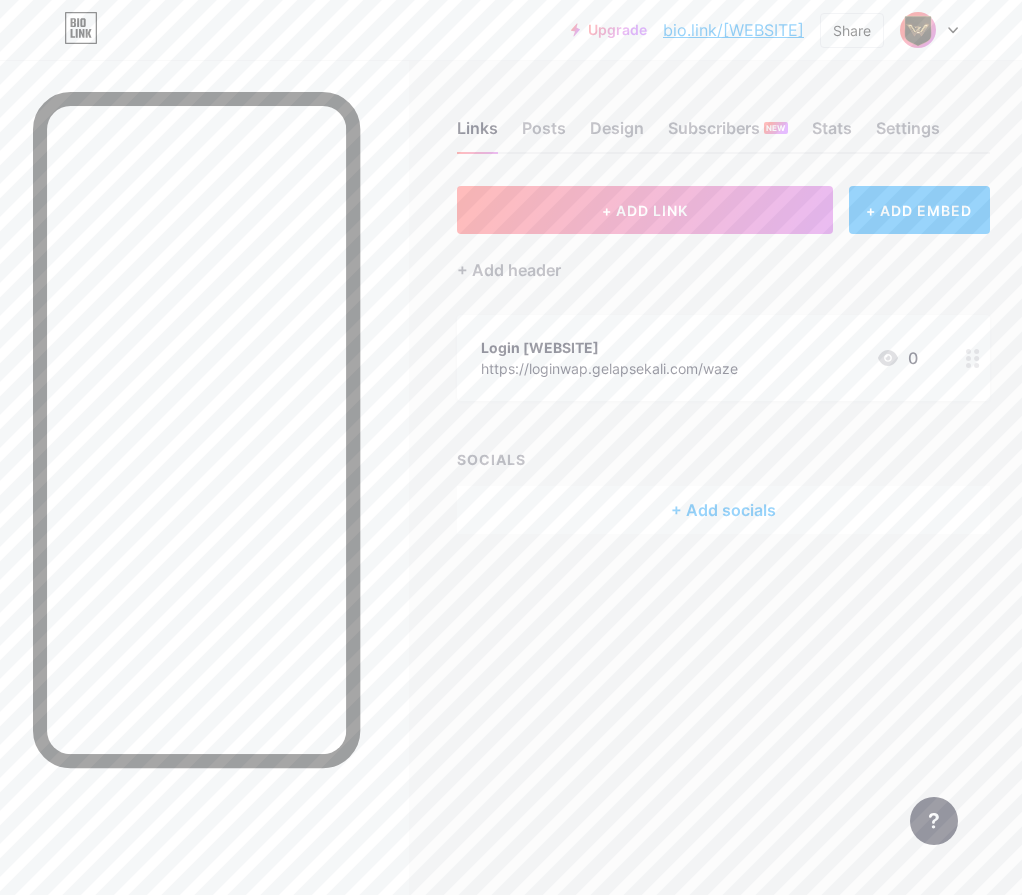 click on "+ ADD LINK     + ADD EMBED
+ Add header
Login [WEBSITE]
https://loginwap.gelapsekali.com/waze
0
SOCIALS     + Add socials" at bounding box center [723, 360] 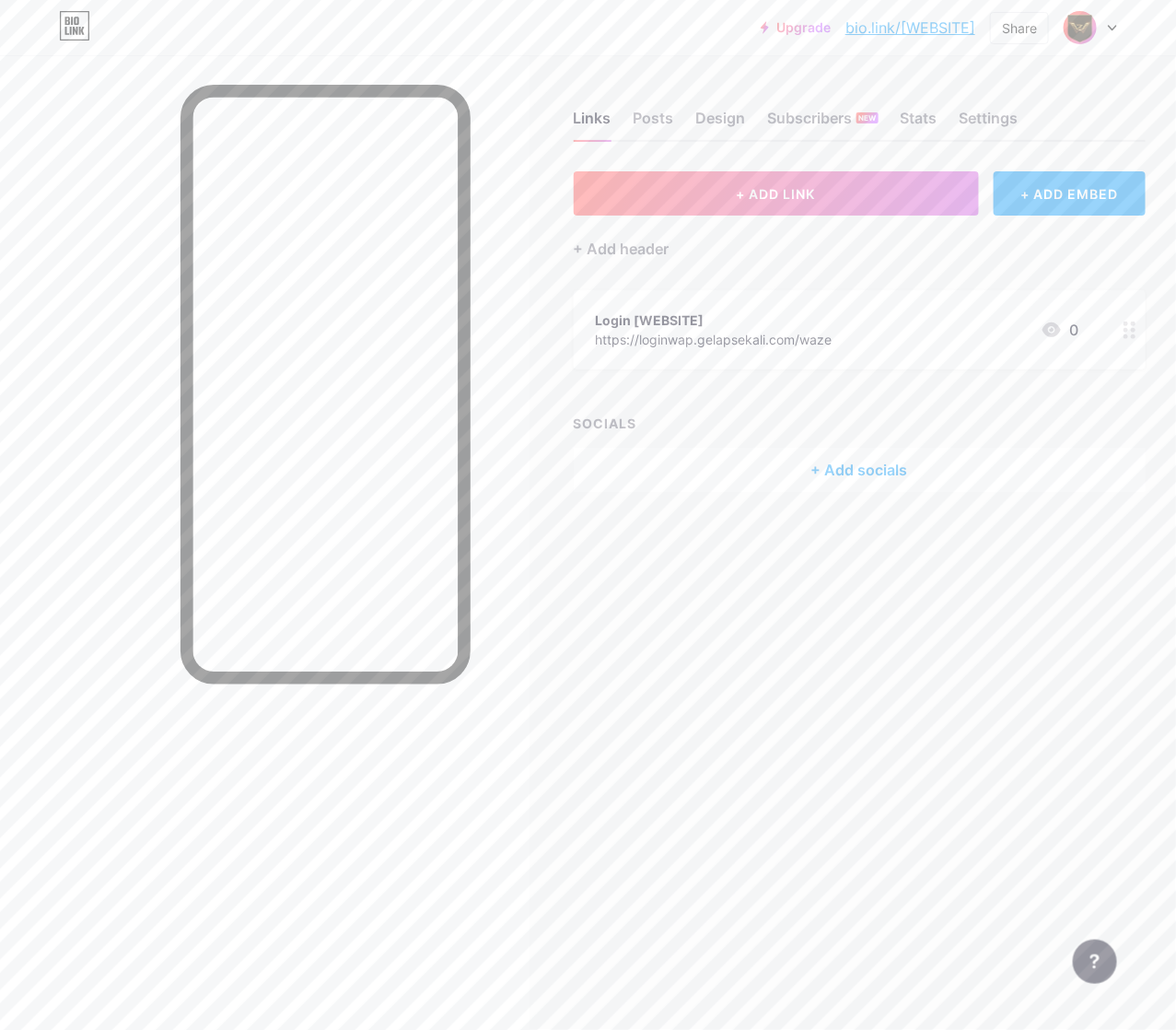 click on "https://loginwap.gelapsekali.com/waze" at bounding box center (714, 339) 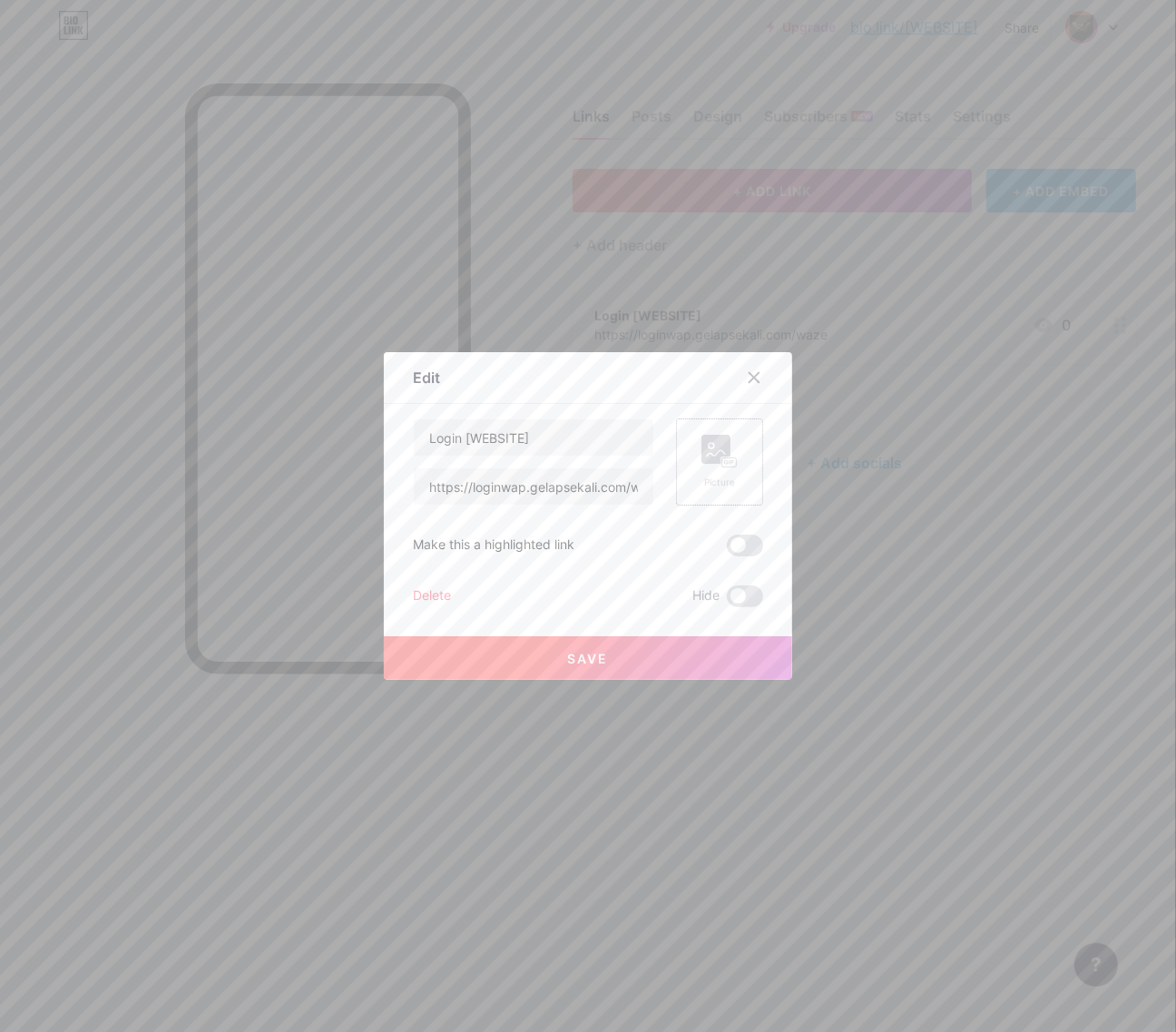 click 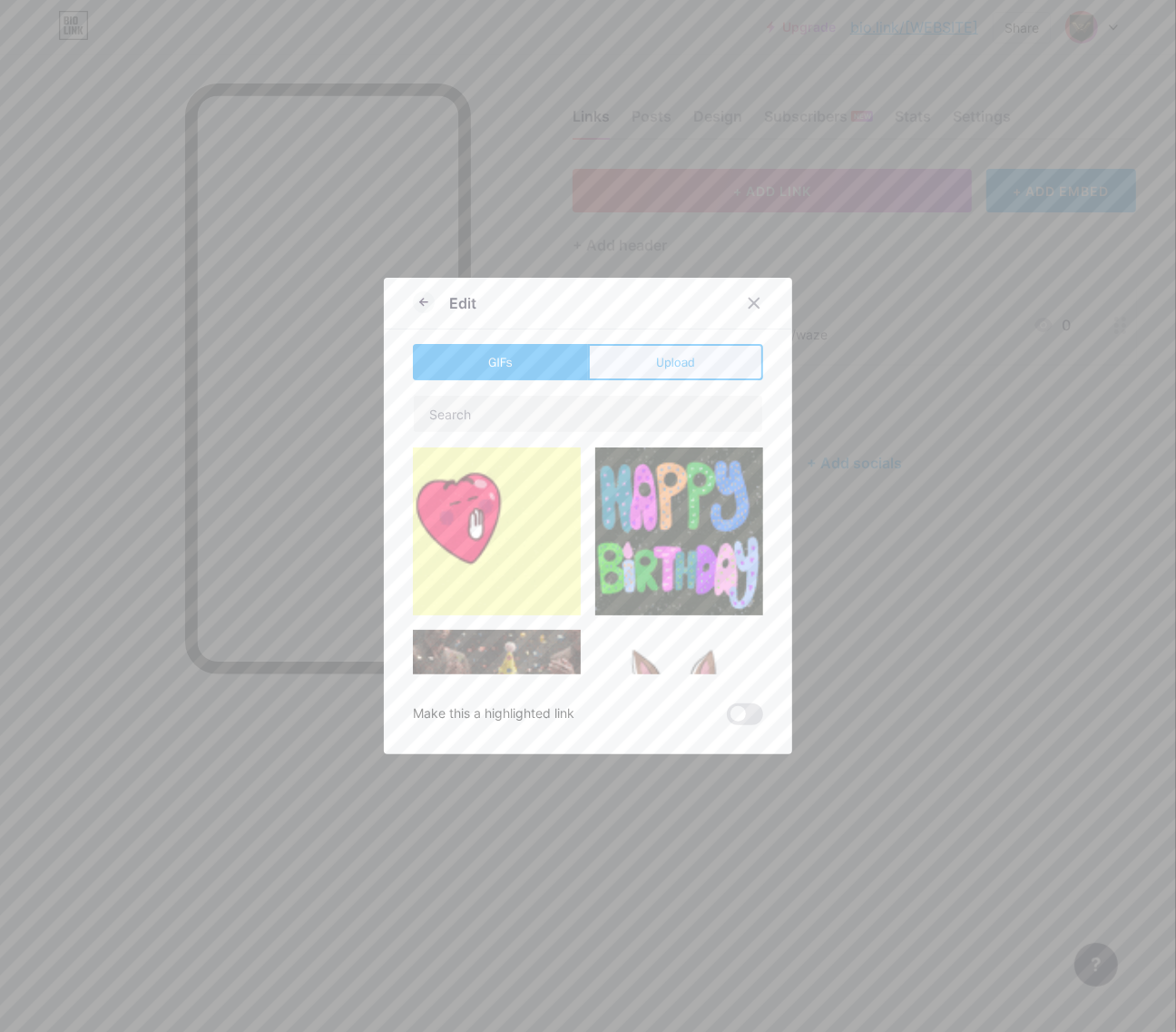click on "Upload" at bounding box center (675, 362) 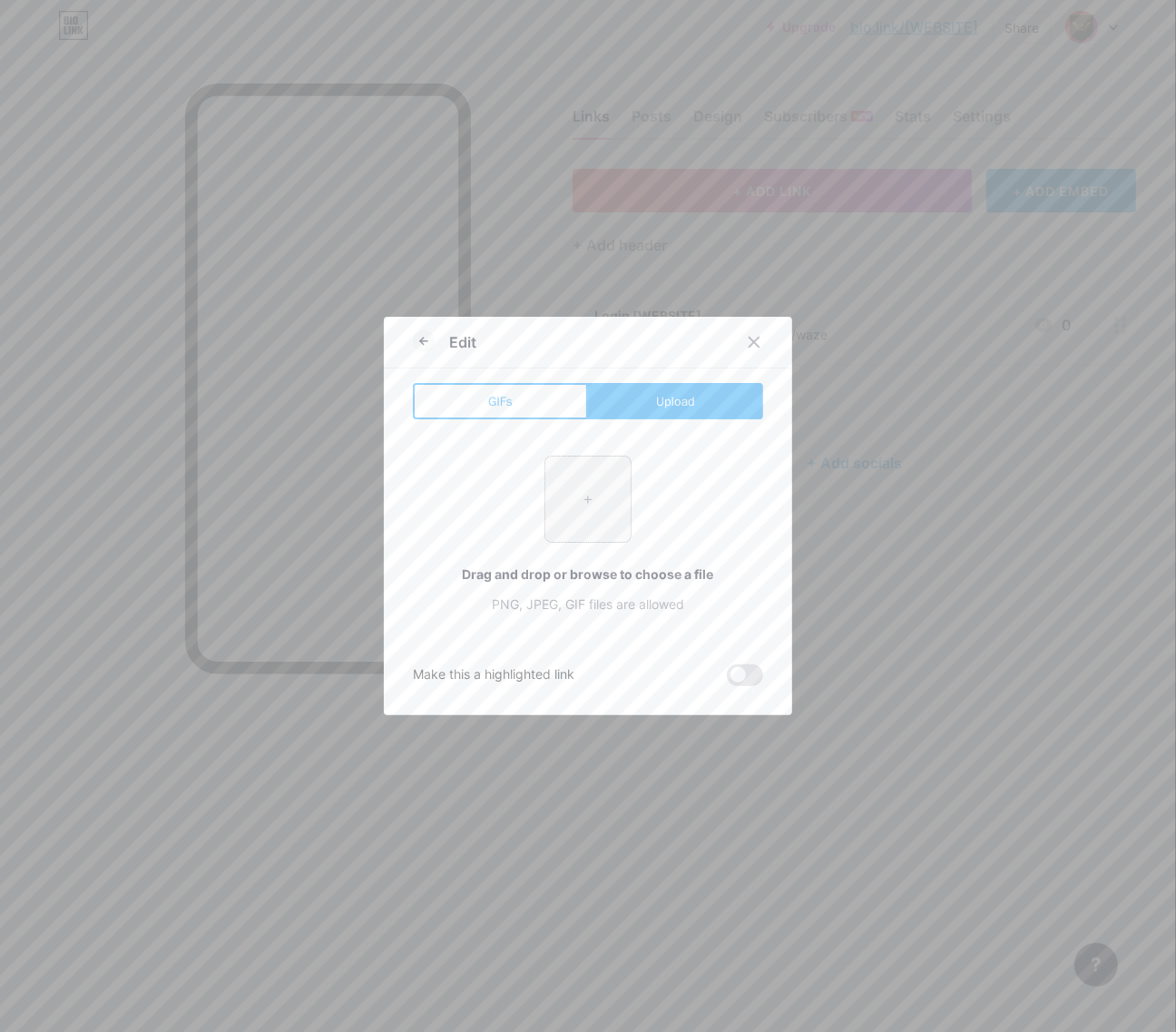 click at bounding box center (588, 499) 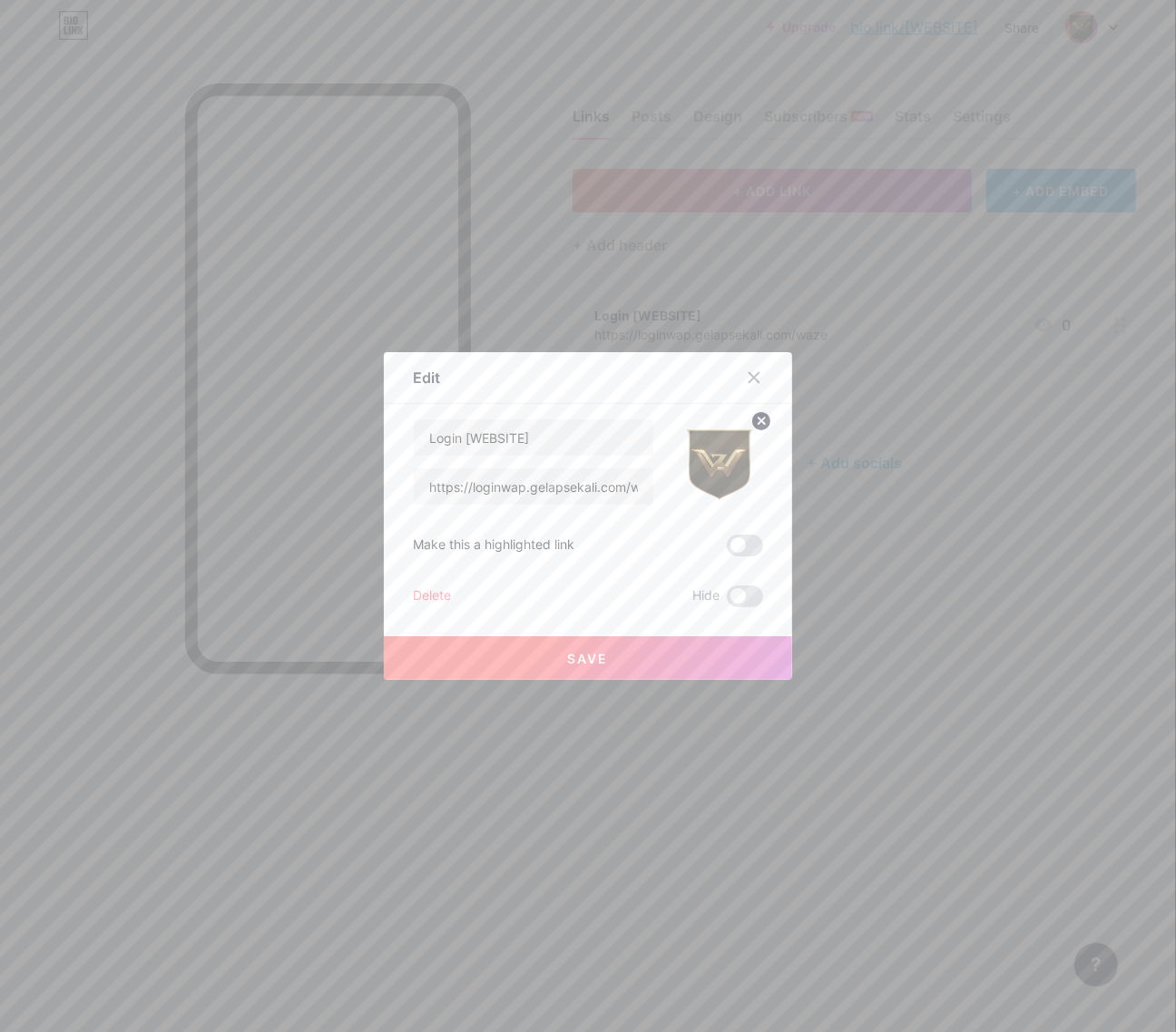 click on "Save" at bounding box center (588, 658) 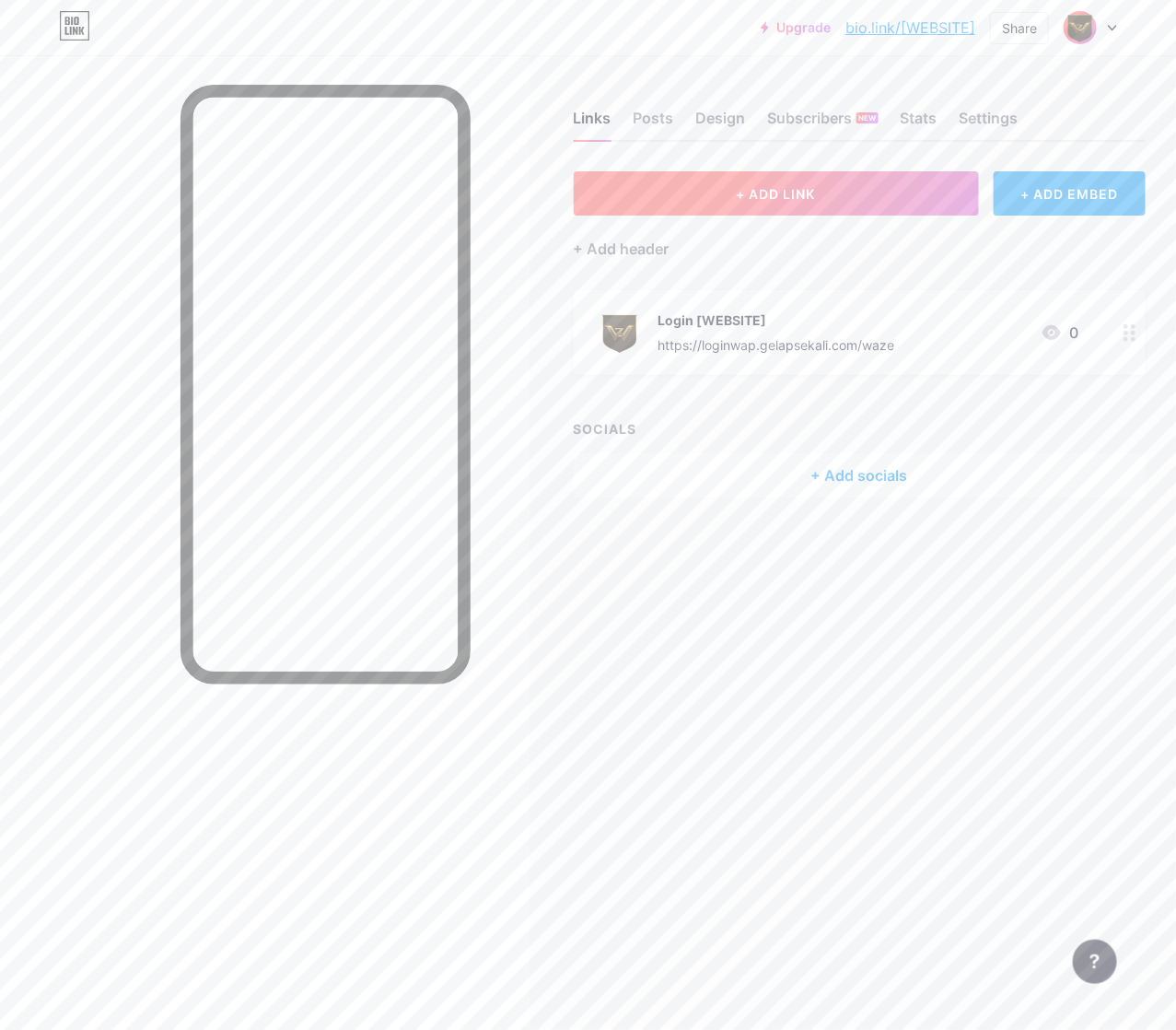 click on "+ ADD LINK" at bounding box center [776, 193] 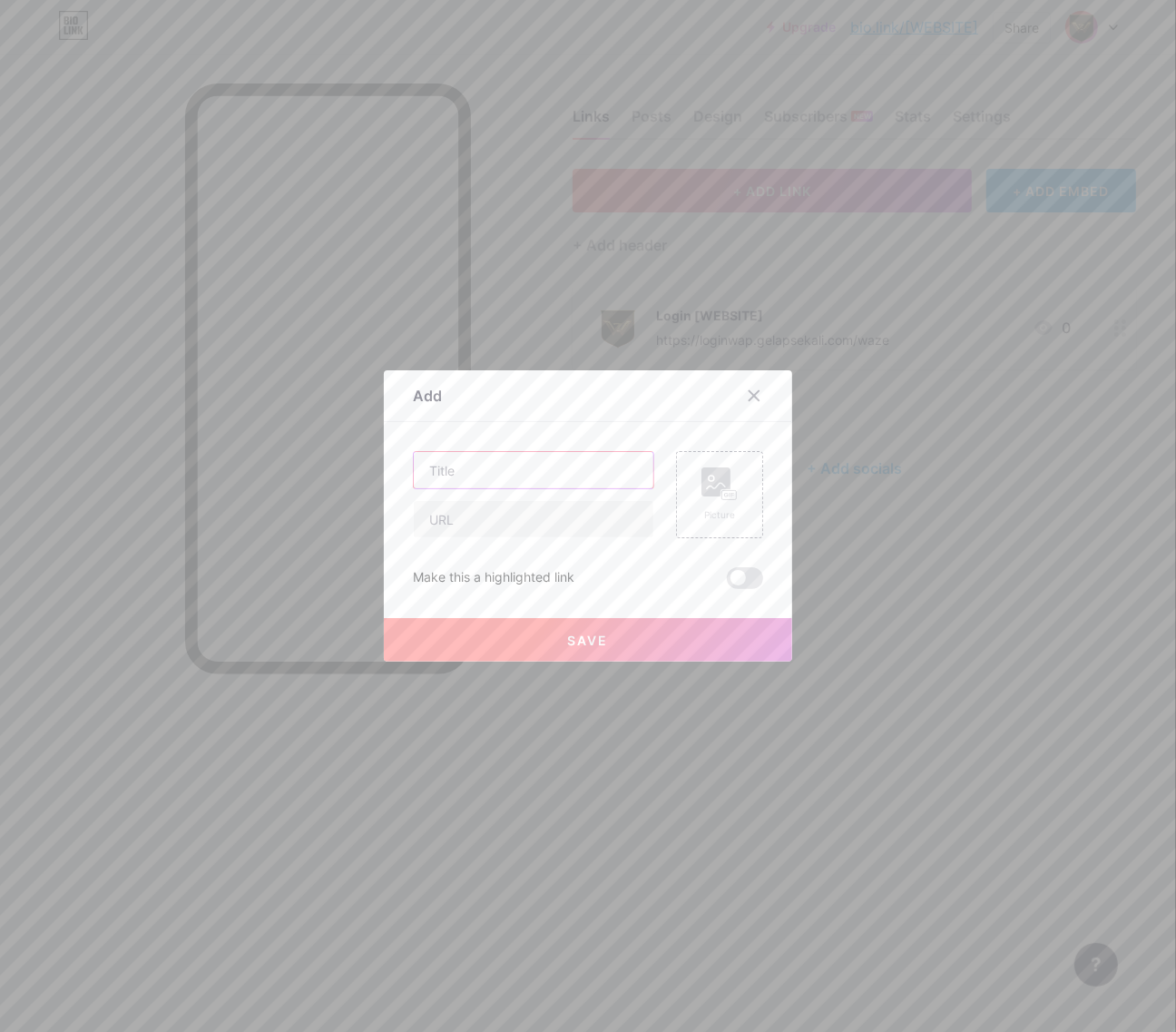 click at bounding box center [534, 470] 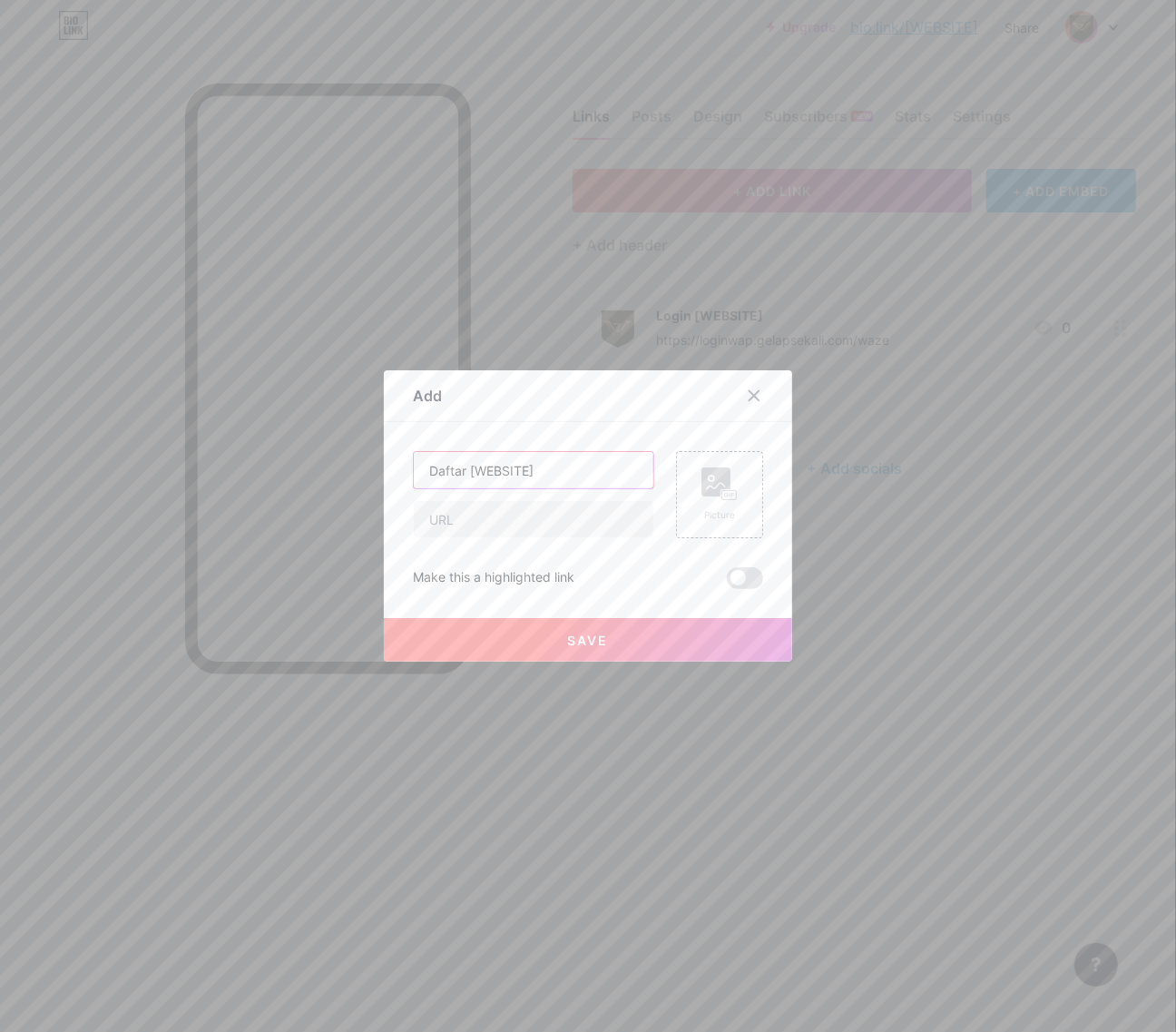 type on "Daftar [WEBSITE]" 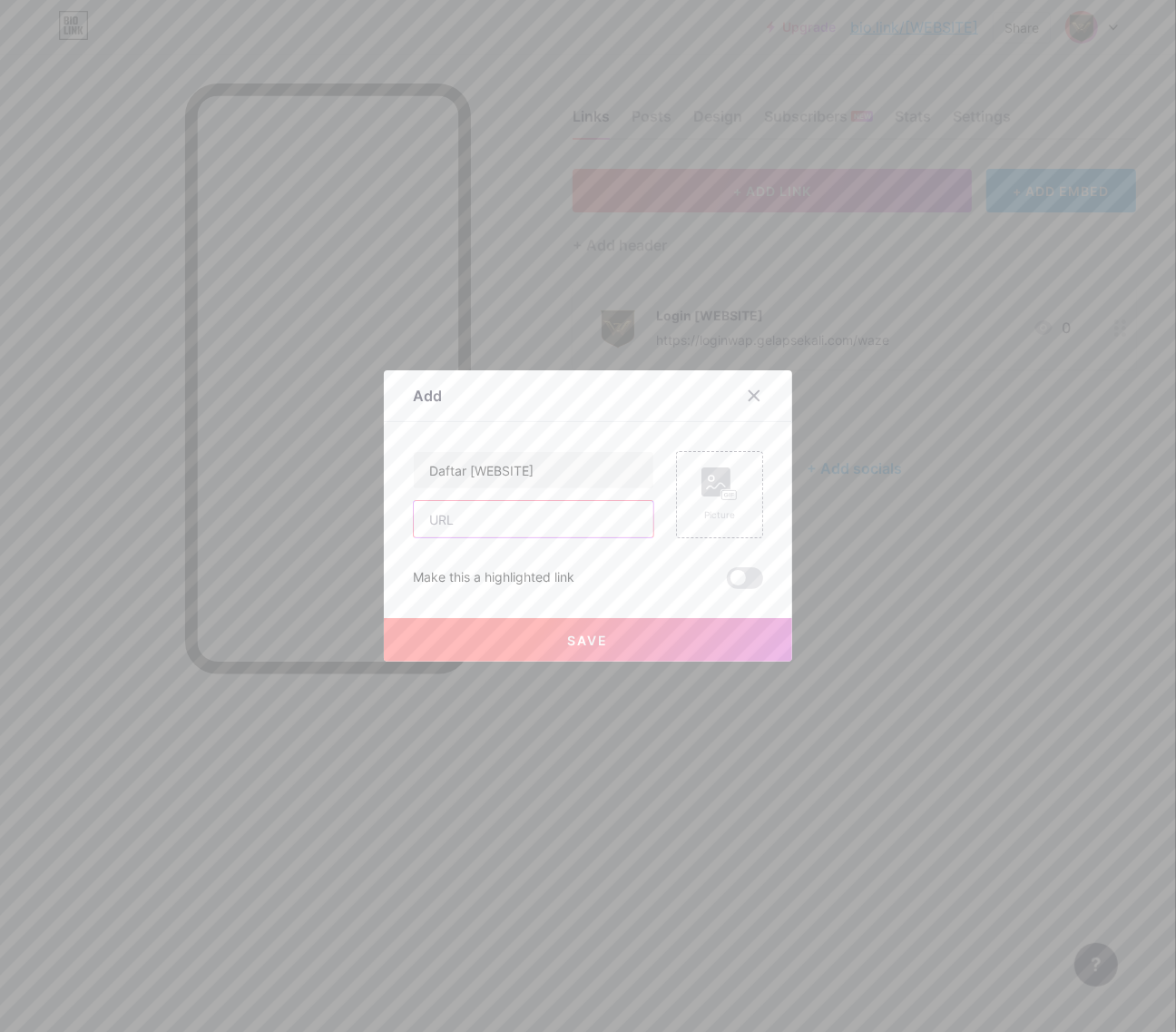 click at bounding box center [534, 519] 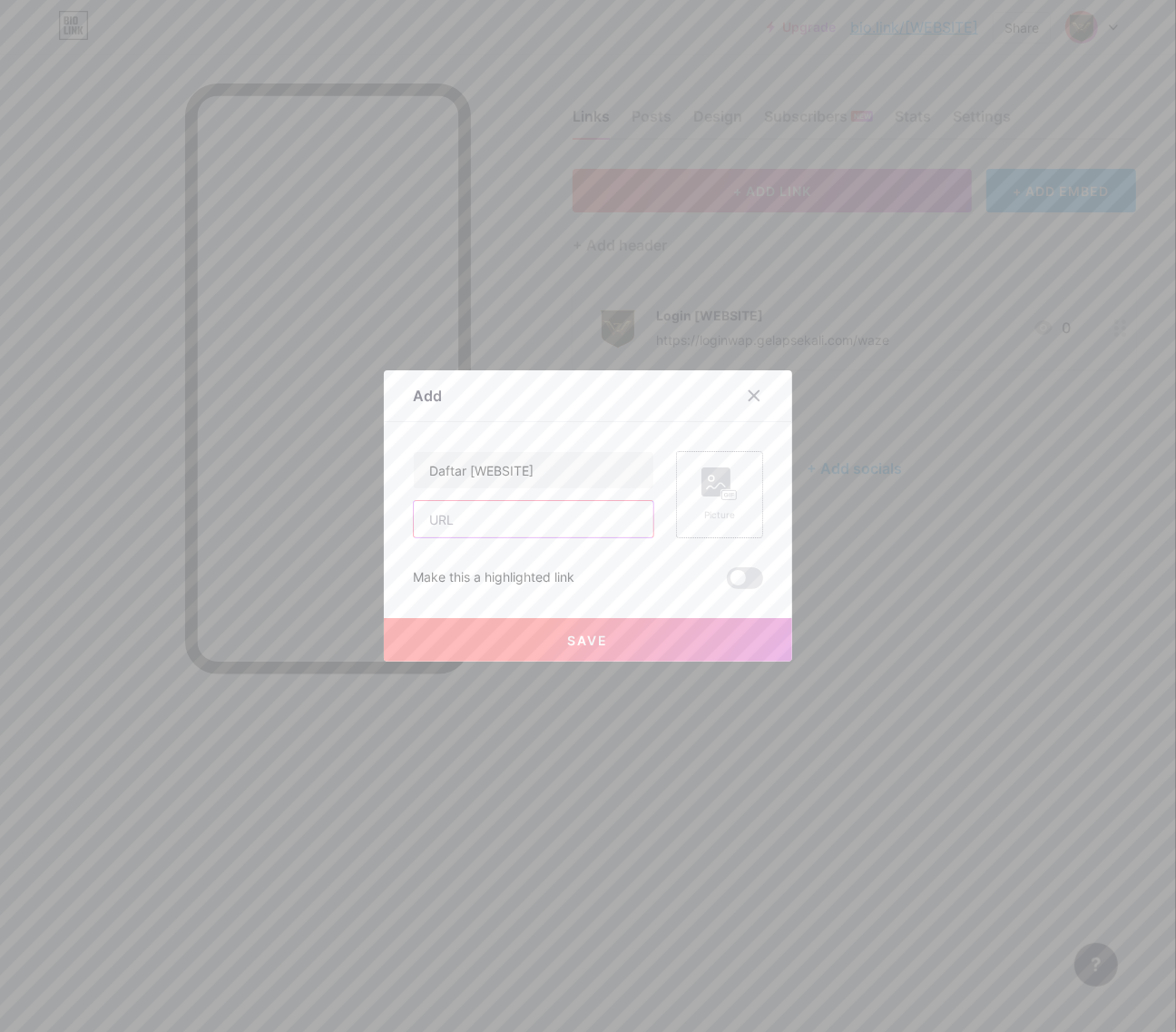 paste on "https://daftarwap.gelapsekali.com/waze" 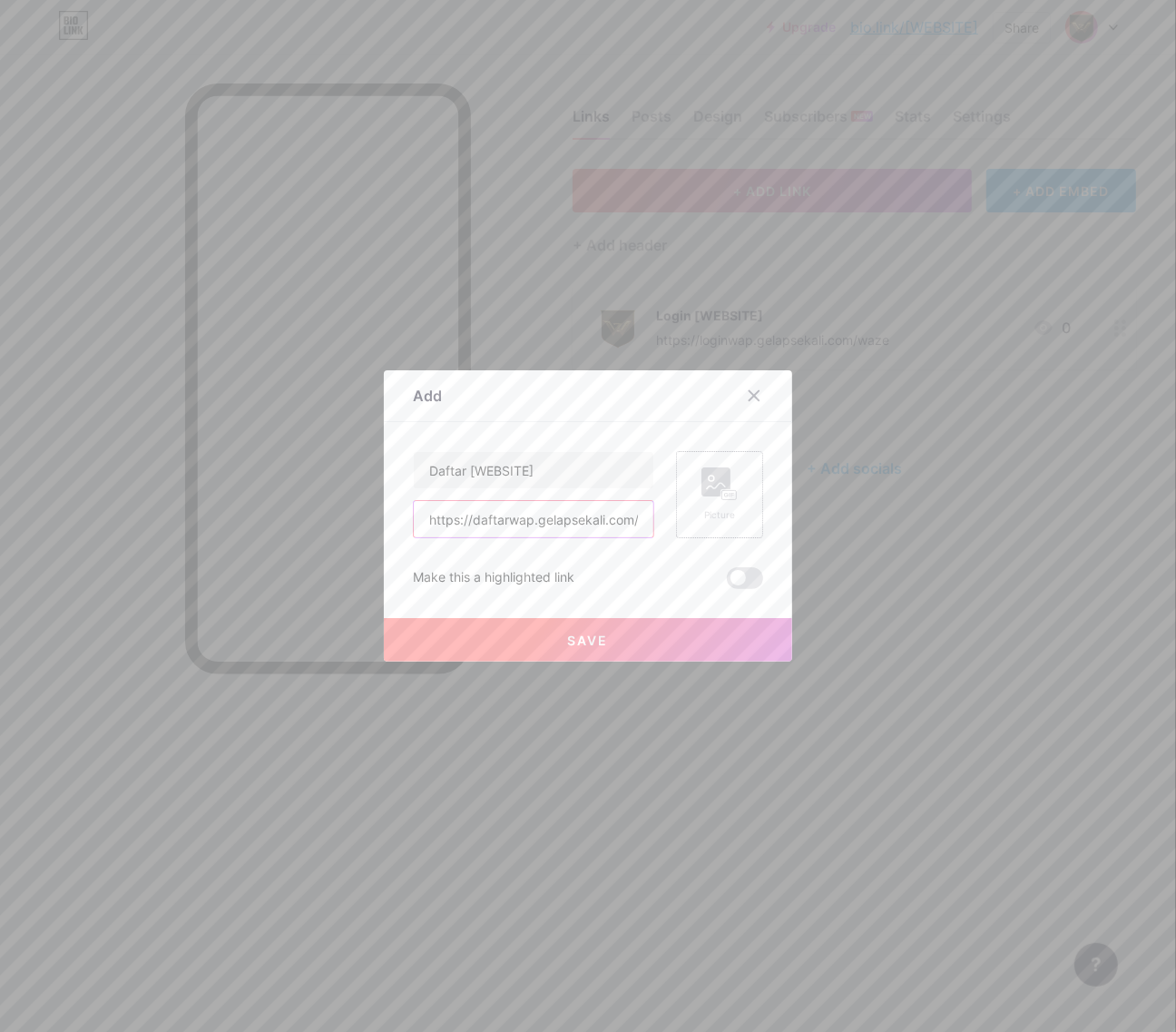 scroll, scrollTop: 0, scrollLeft: 33, axis: horizontal 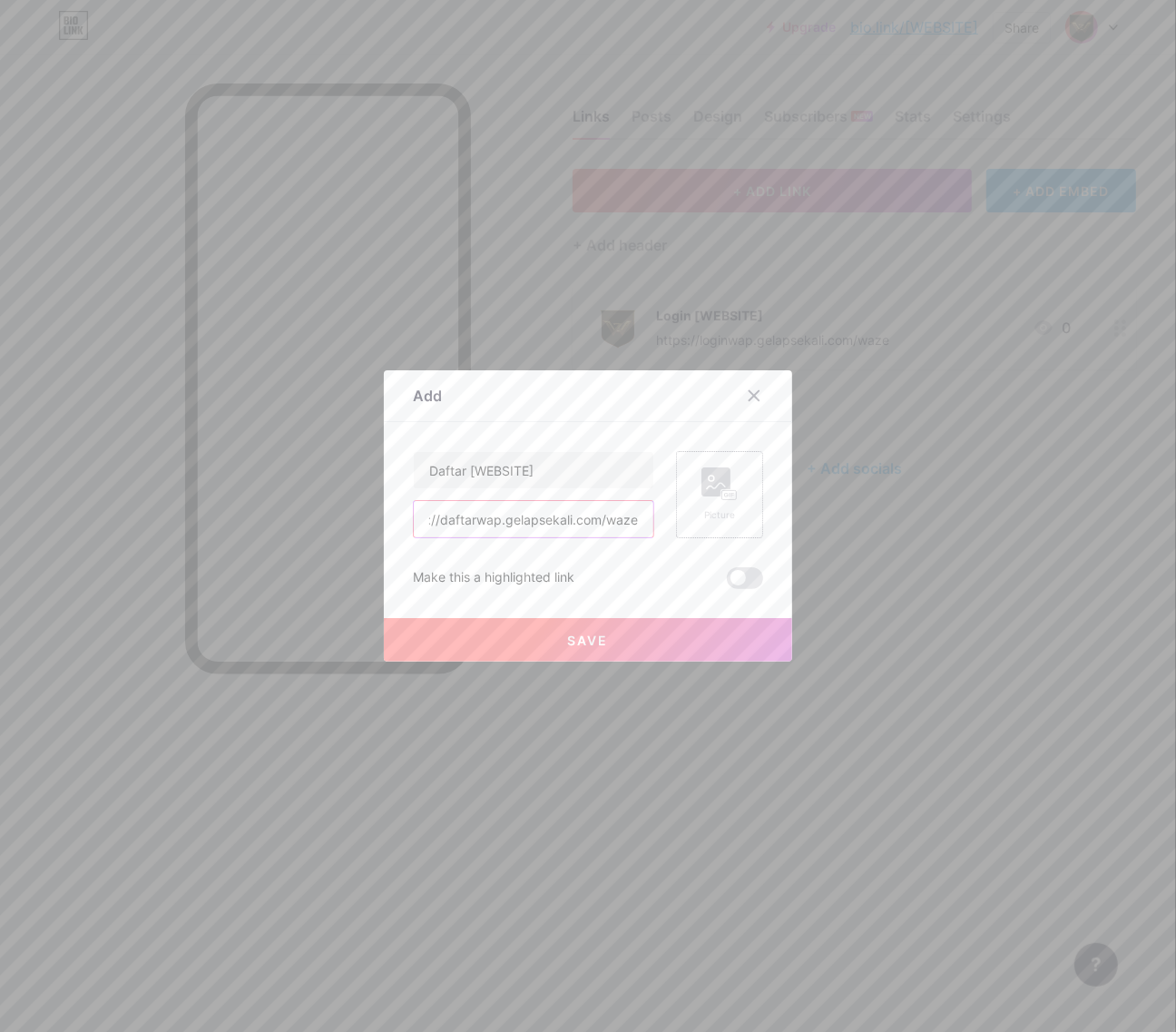 type on "https://daftarwap.gelapsekali.com/waze" 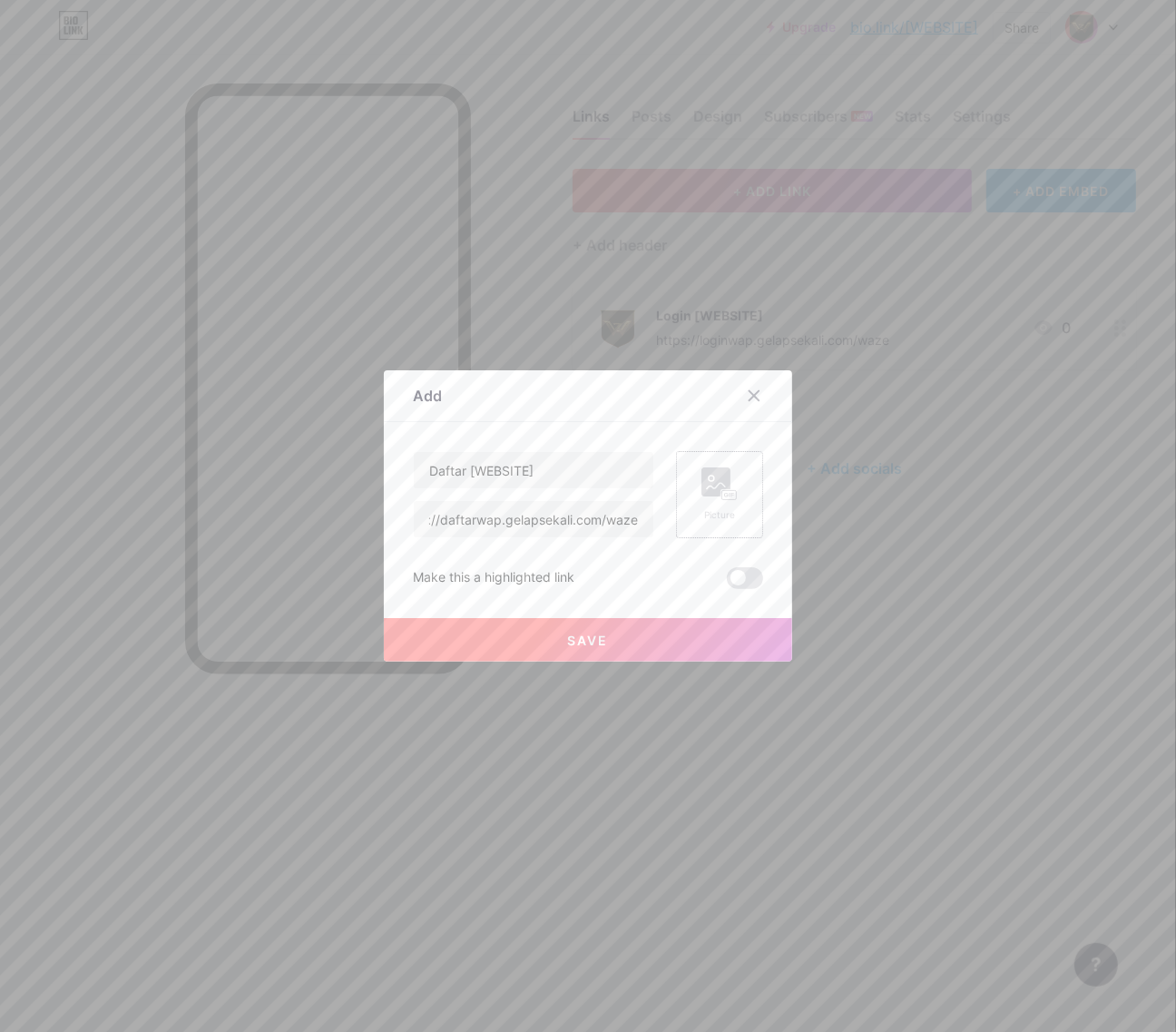 scroll, scrollTop: 0, scrollLeft: 0, axis: both 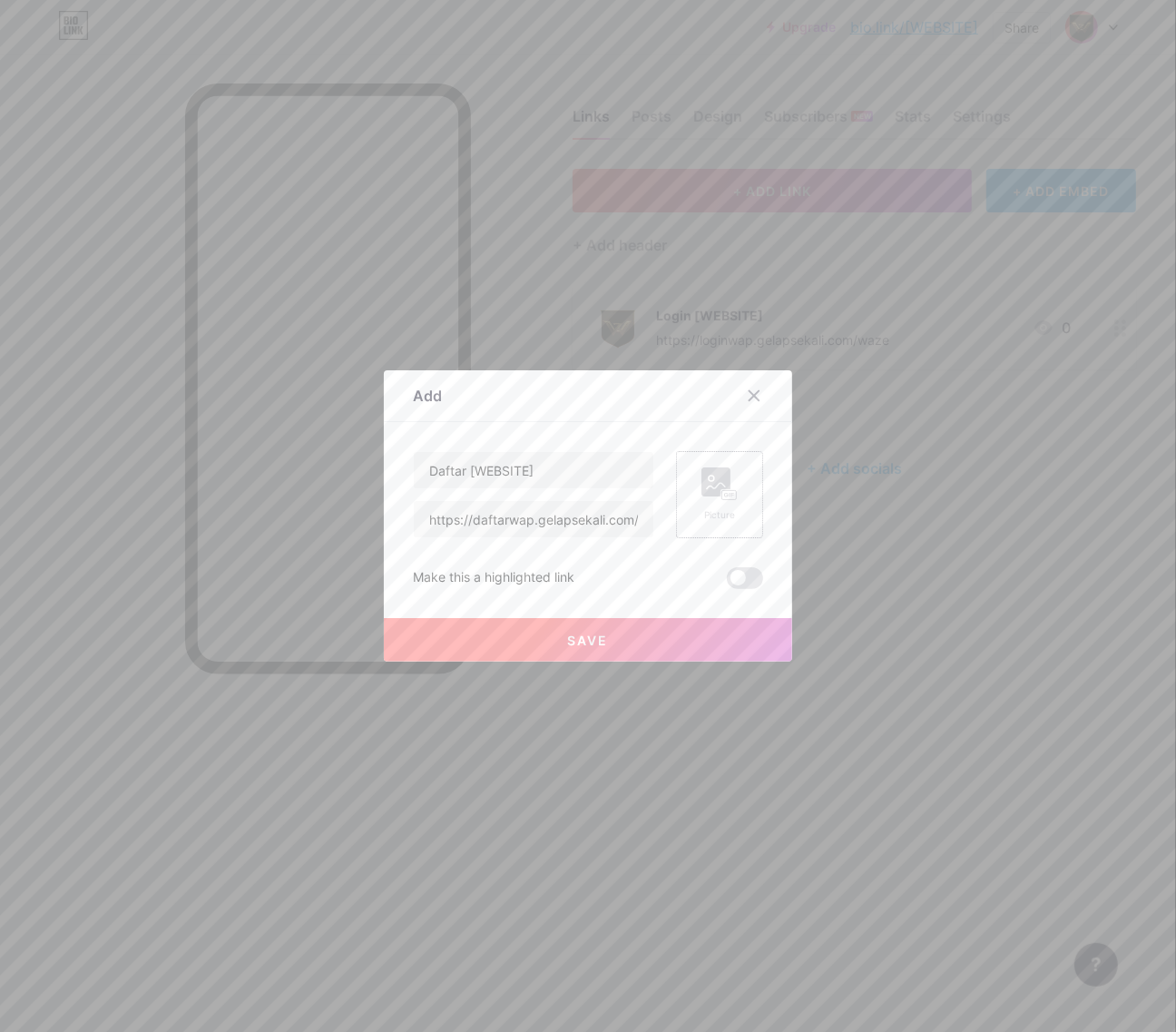 click on "Picture" at bounding box center [720, 495] 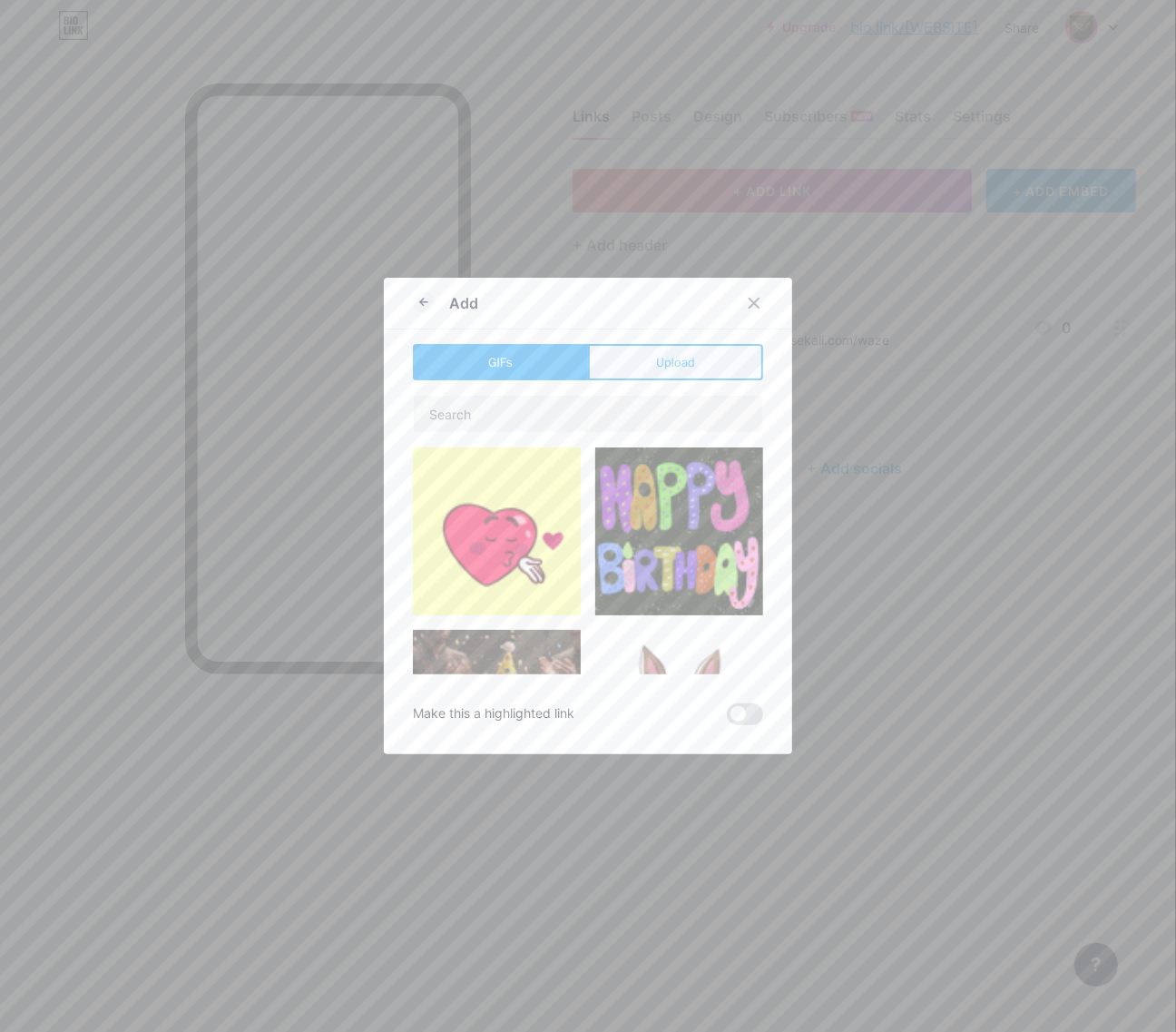 click on "Upload" at bounding box center [675, 362] 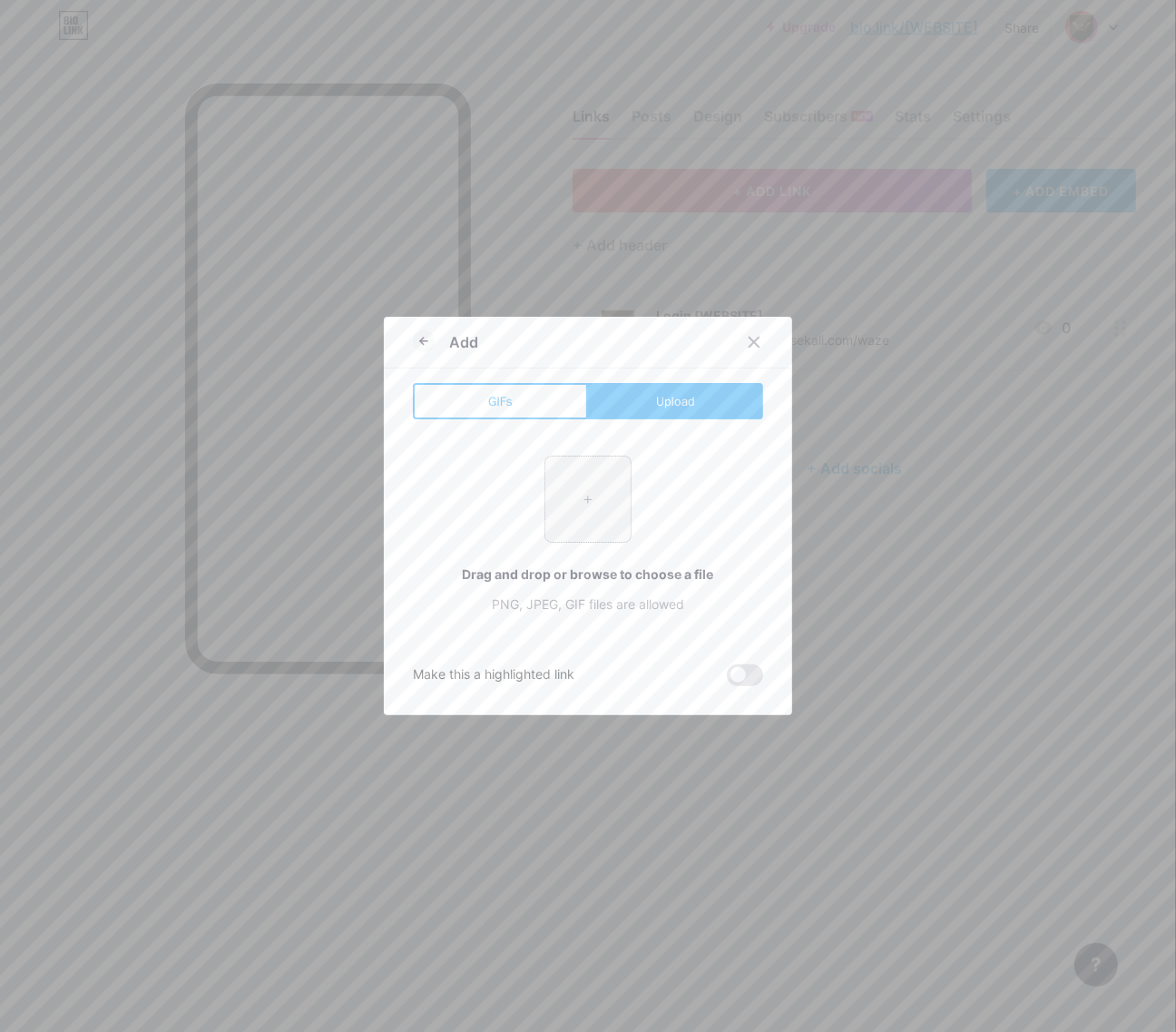 click at bounding box center (588, 499) 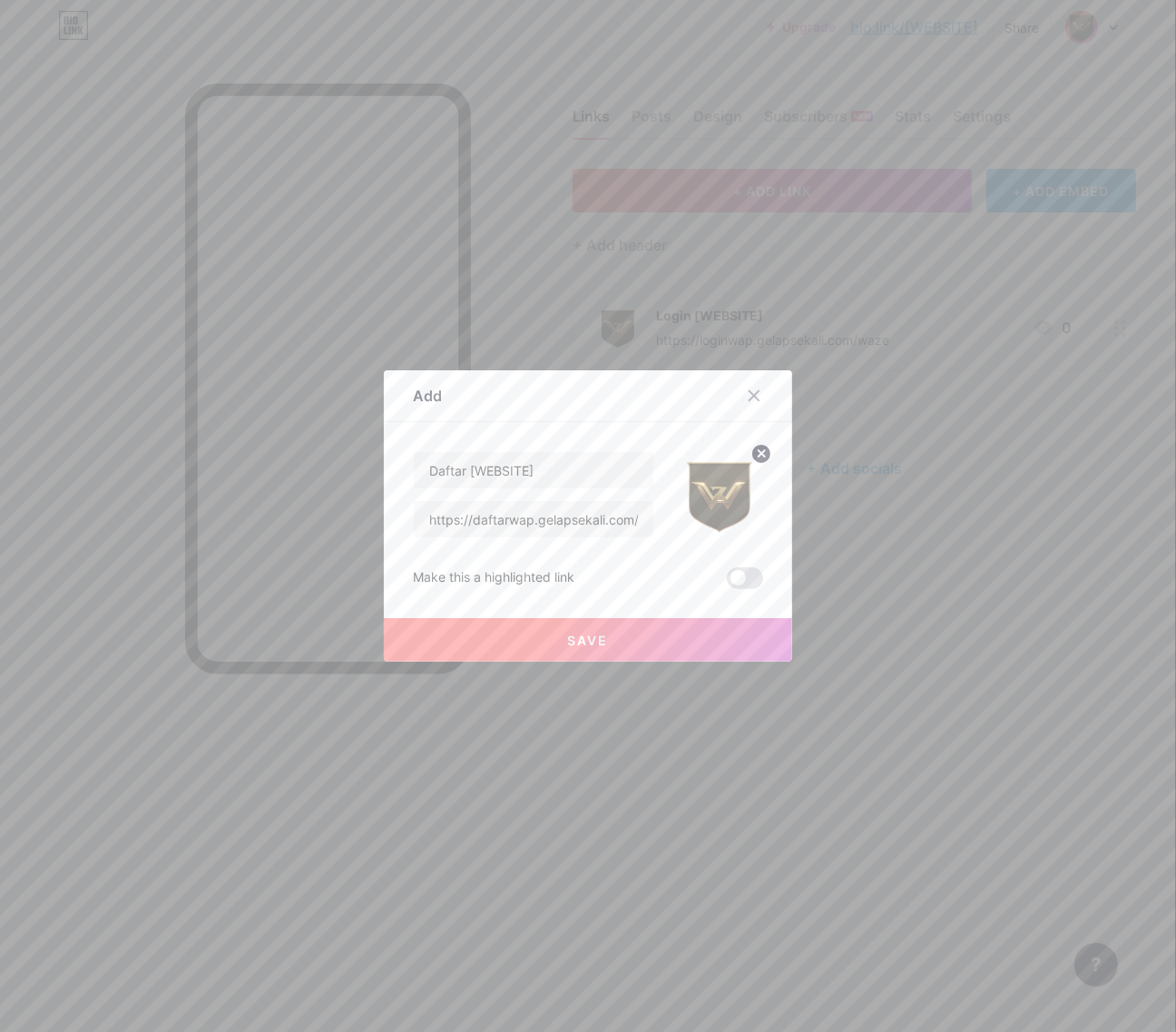 click on "Save" at bounding box center [588, 640] 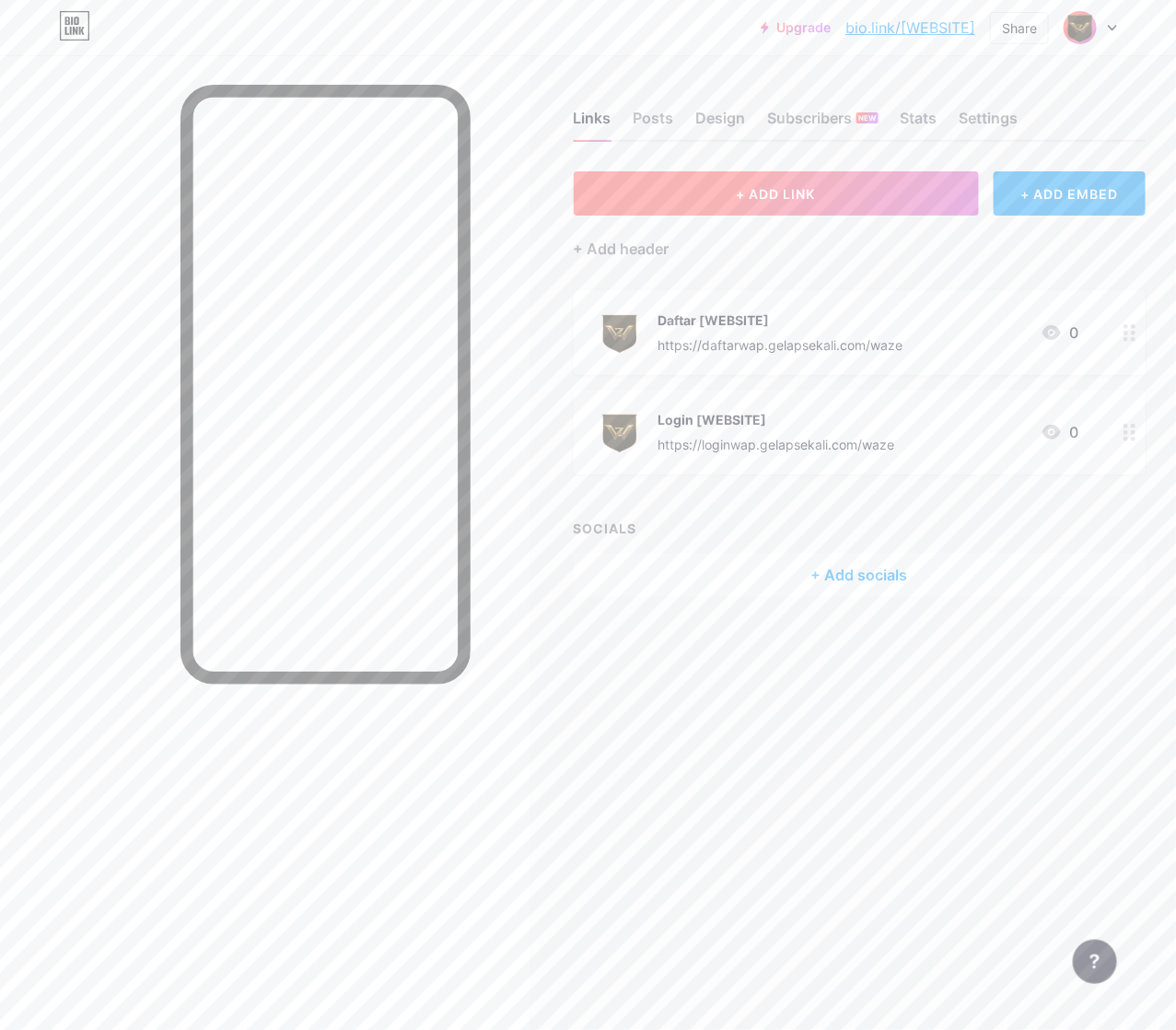 click on "+ ADD LINK" at bounding box center (776, 193) 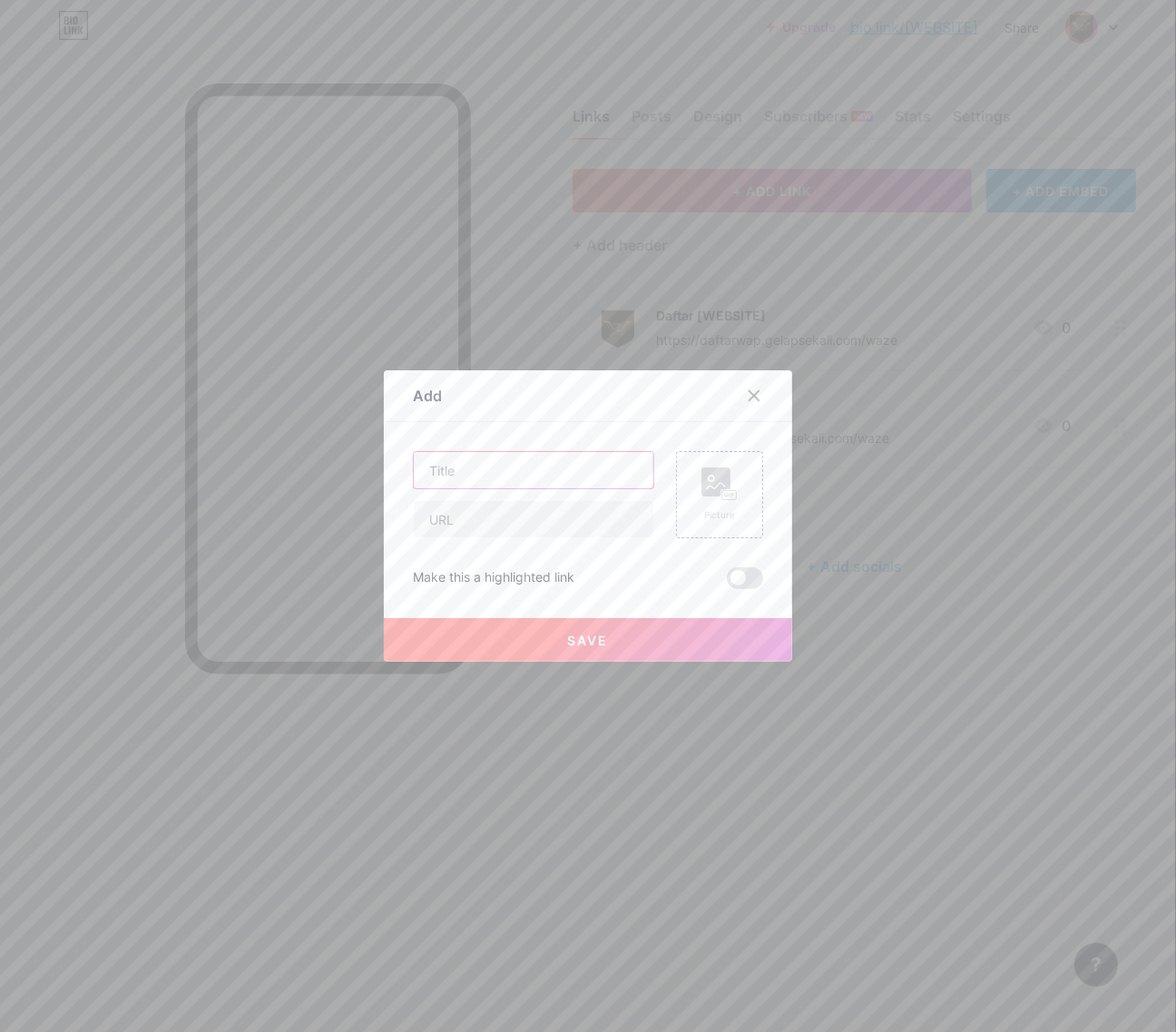click at bounding box center (534, 470) 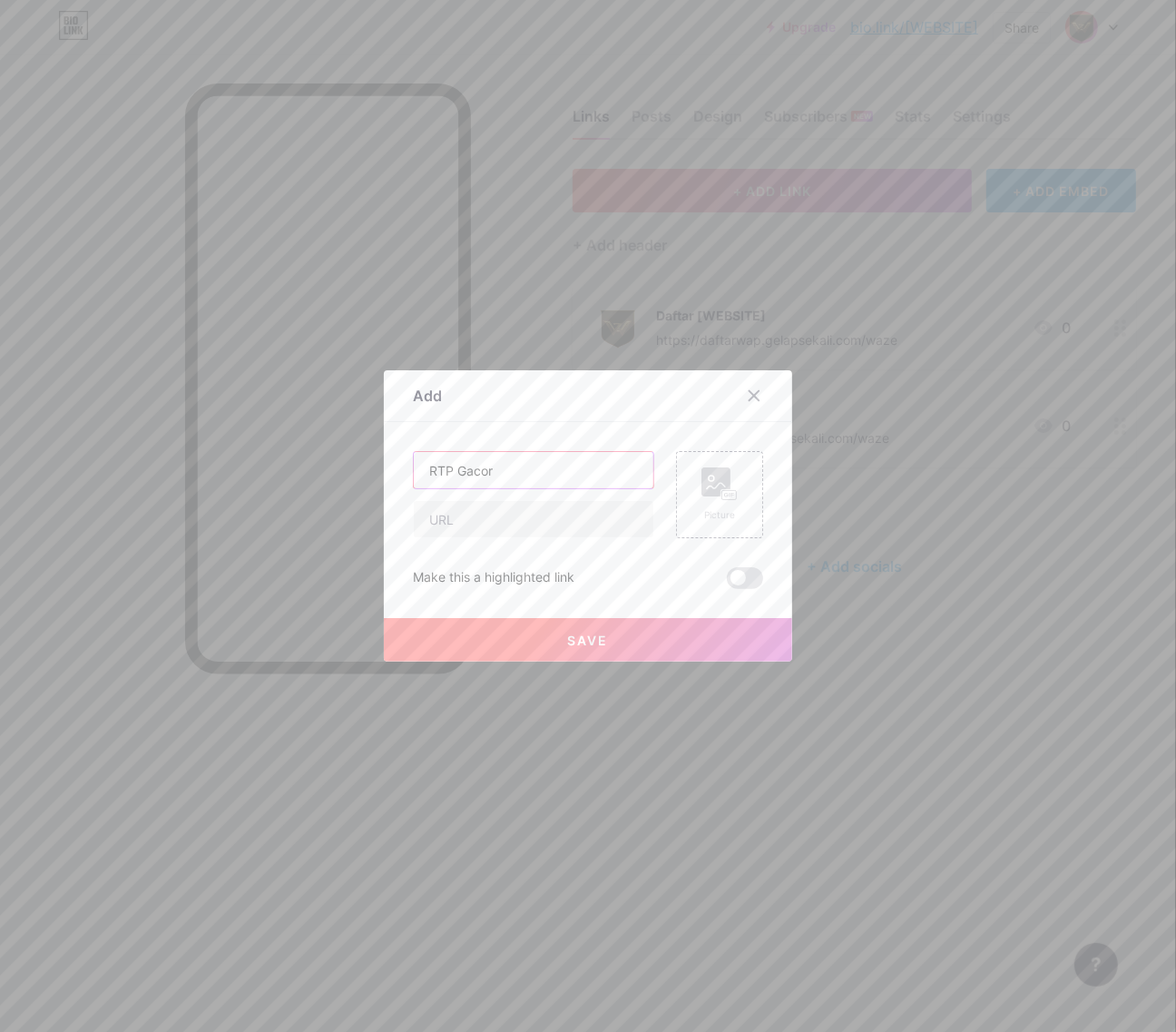 type on "RTP Gacor" 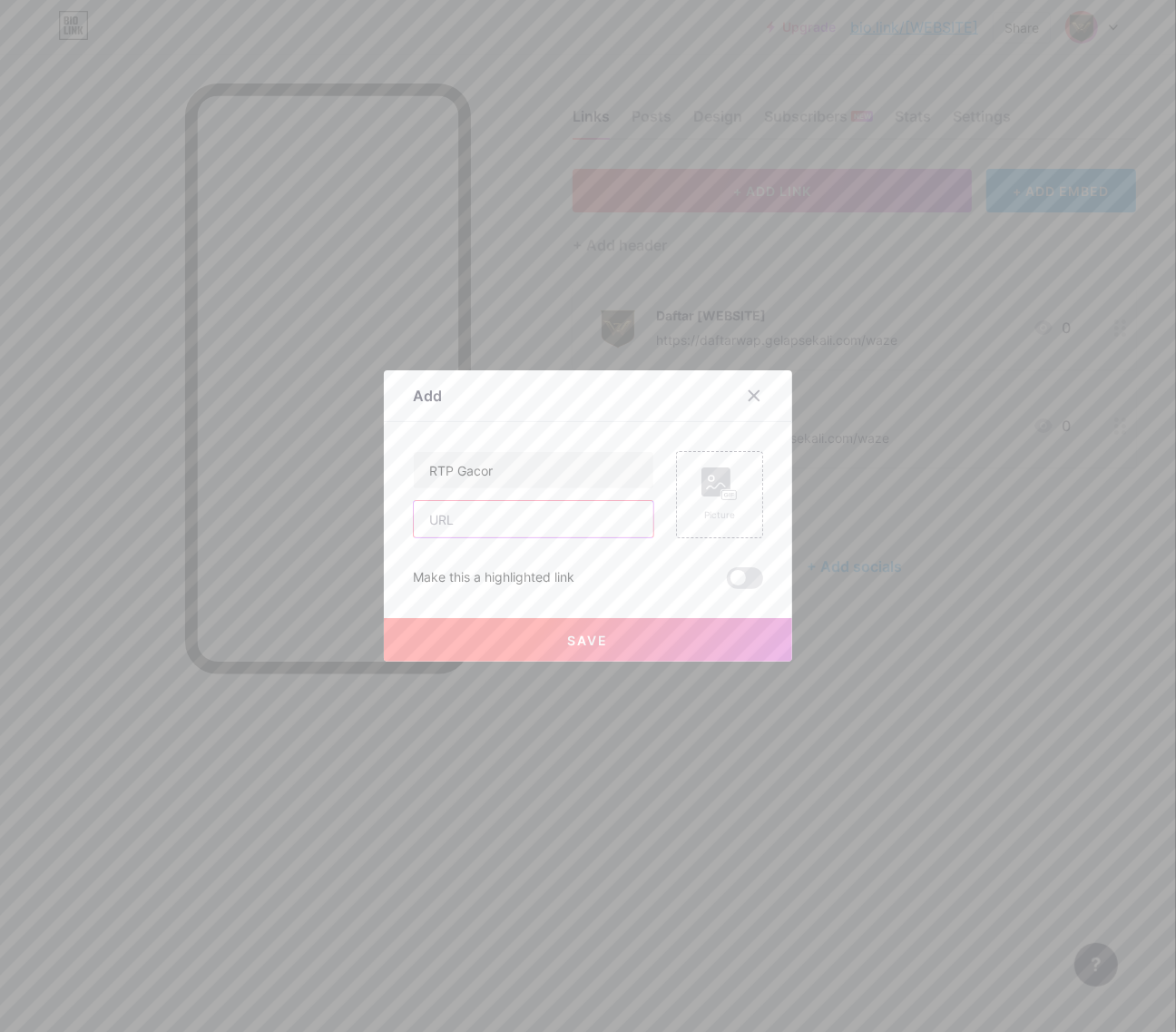 click at bounding box center [534, 519] 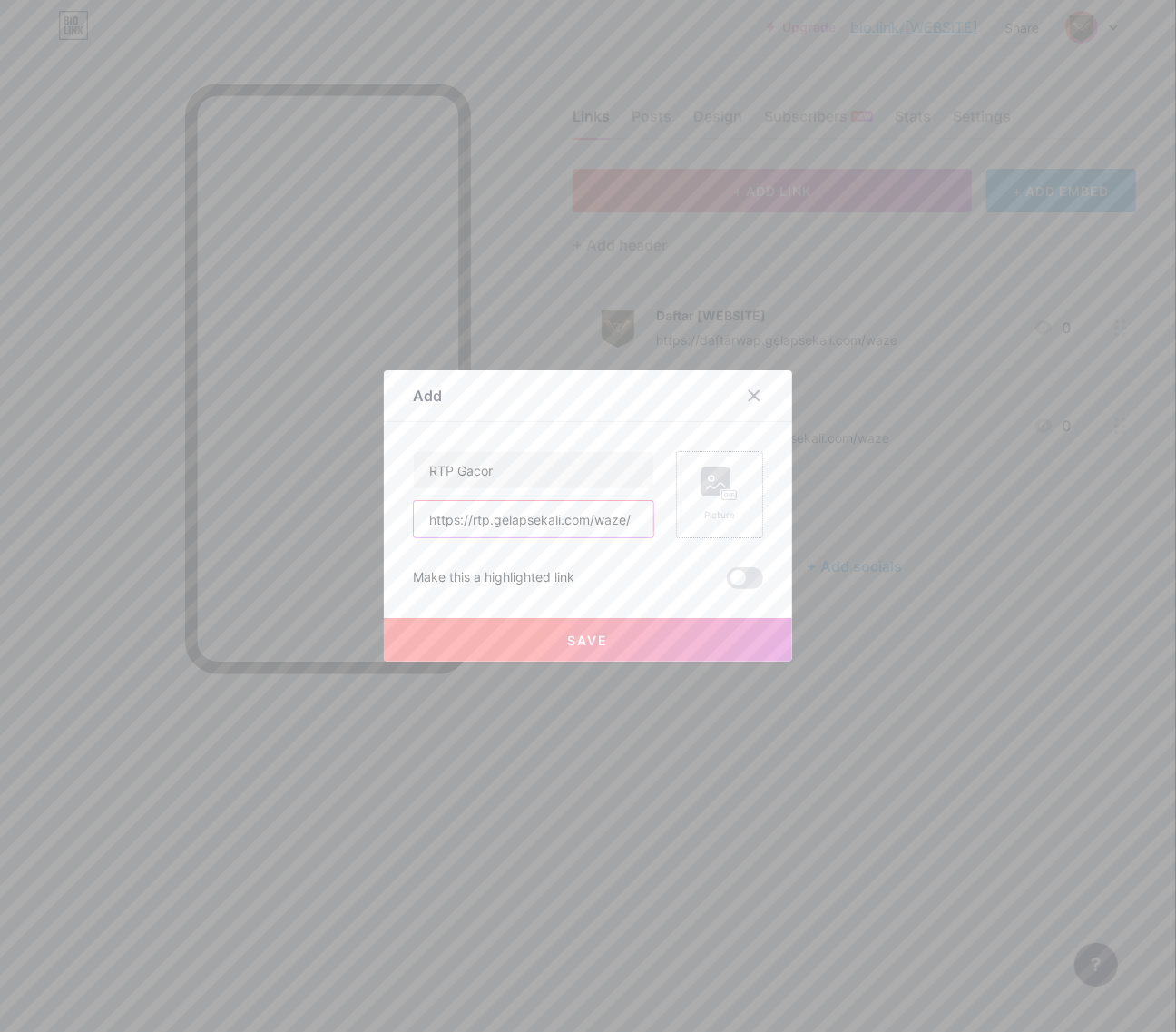 type on "https://rtp.gelapsekali.com/waze/" 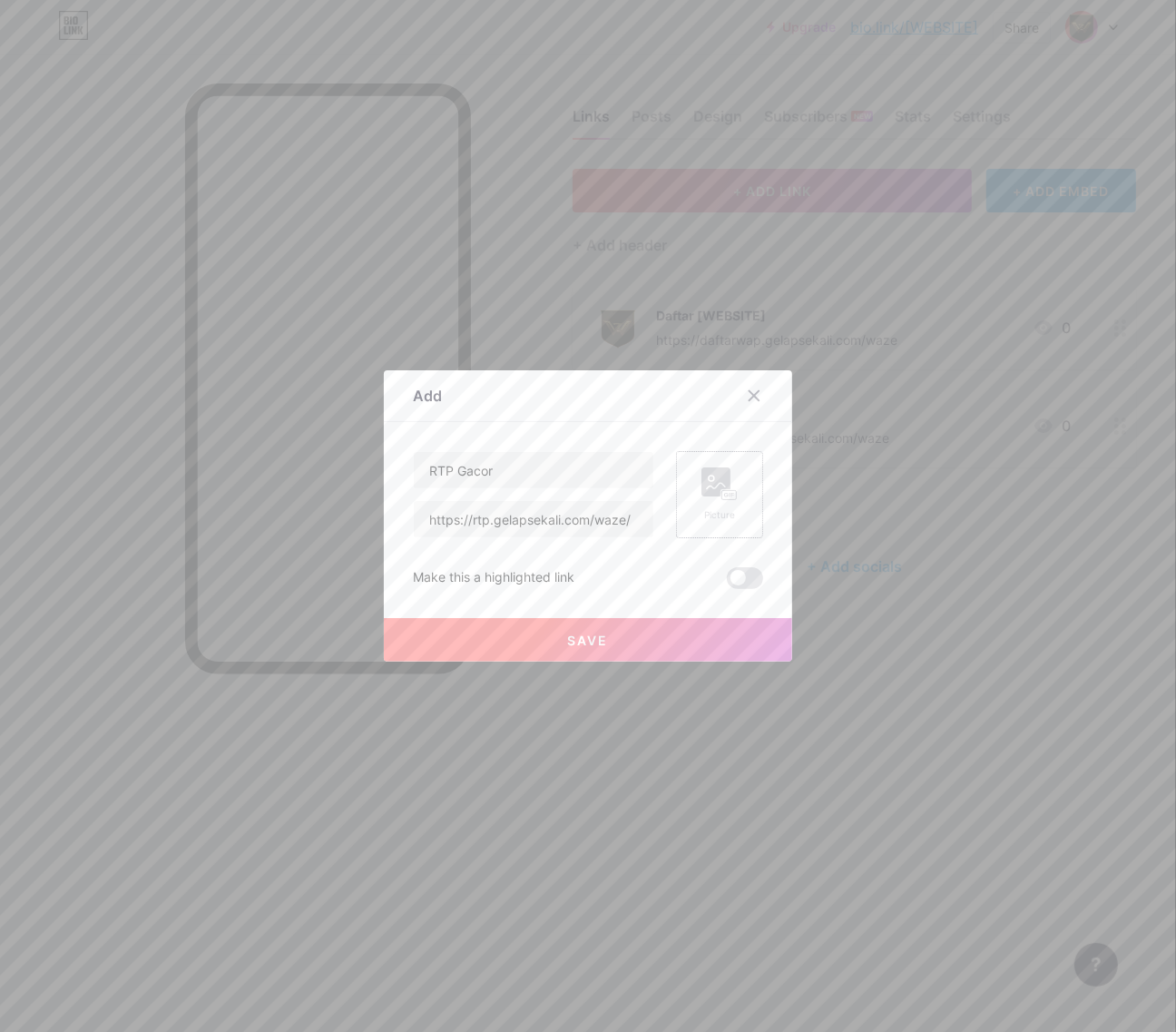 click 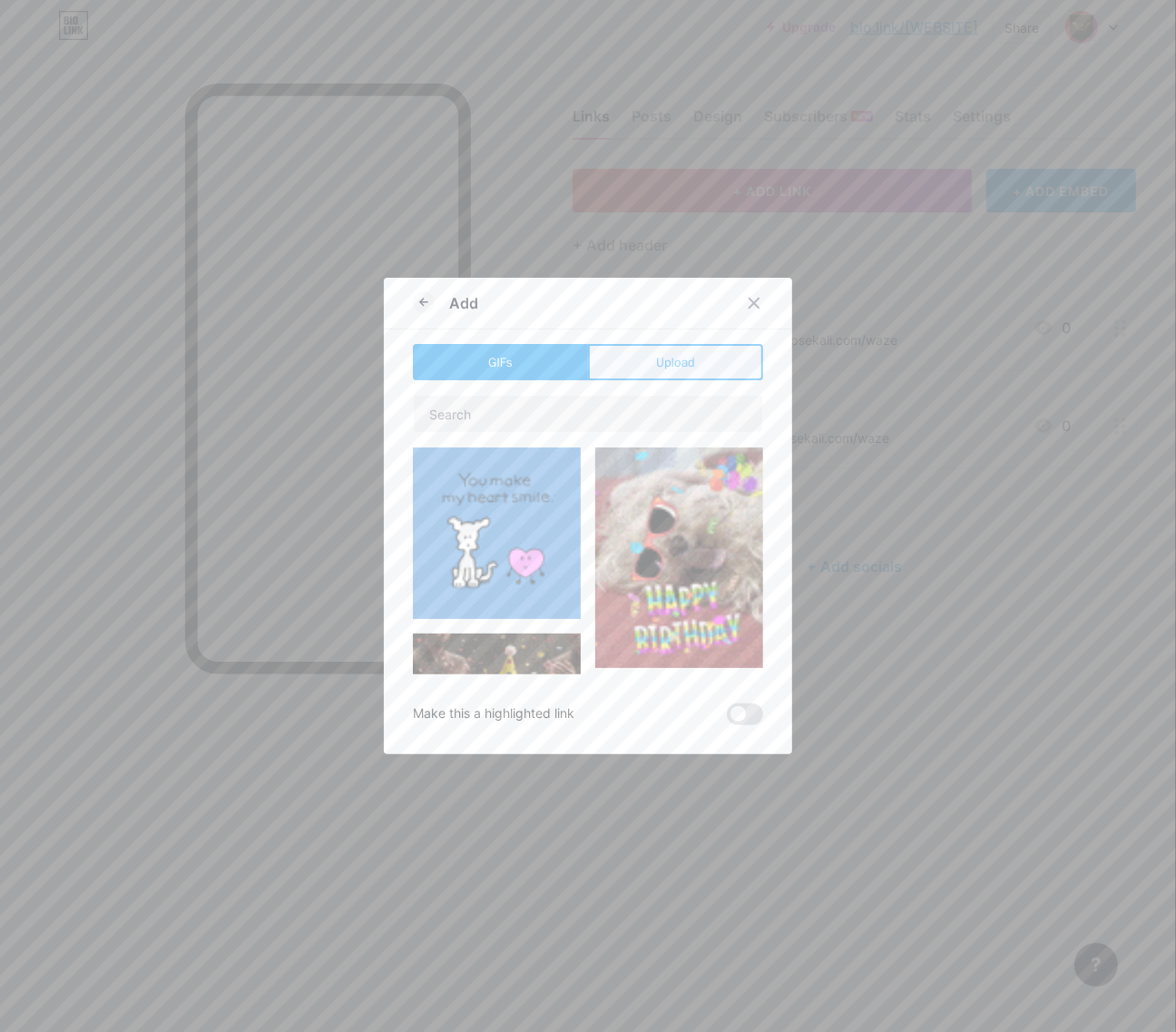 click on "Upload" at bounding box center (675, 362) 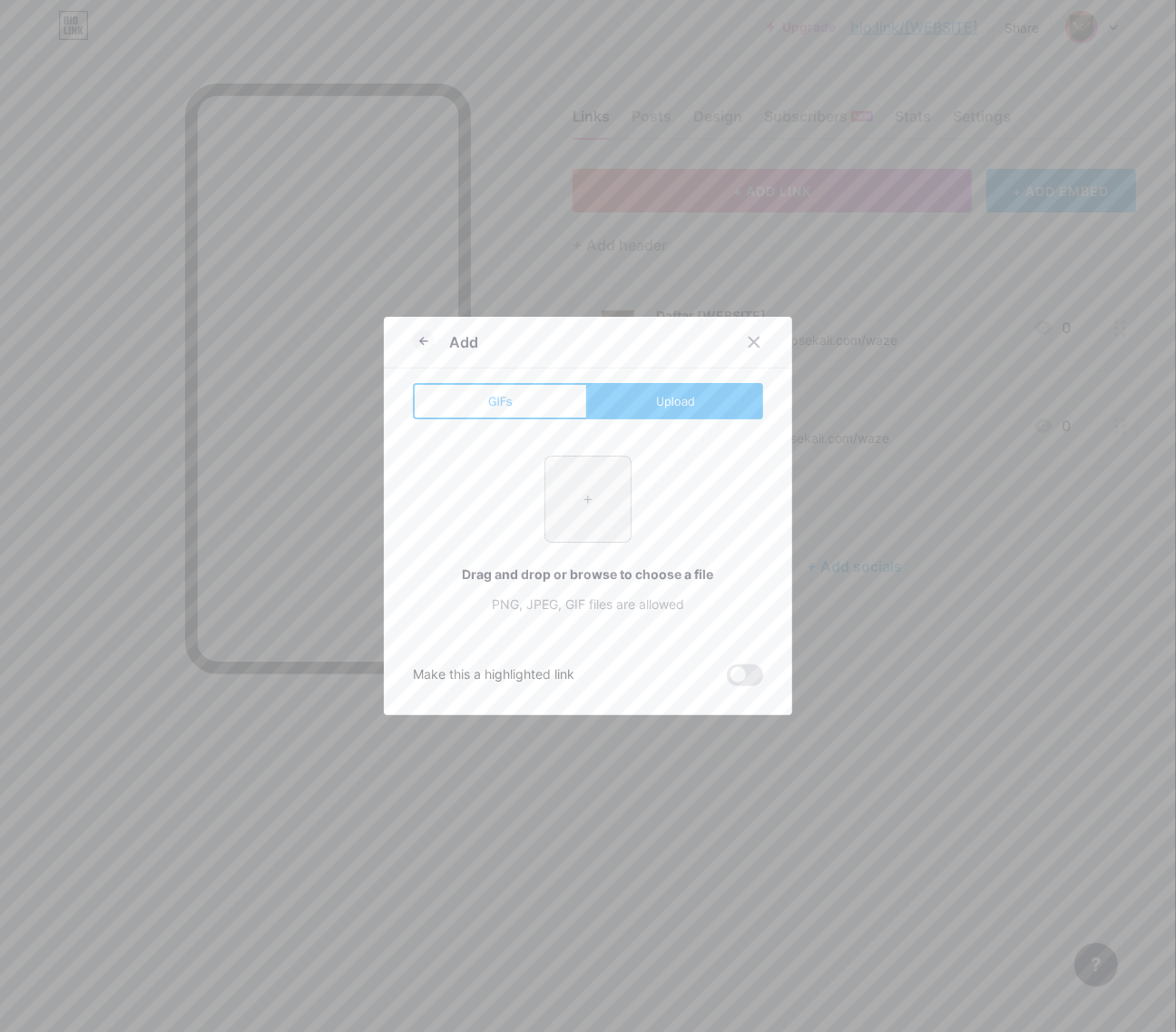 click at bounding box center (588, 499) 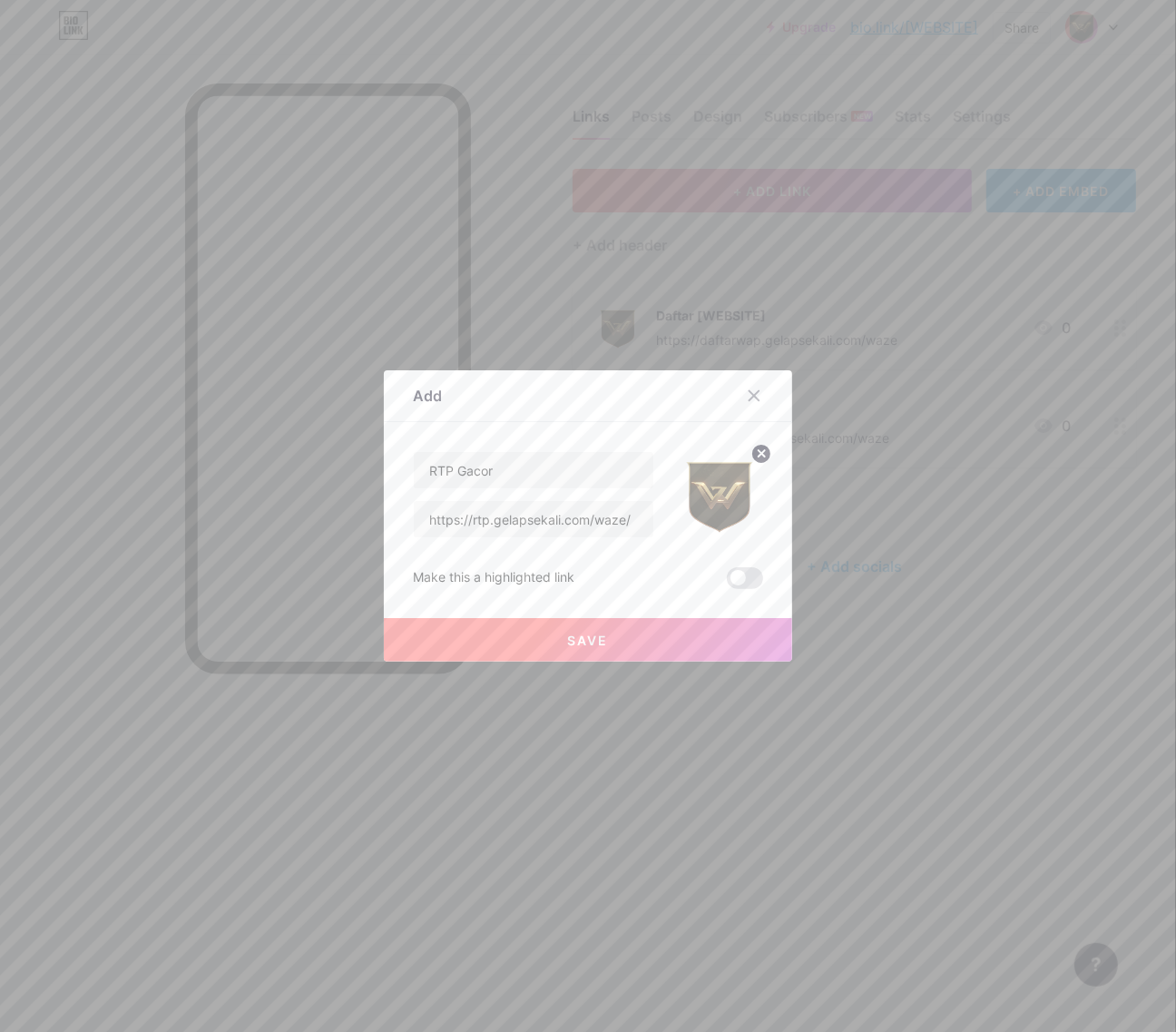click on "Save" at bounding box center (588, 640) 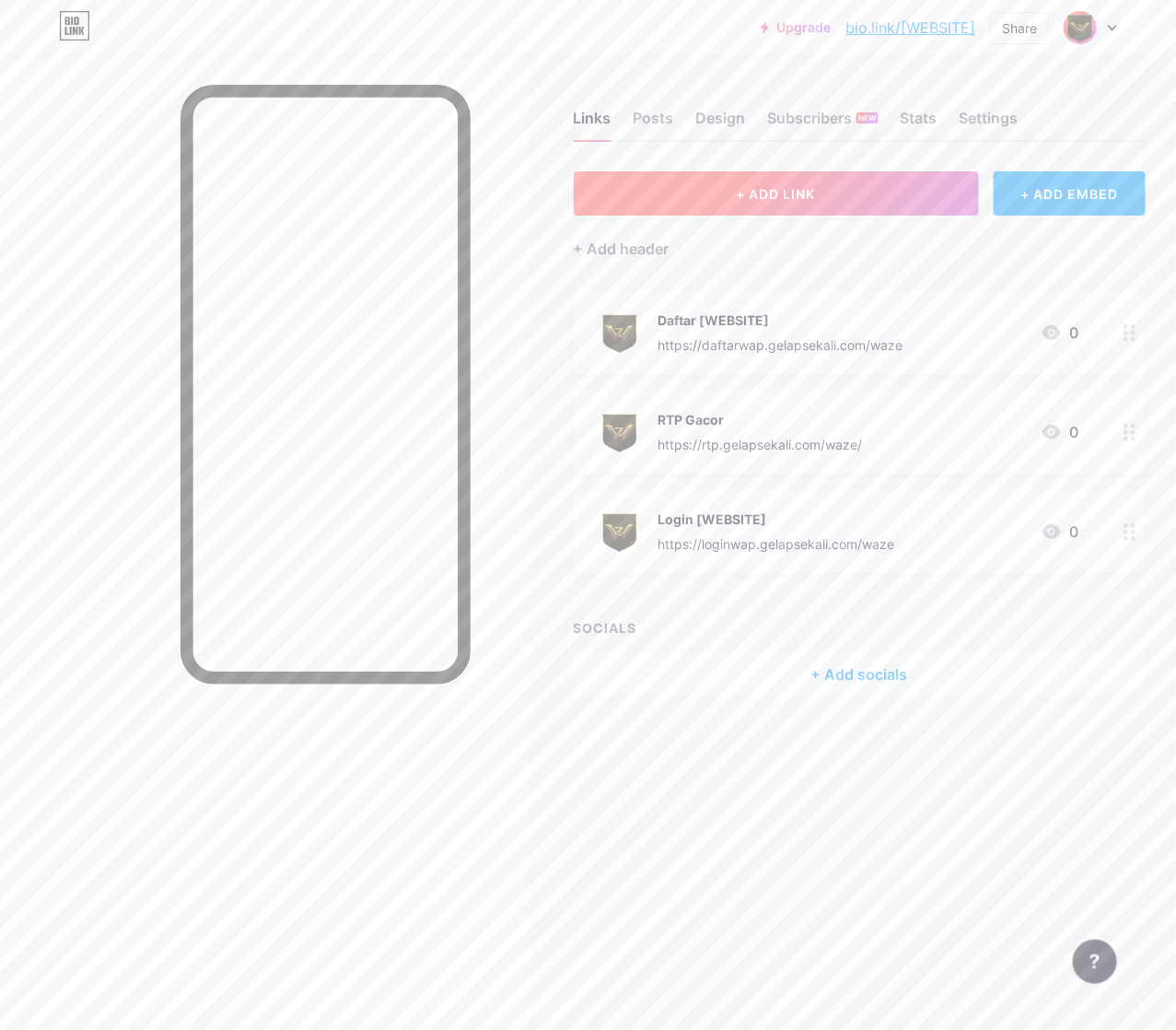 click on "+ ADD LINK" at bounding box center (776, 193) 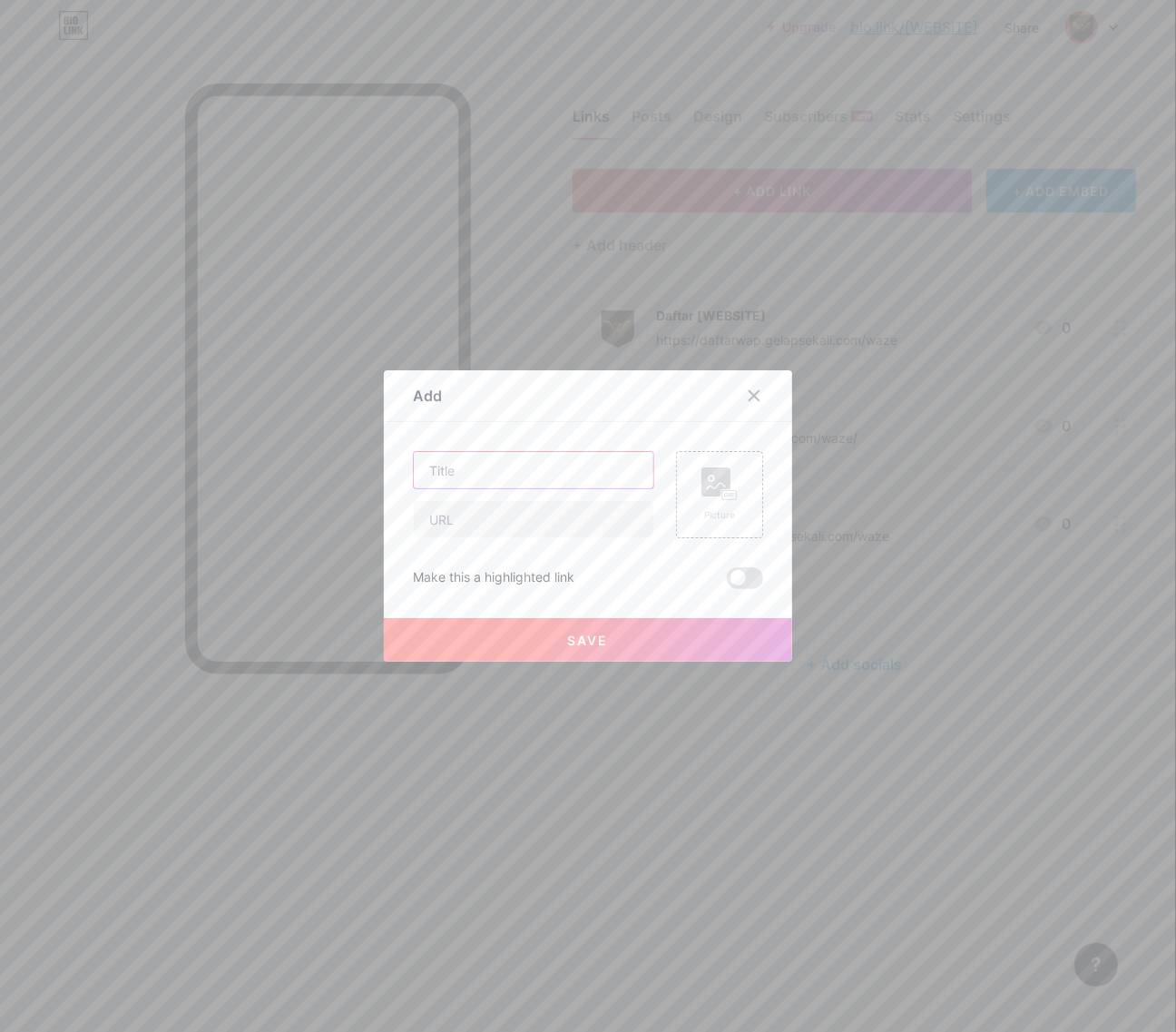 click at bounding box center [534, 470] 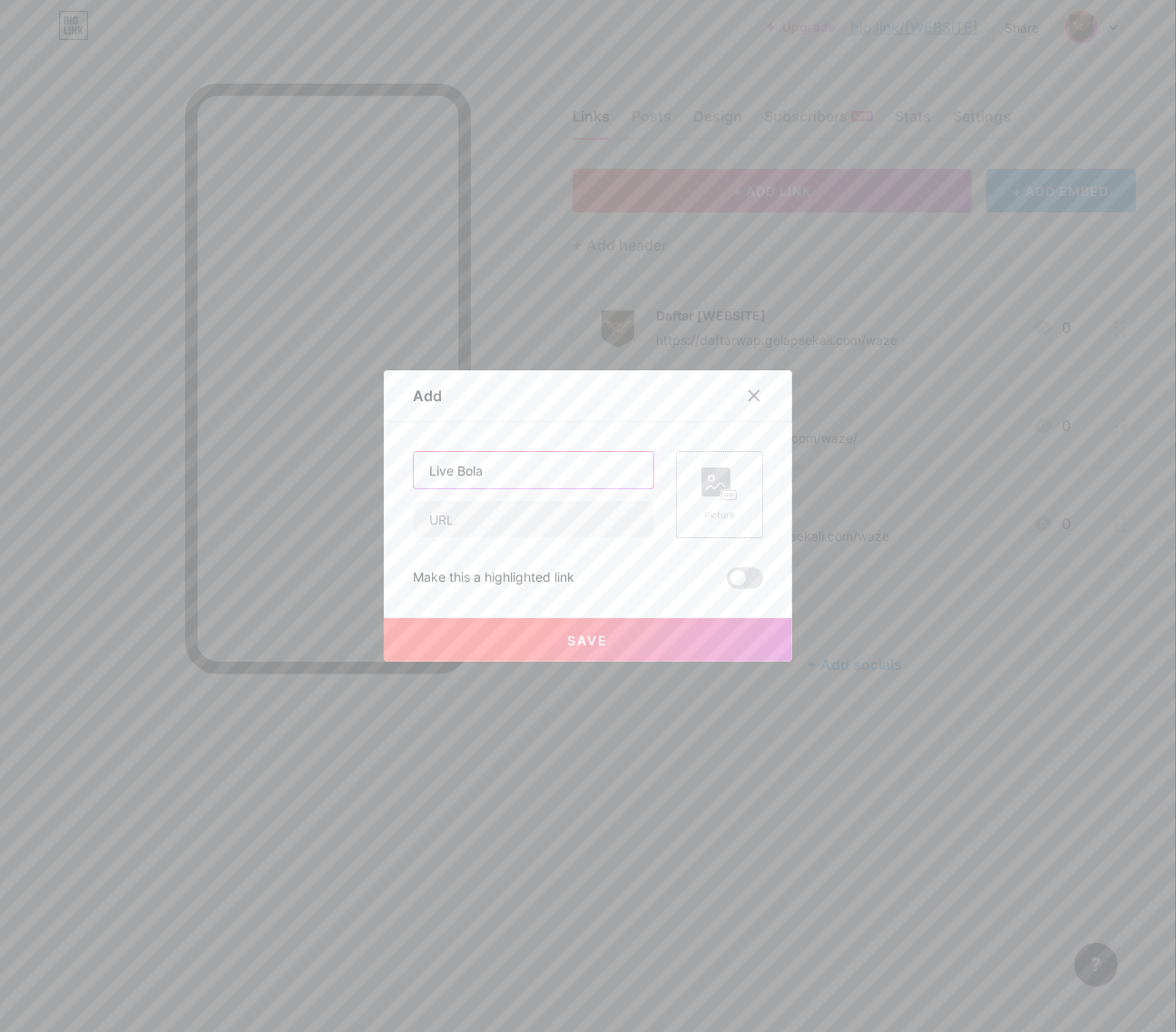 type on "Live Bola" 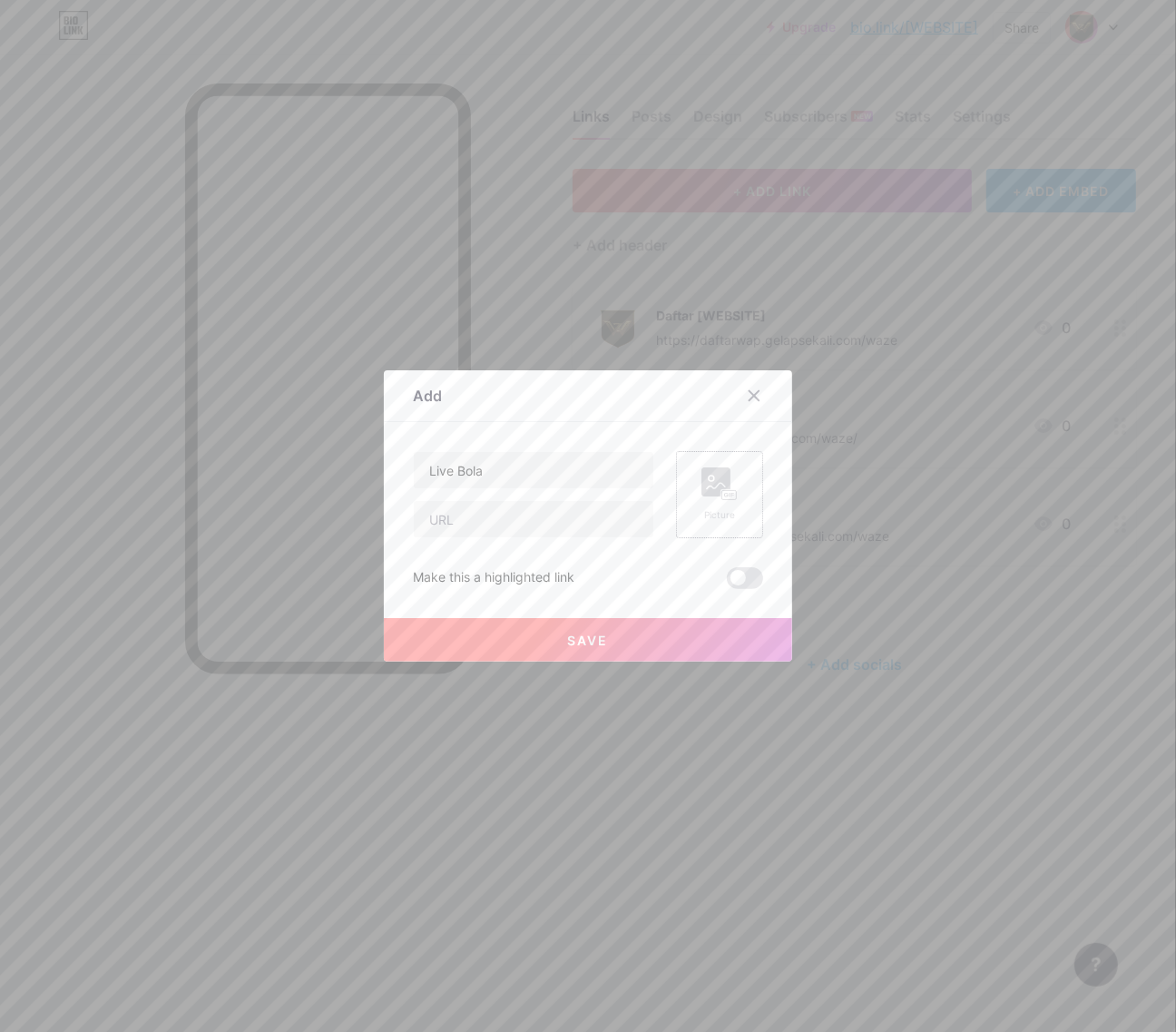 click 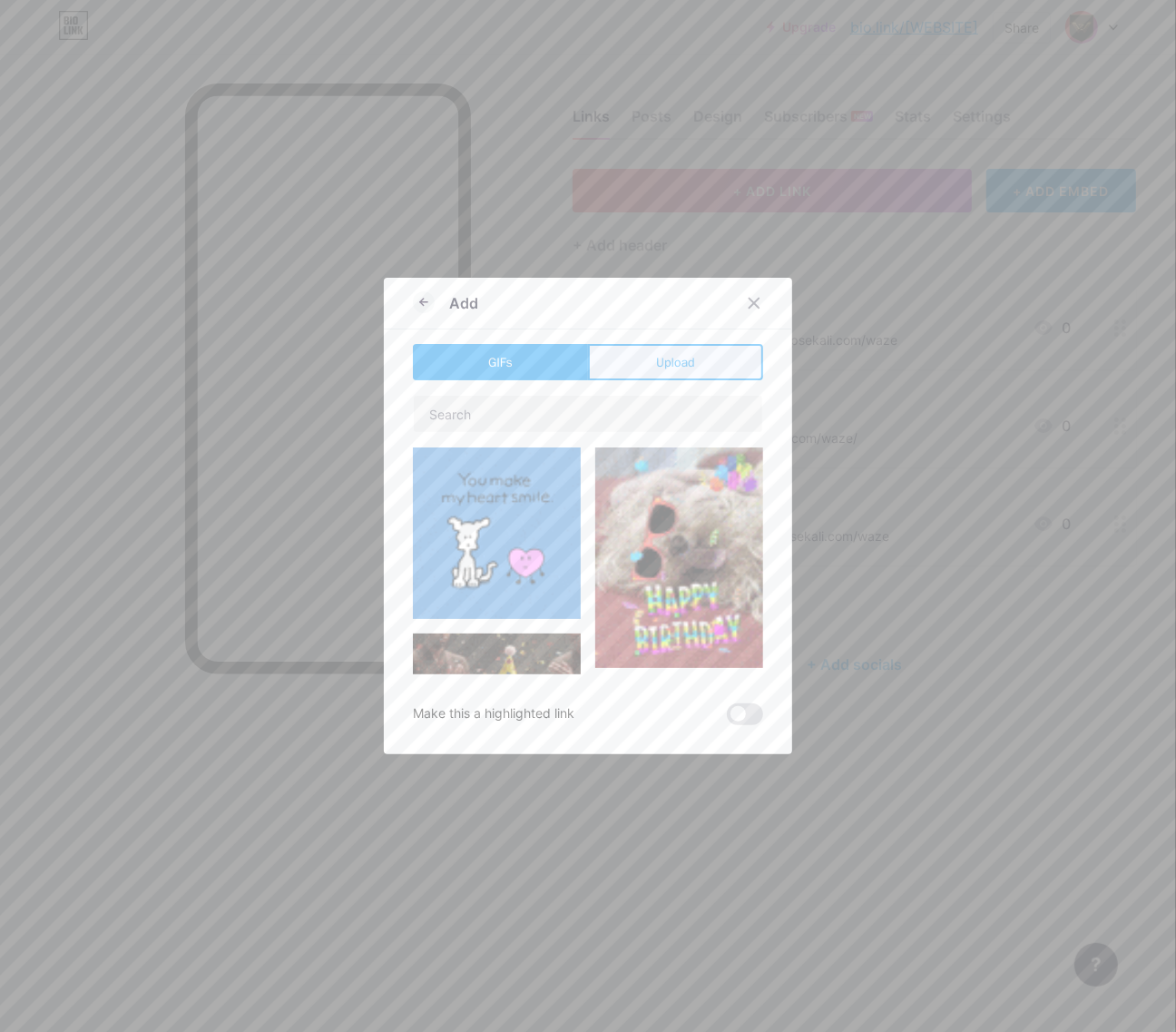 click on "Upload" at bounding box center [675, 362] 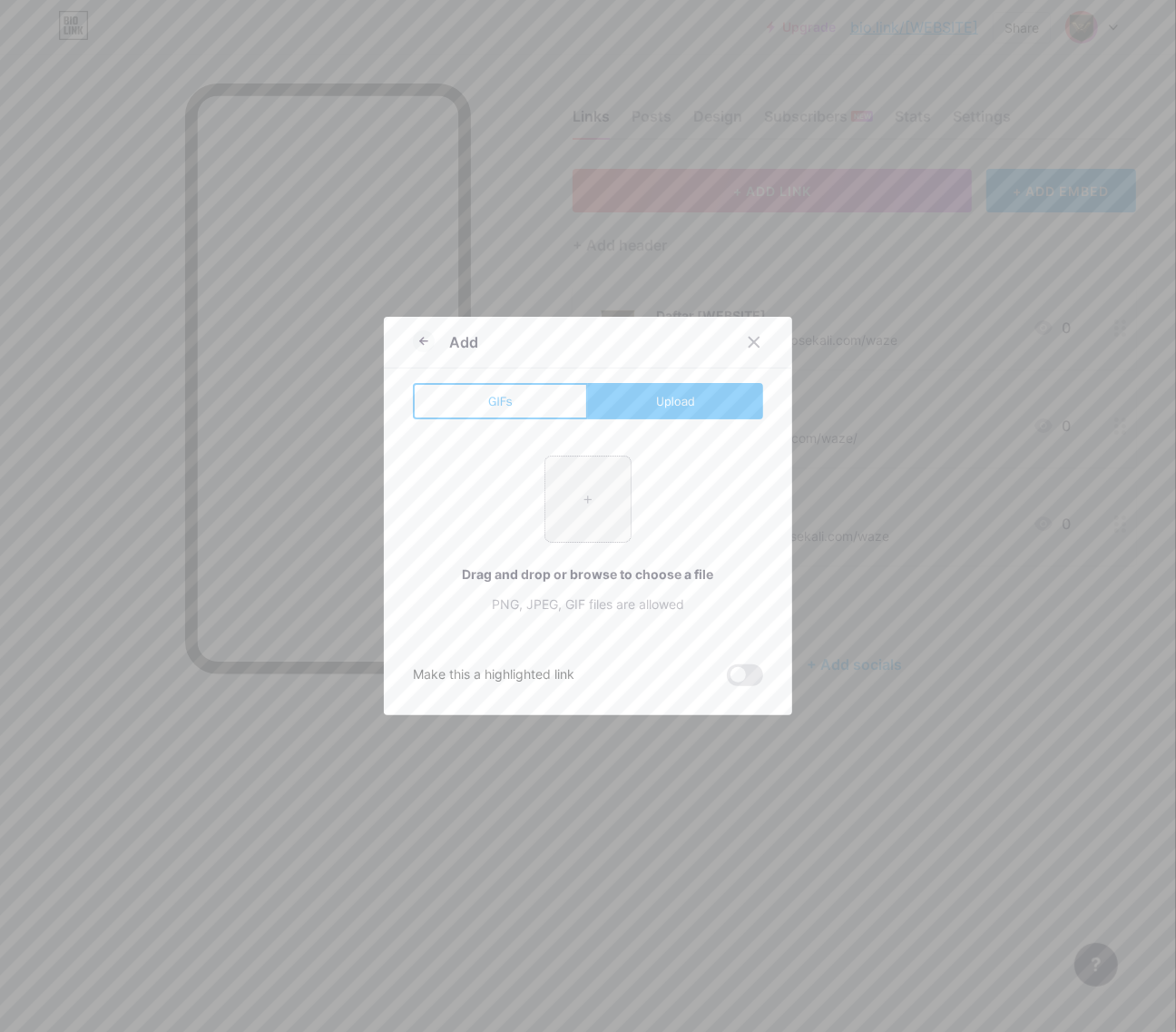 click at bounding box center [588, 499] 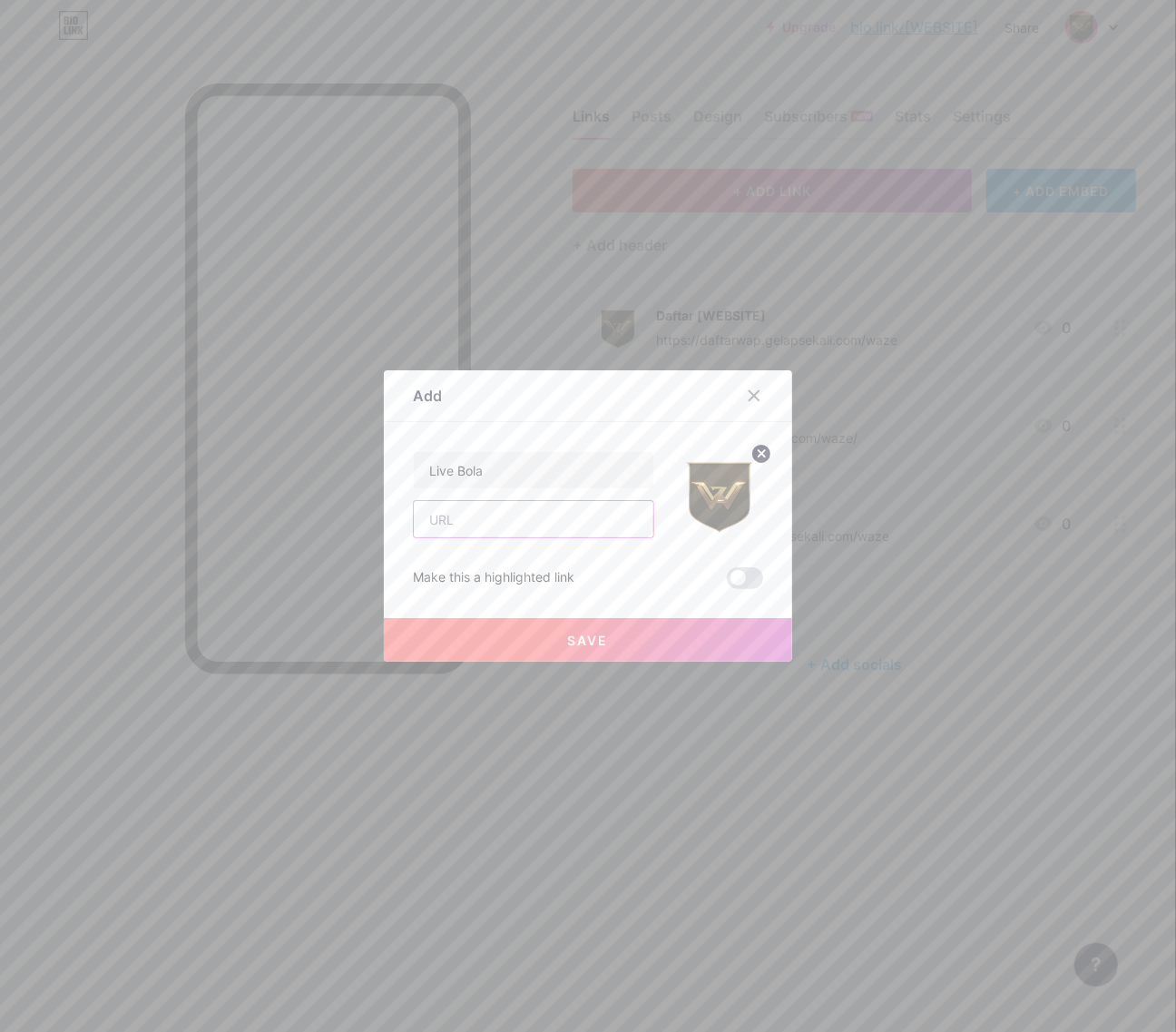 click at bounding box center [534, 519] 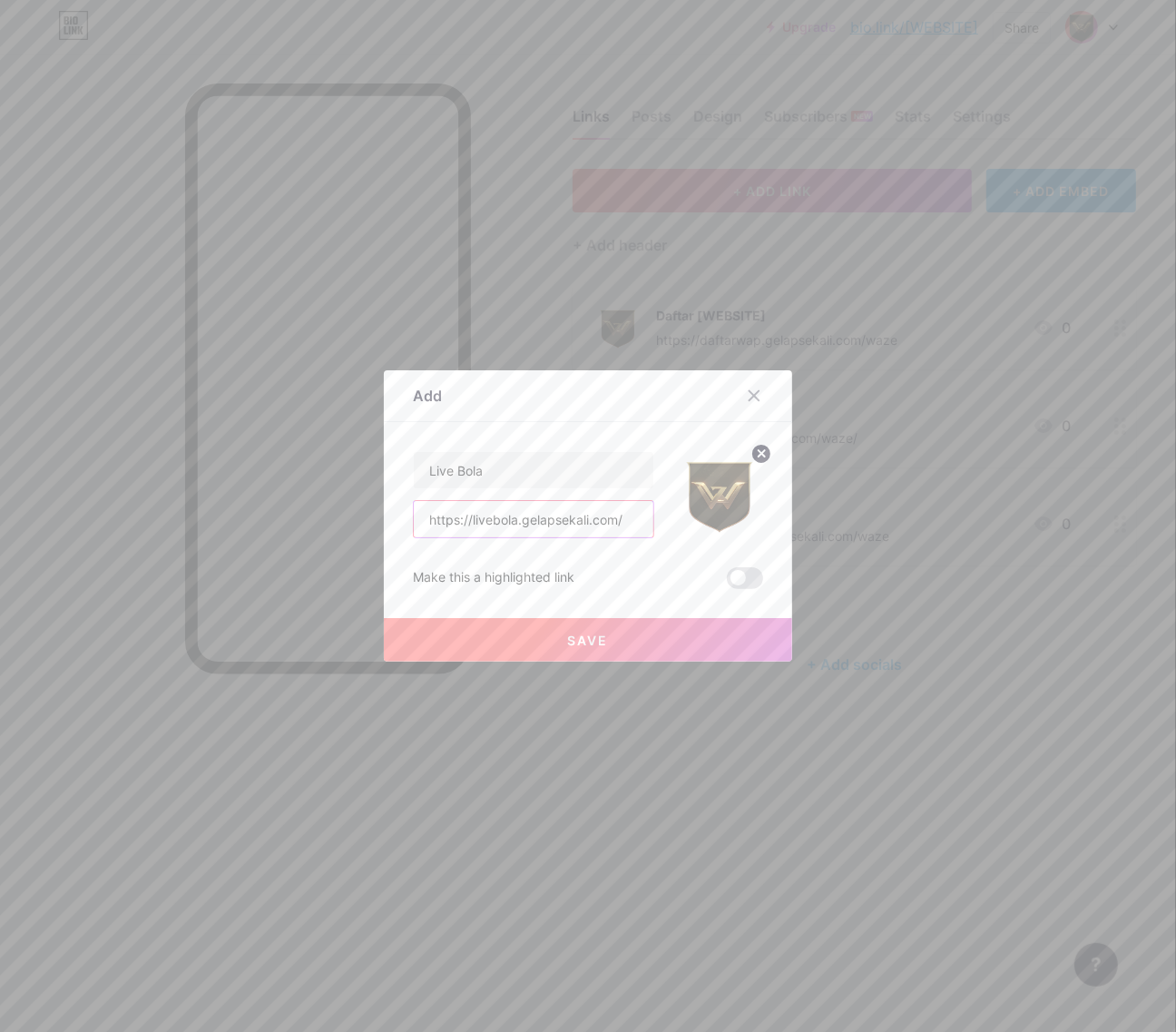 type on "https://livebola.gelapsekali.com/" 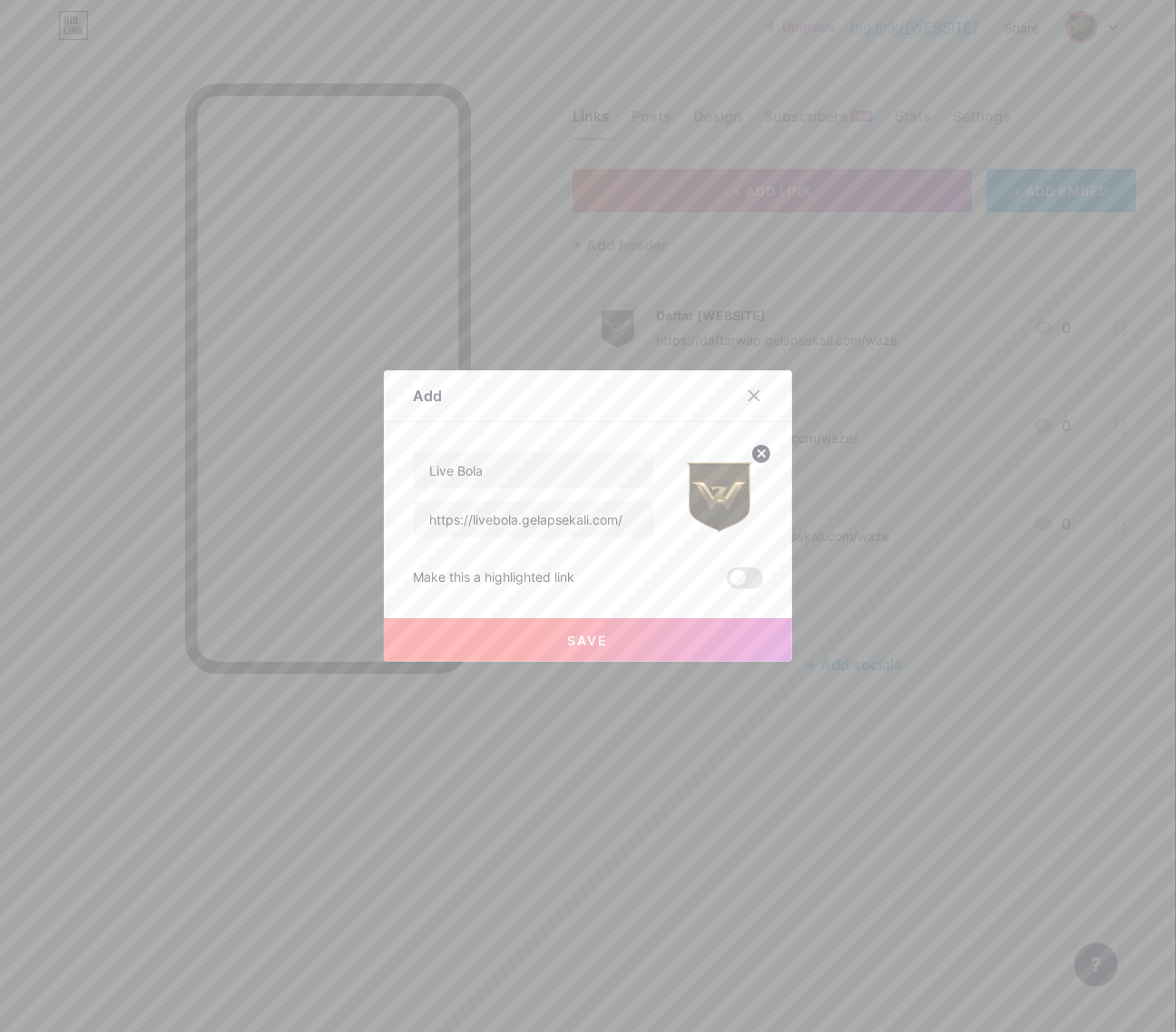 click on "Save" at bounding box center [588, 640] 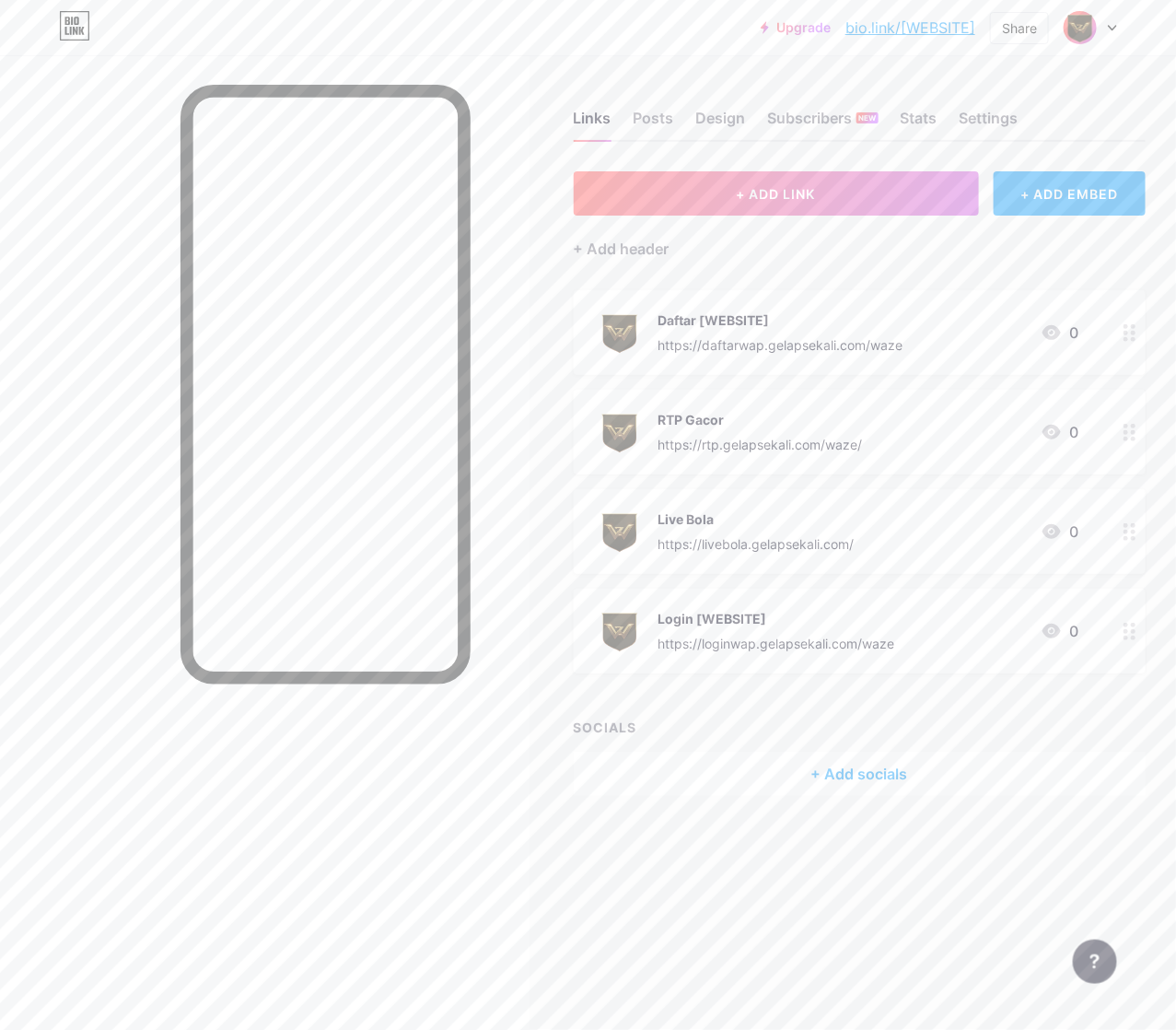 click on "Links
Posts
Design
Subscribers
NEW
Stats
Settings       + ADD LINK     + ADD EMBED
+ Add header
Daftar[WEBSITE]
https://daftarwap.gelapsekali.com/waze
0
RTP Gacor
https://rtp.gelapsekali.com/waze/
0
Live Bola
https://livebola.gelapsekali.com/
0
Login [WEBSITE]
https://loginwap.gelapsekali.com/waze
0
SOCIALS     + Add socials                       Feature requests             Help center         Contact support" at bounding box center (611, 472) 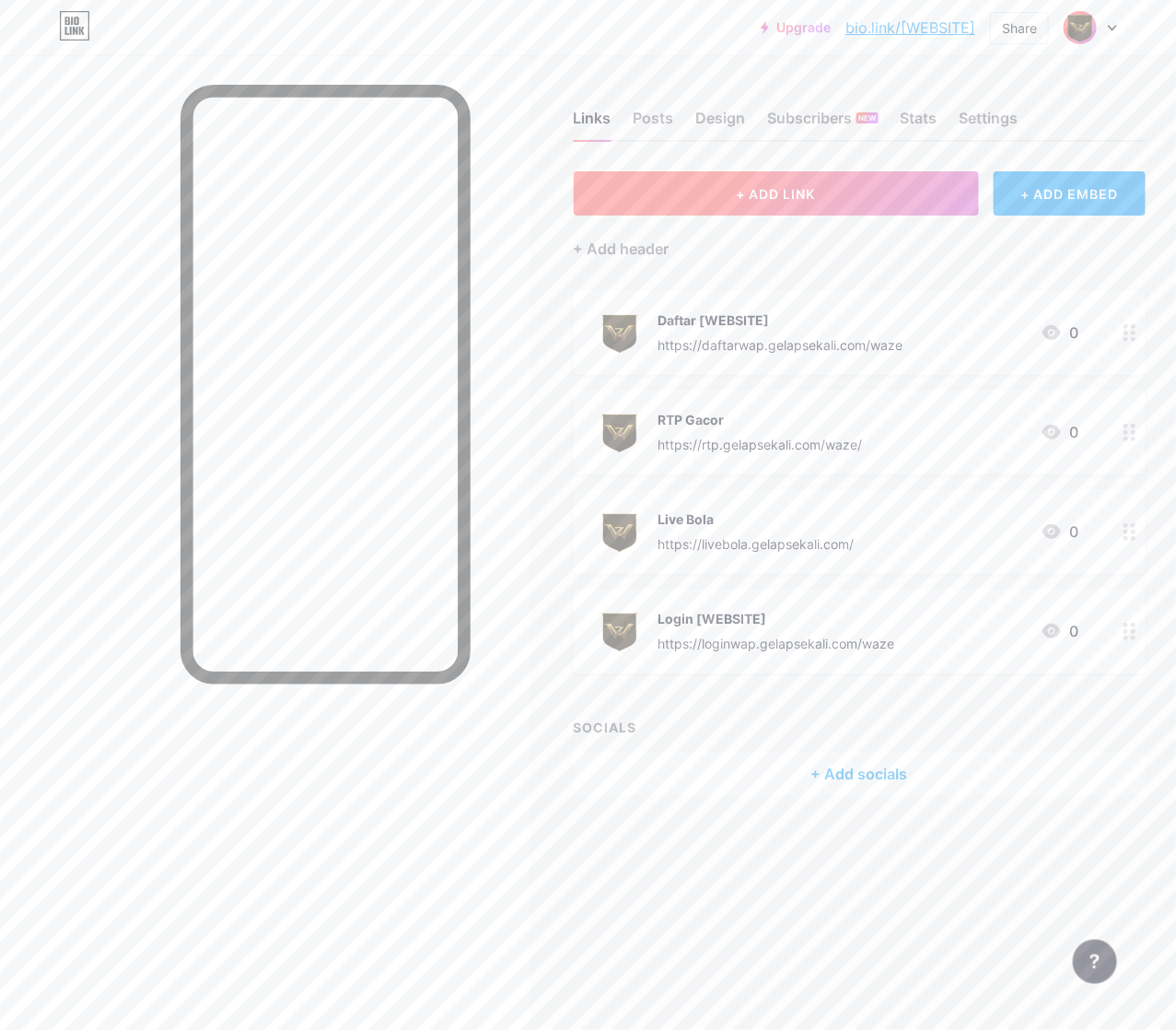click on "+ ADD LINK" at bounding box center [776, 193] 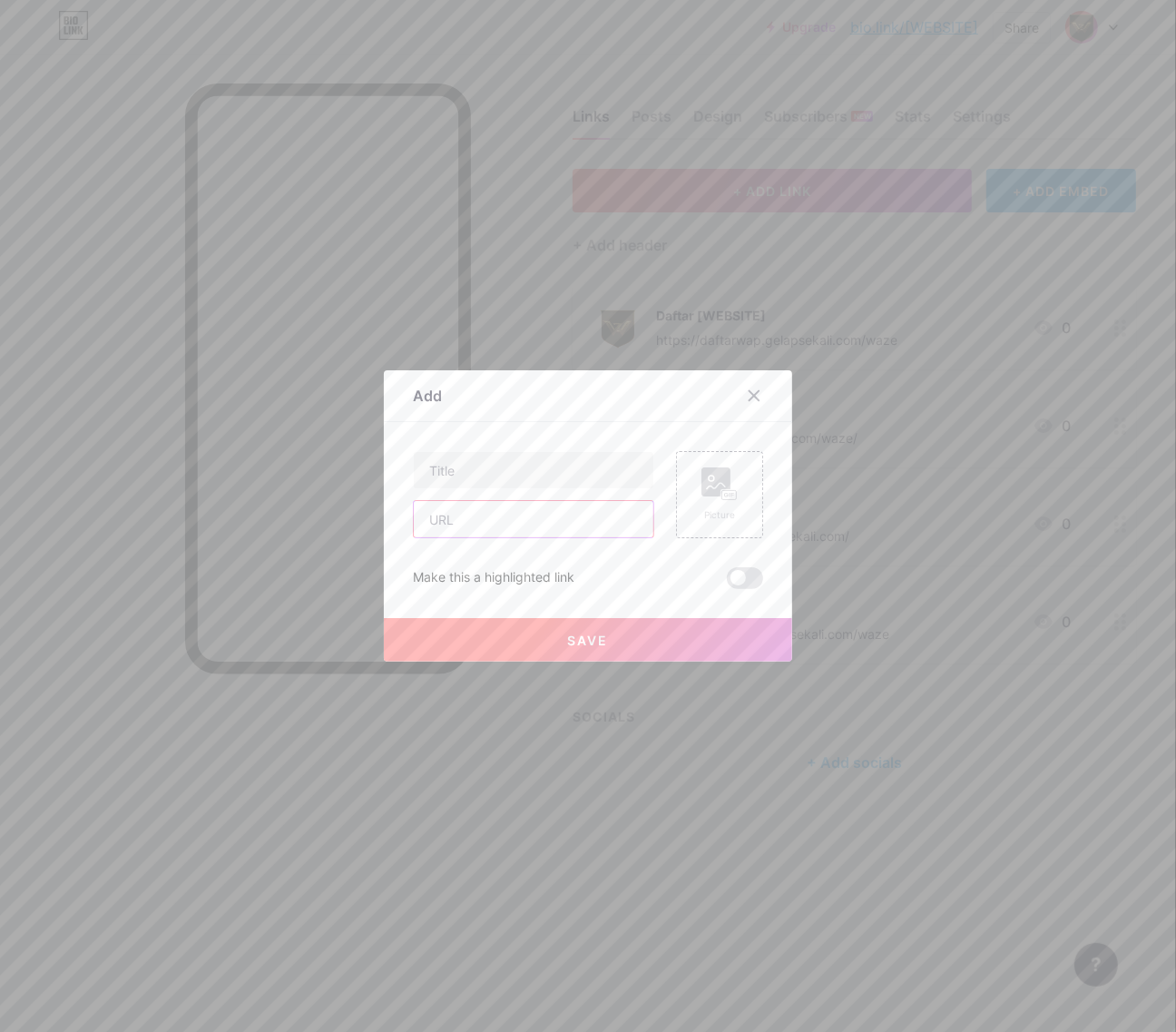 click at bounding box center (534, 519) 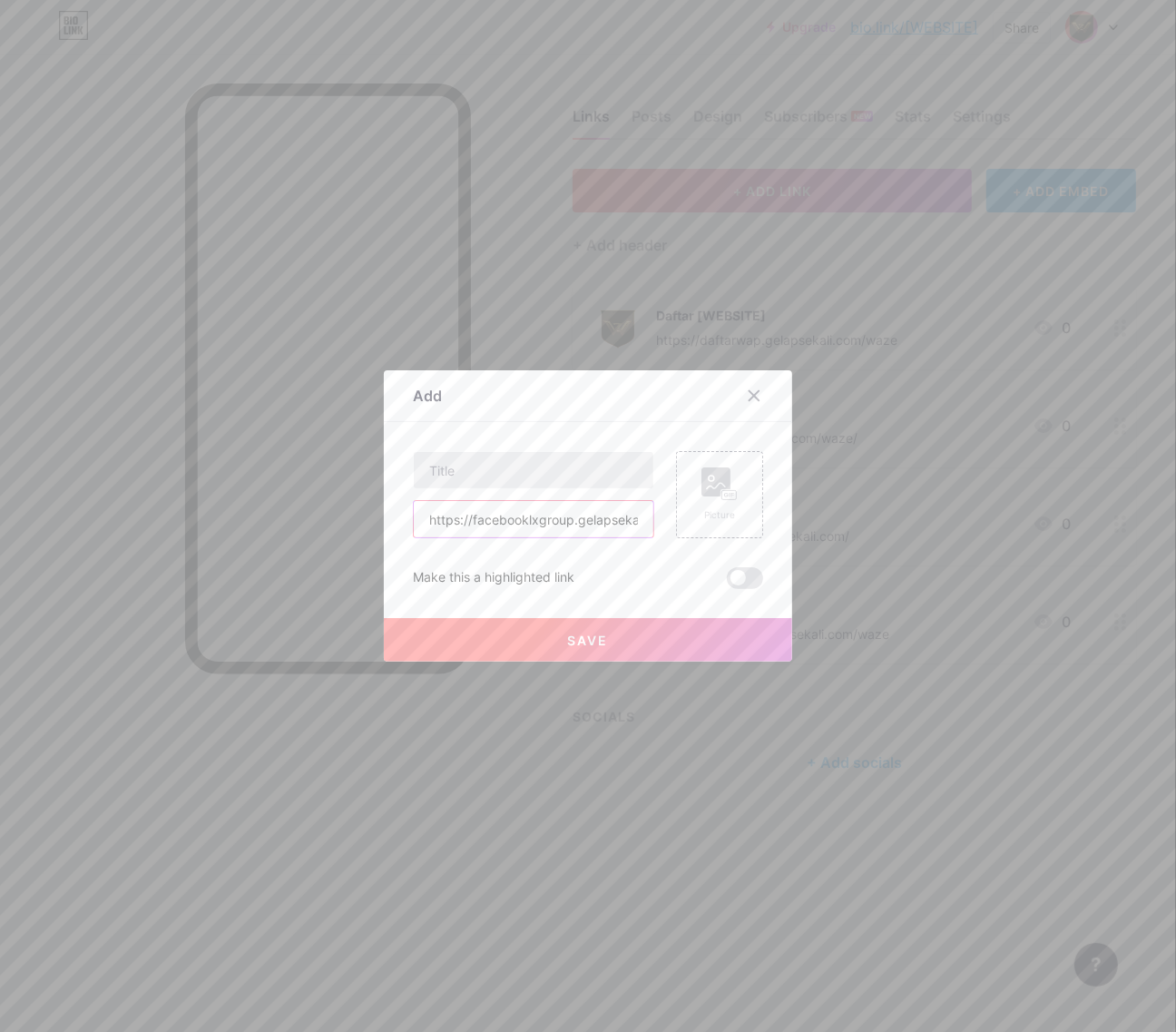 scroll, scrollTop: 0, scrollLeft: 41, axis: horizontal 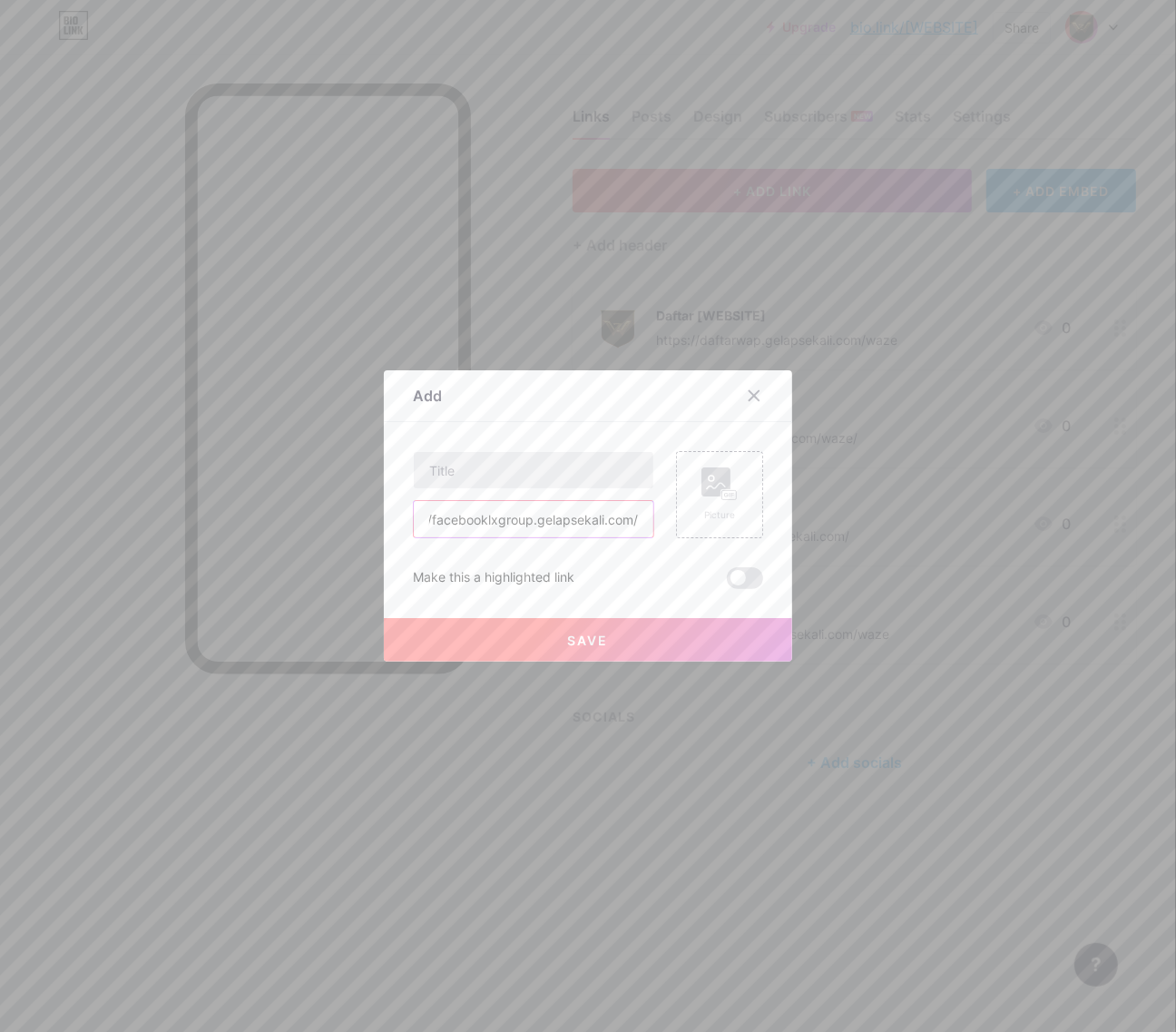 type on "https://facebooklxgroup.gelapsekali.com/" 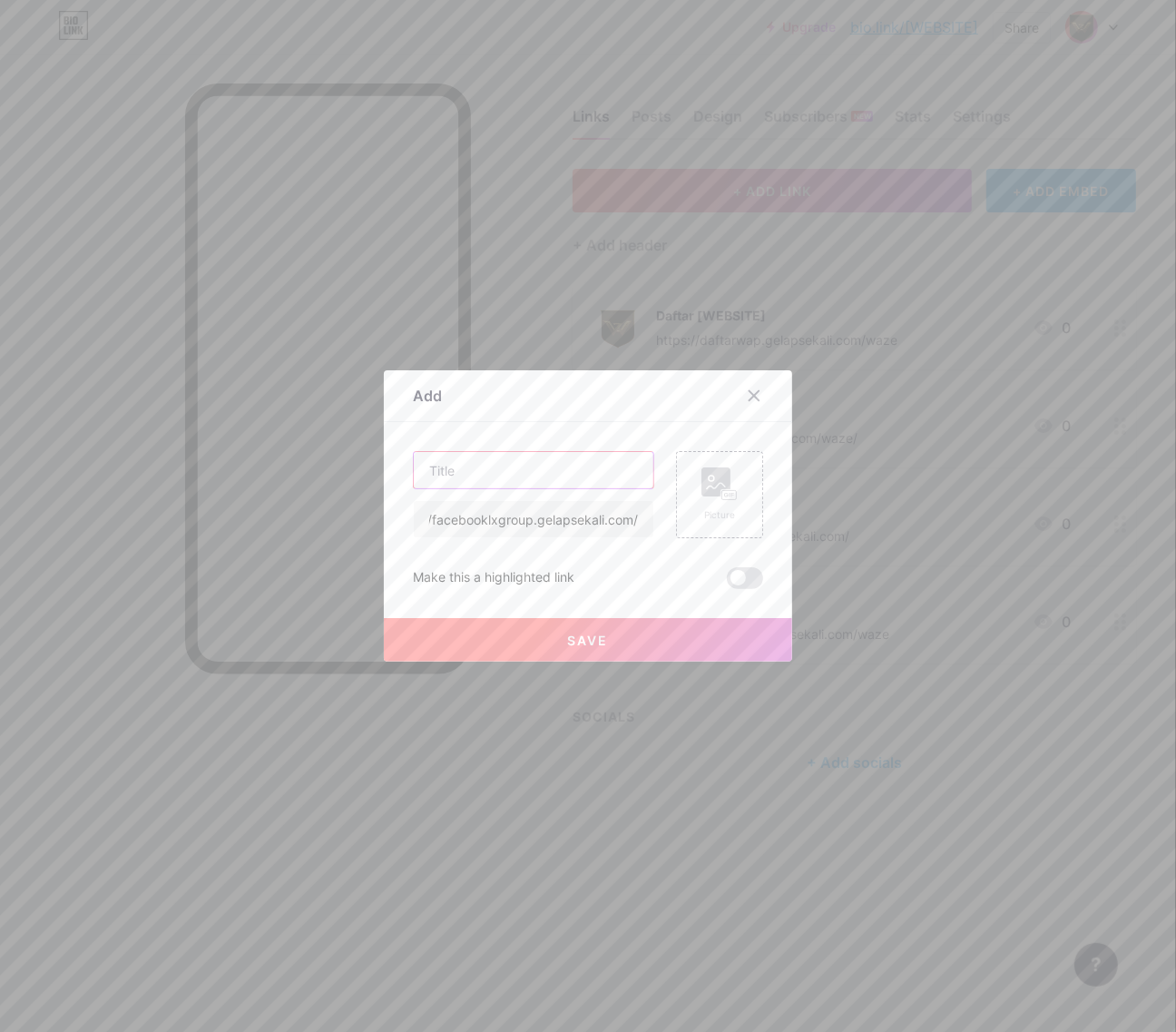 scroll, scrollTop: 0, scrollLeft: 0, axis: both 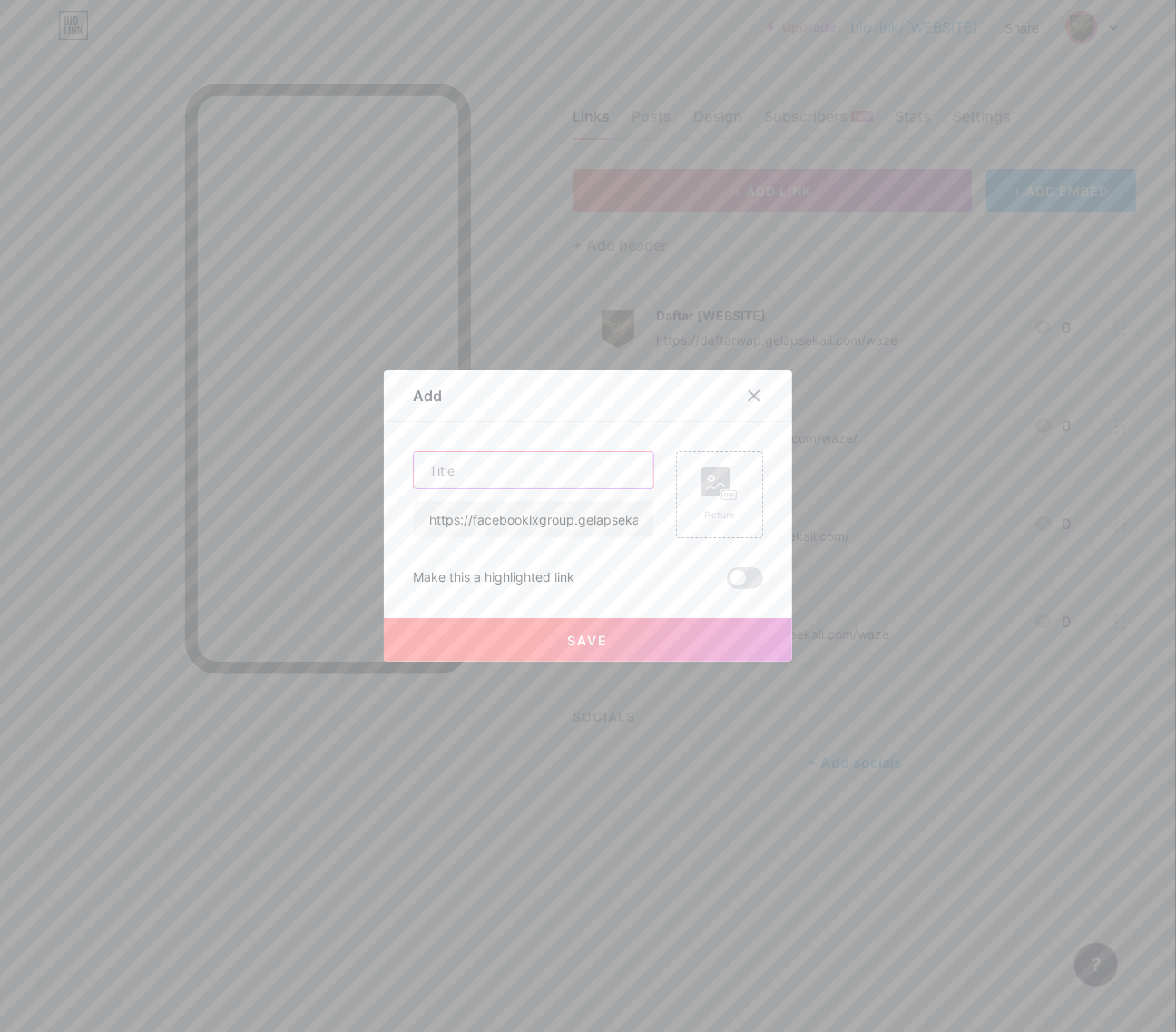 click at bounding box center [534, 470] 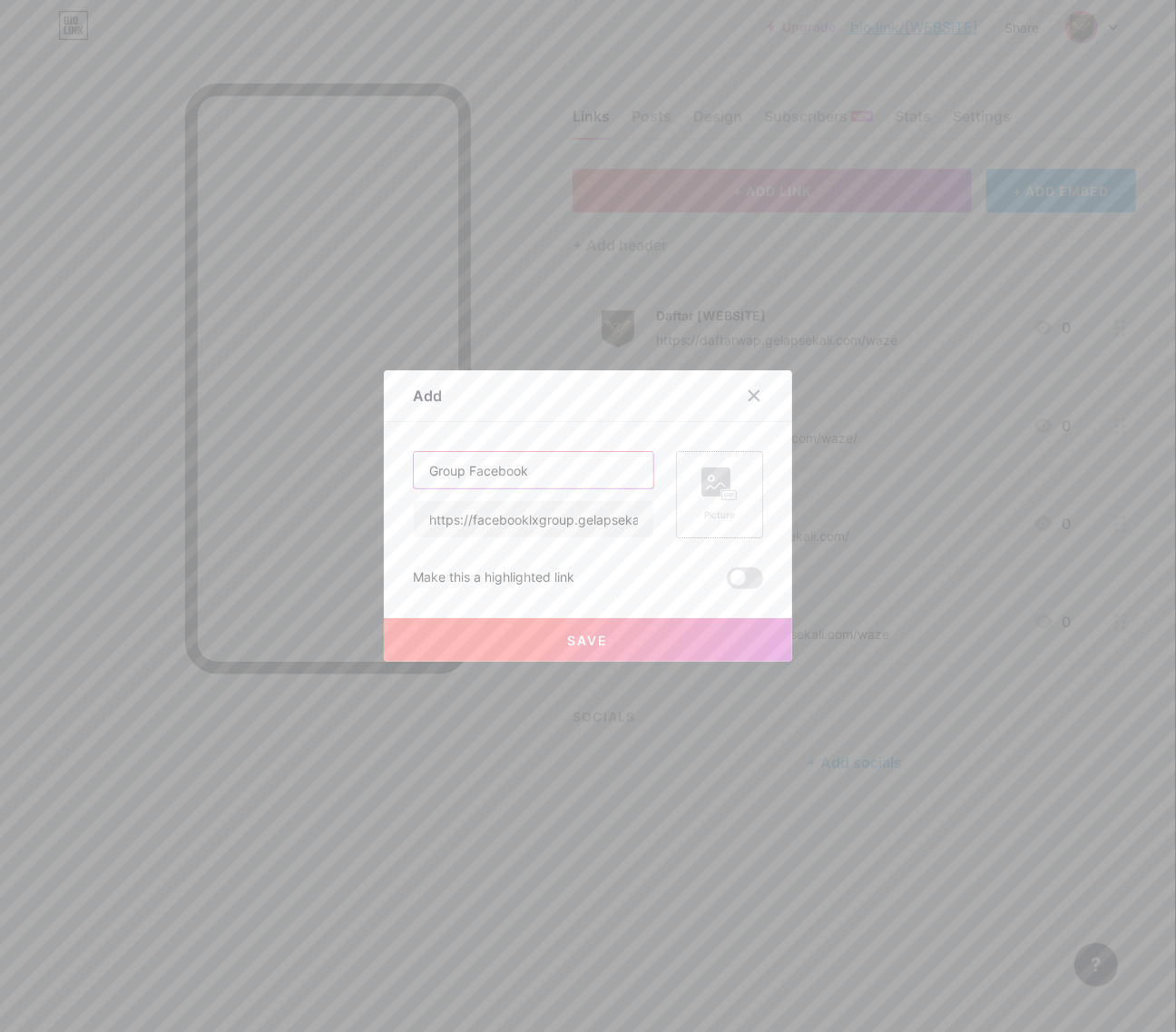 type on "Group Facebook" 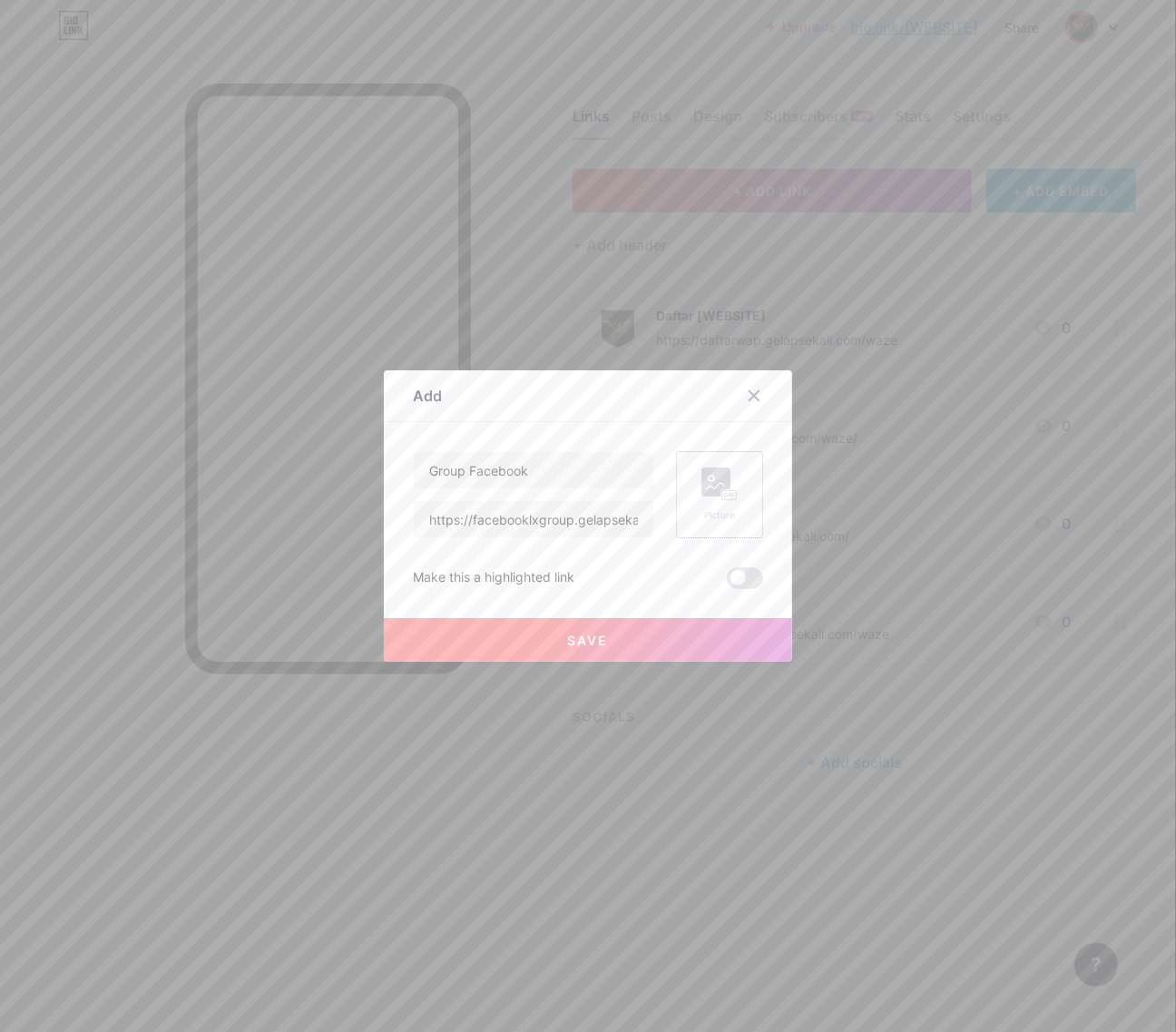 click on "Picture" at bounding box center [720, 495] 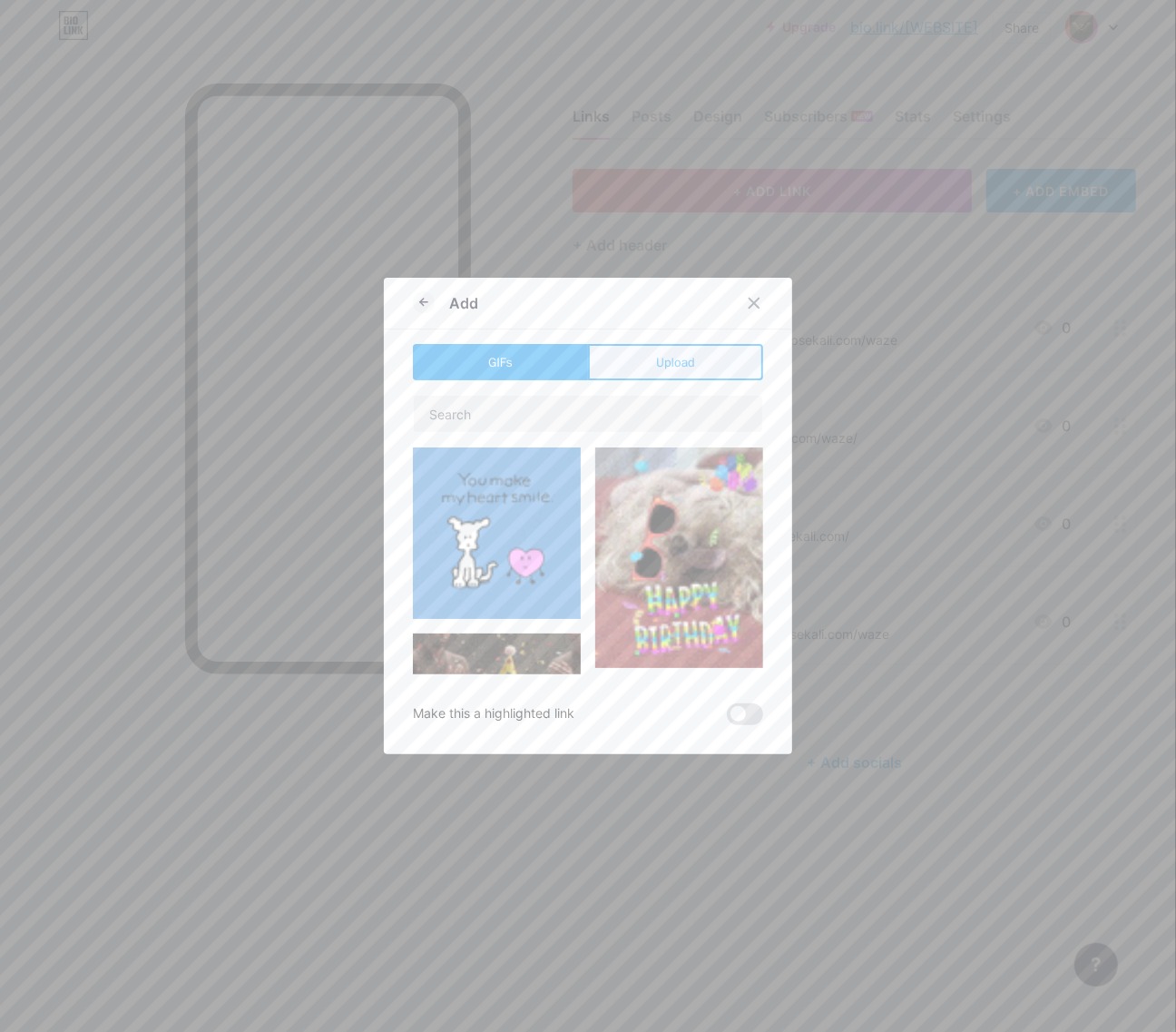 click on "Upload" at bounding box center [675, 362] 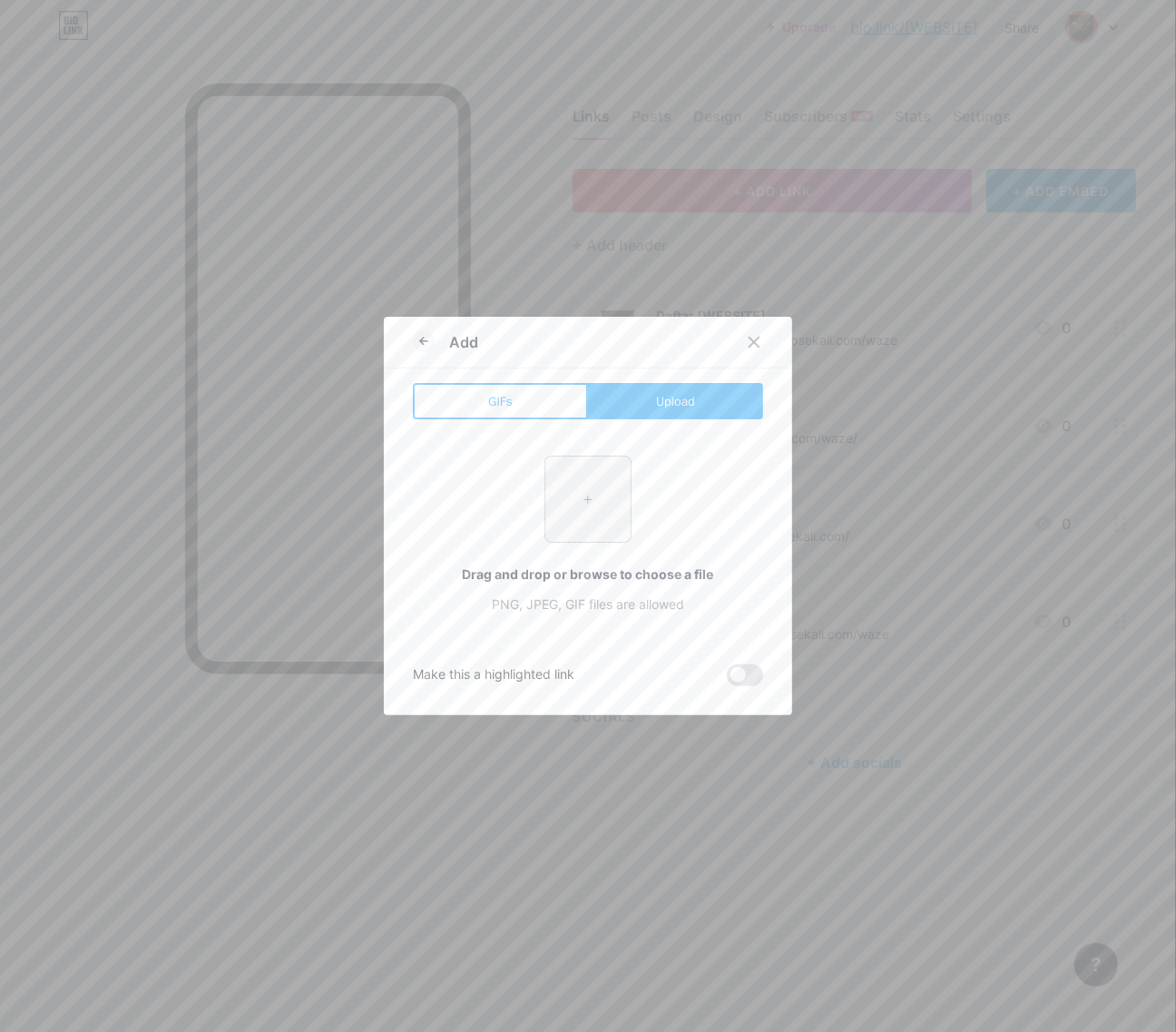 click at bounding box center [588, 499] 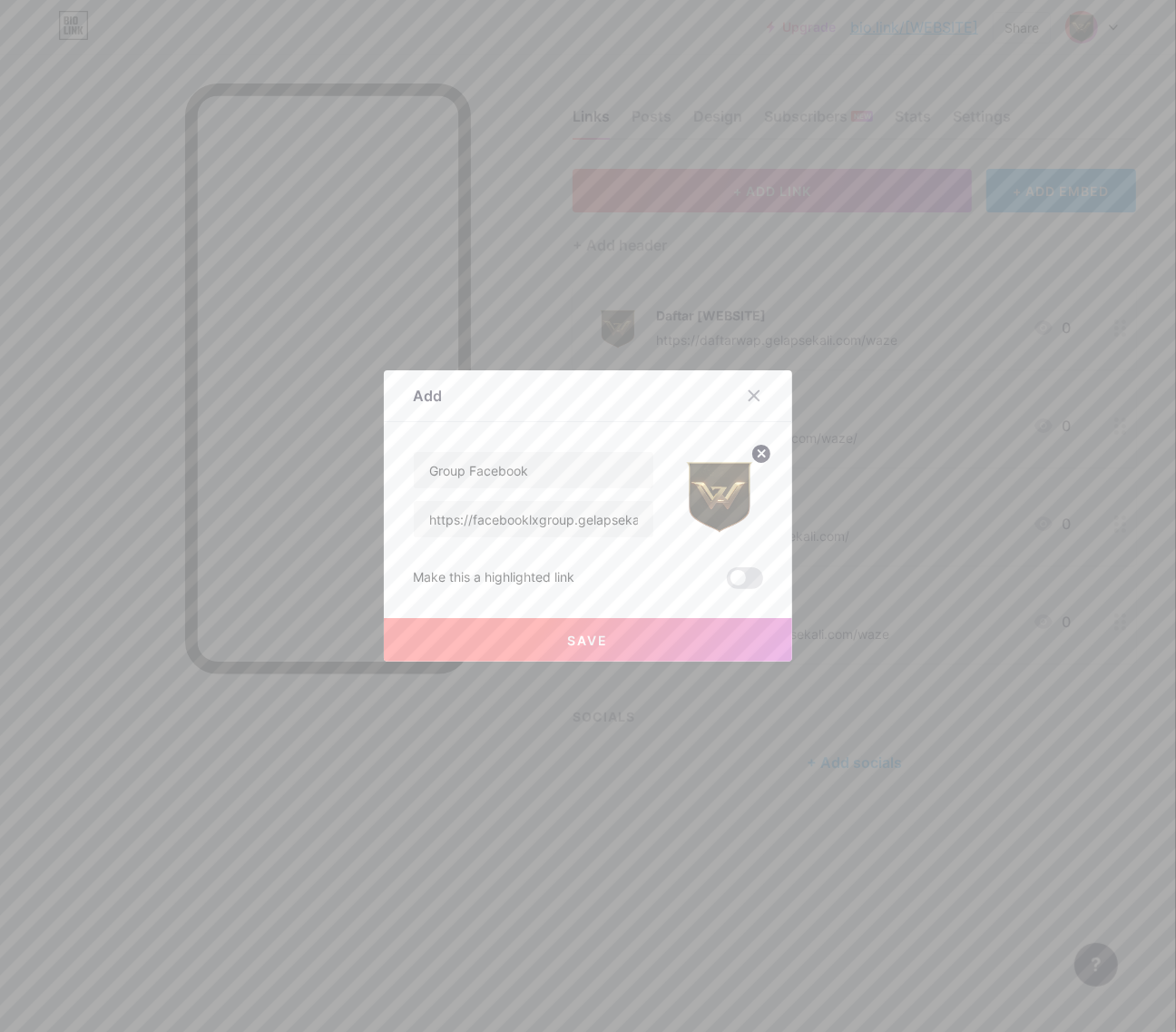 click on "Save" at bounding box center [588, 640] 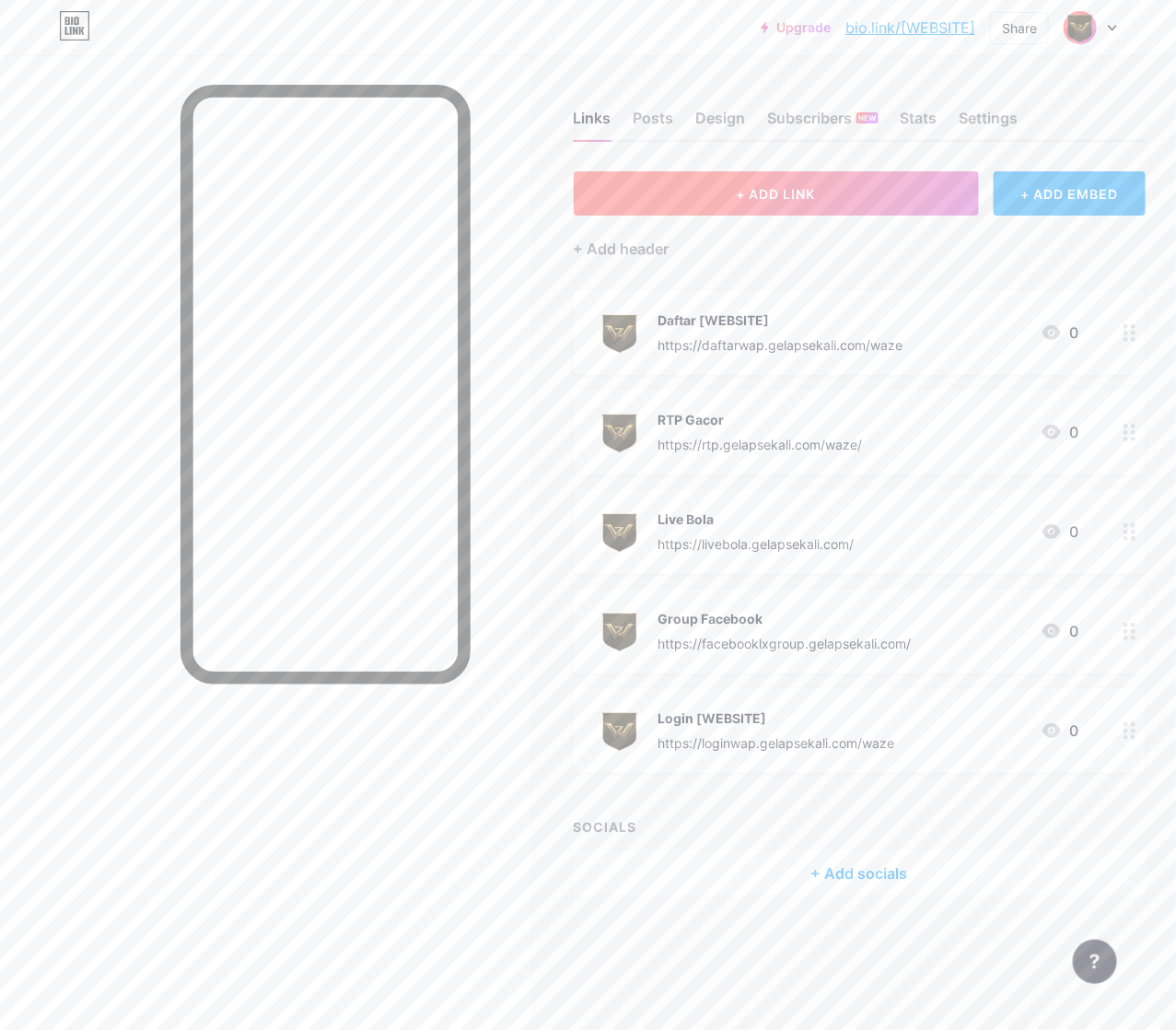 click on "+ ADD LINK" at bounding box center [776, 193] 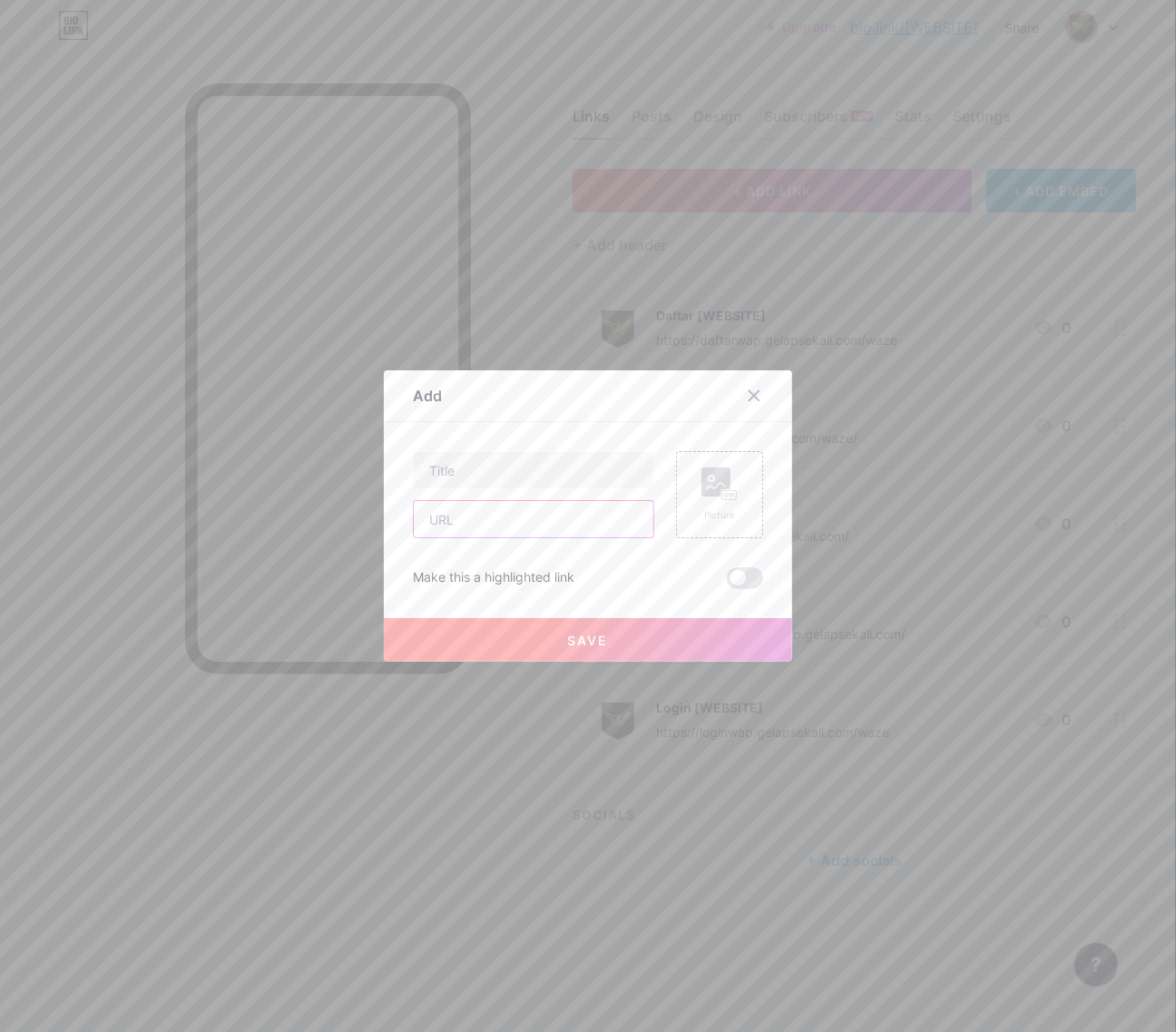 paste on "https://whatsapp.gelapsekali.com/waze" 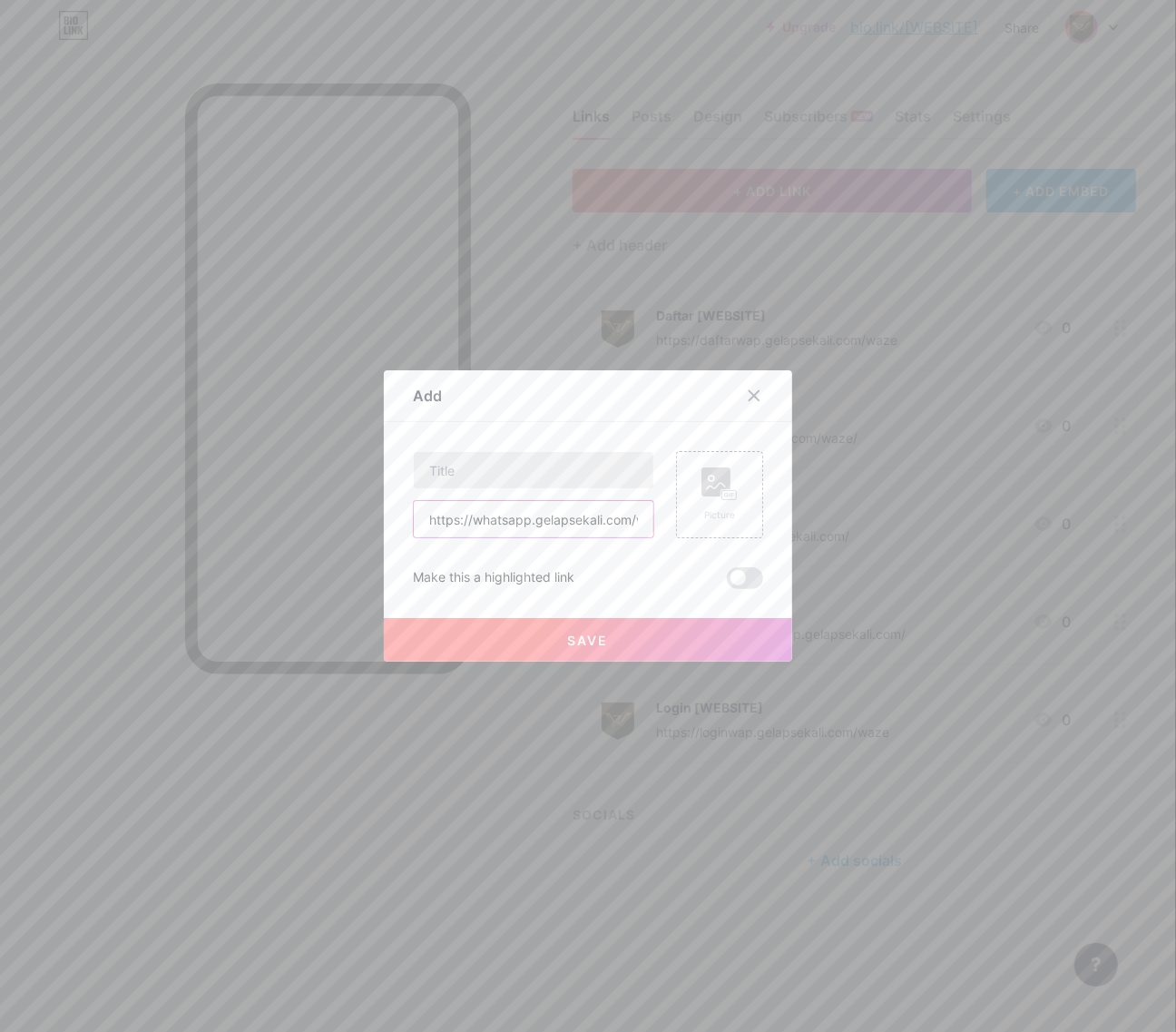 scroll, scrollTop: 0, scrollLeft: 30, axis: horizontal 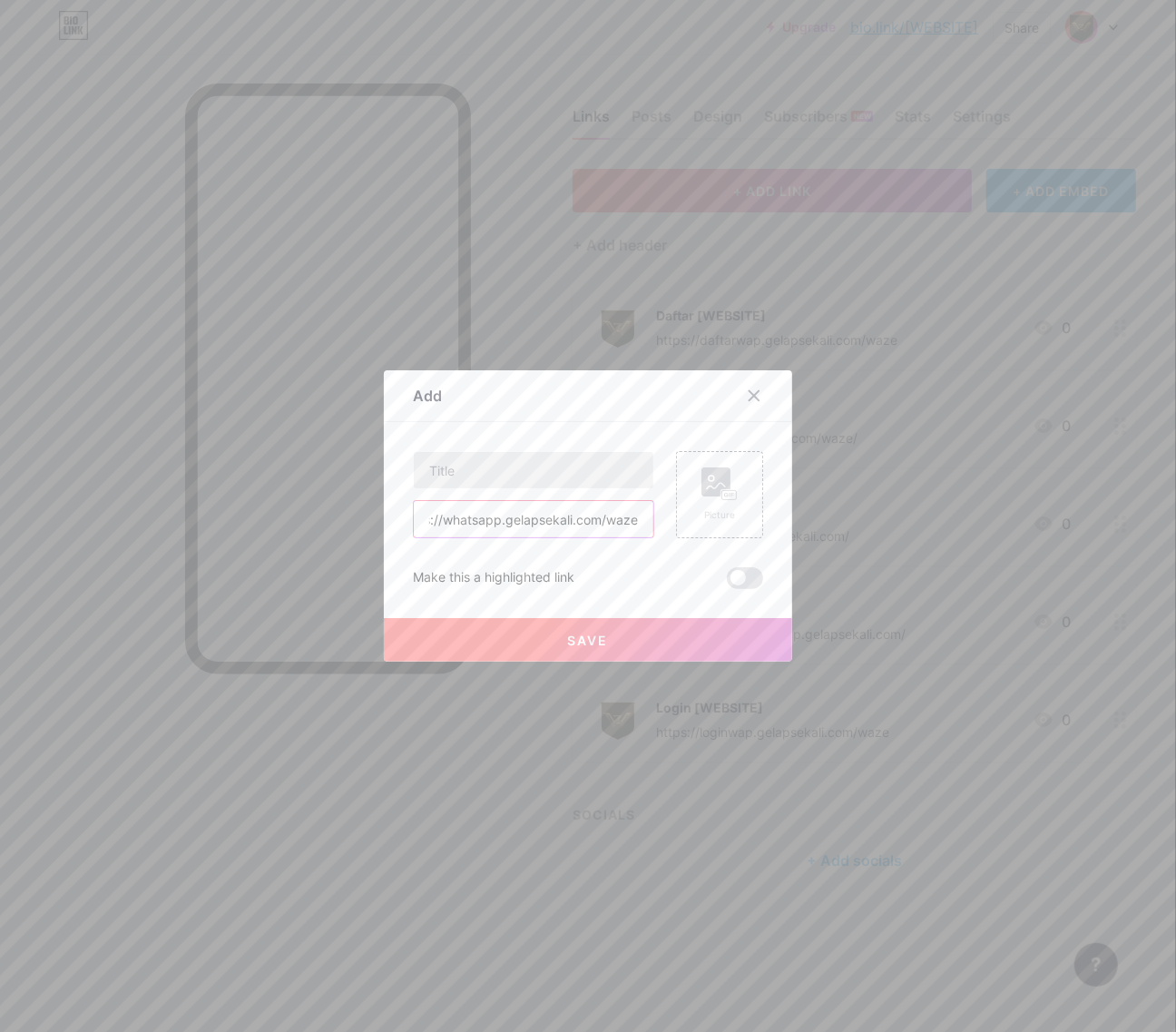 type on "https://whatsapp.gelapsekali.com/waze" 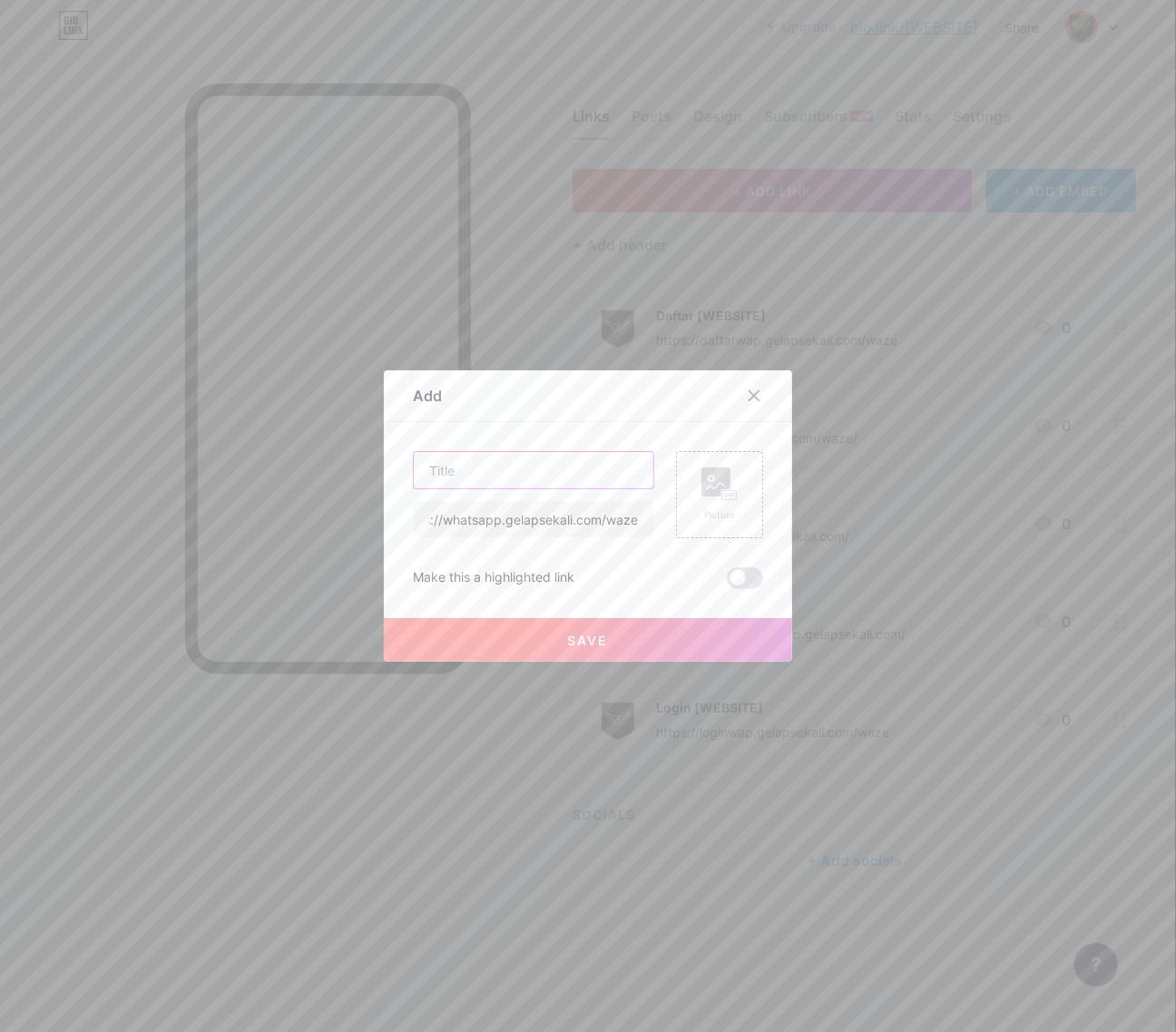 scroll, scrollTop: 0, scrollLeft: 0, axis: both 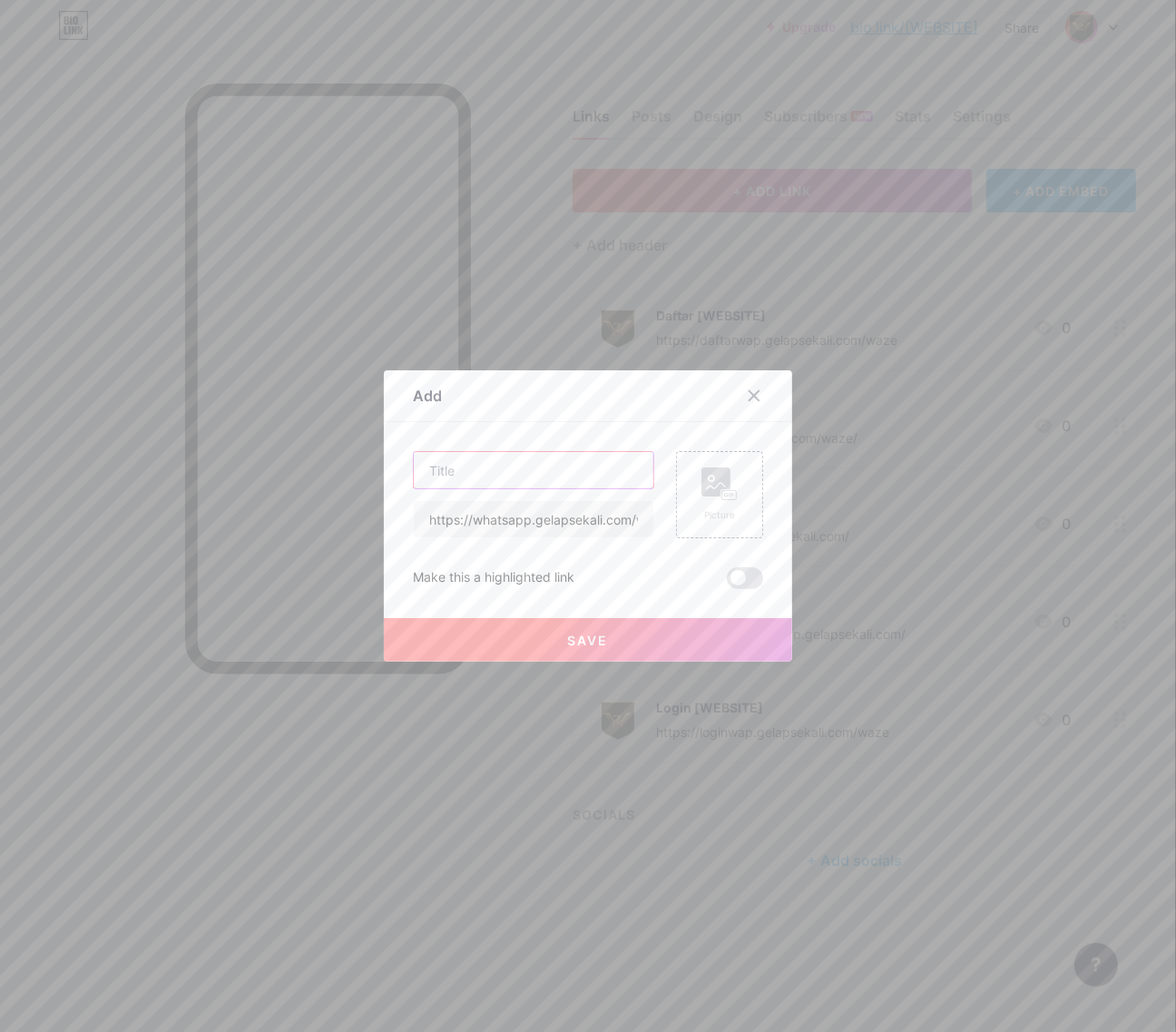 click at bounding box center [534, 470] 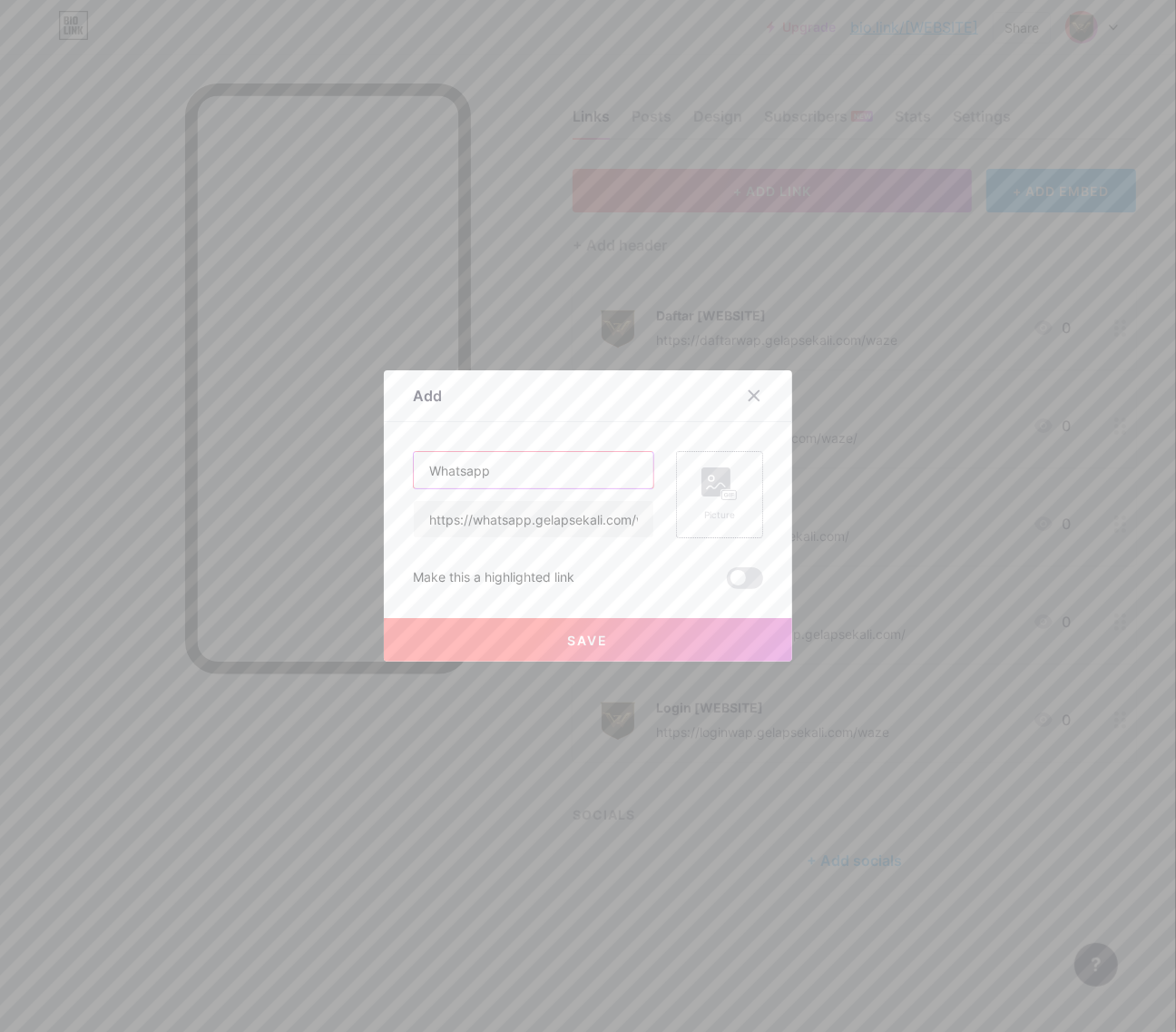 type on "Whatsapp" 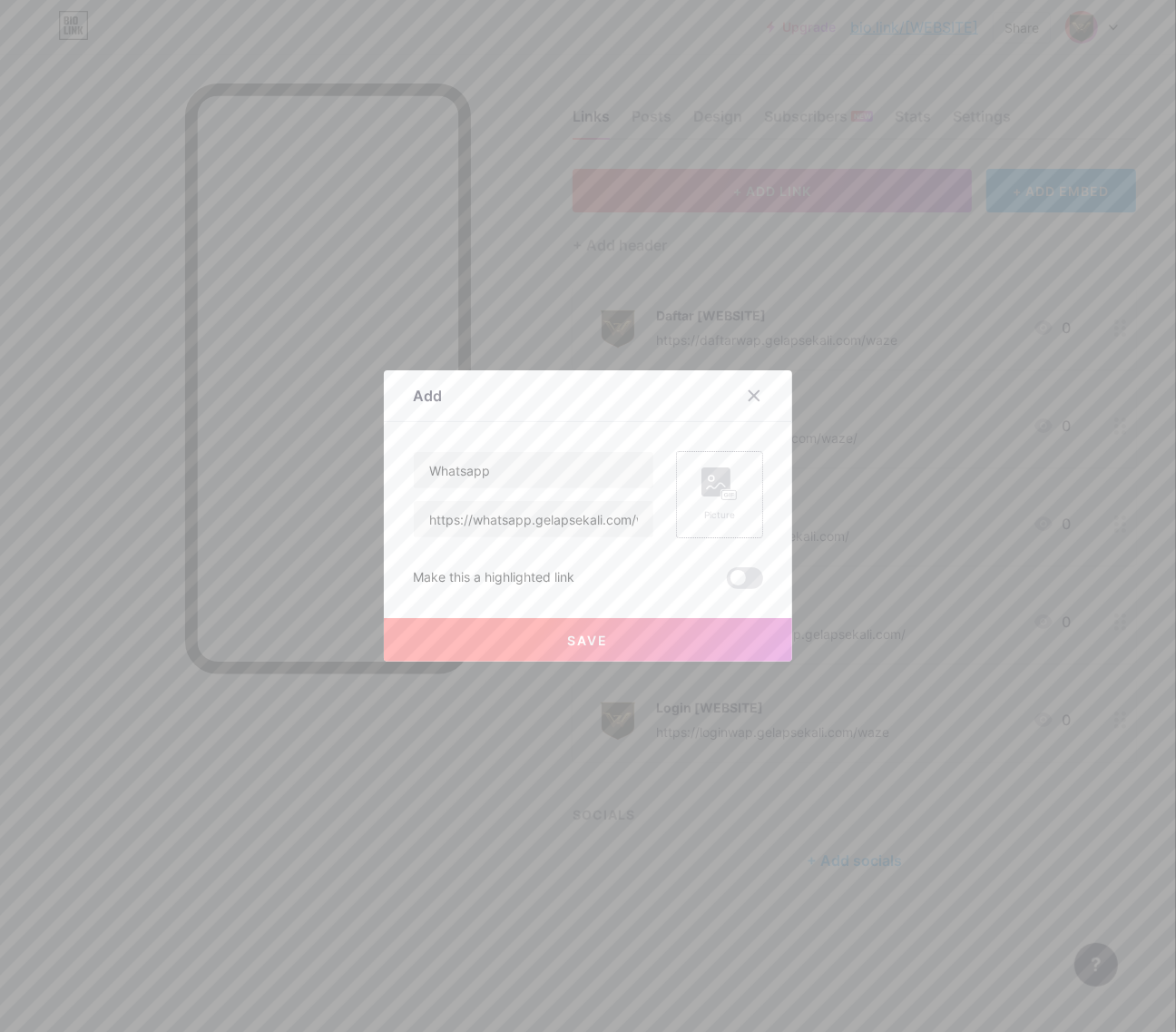 click on "Picture" at bounding box center (720, 495) 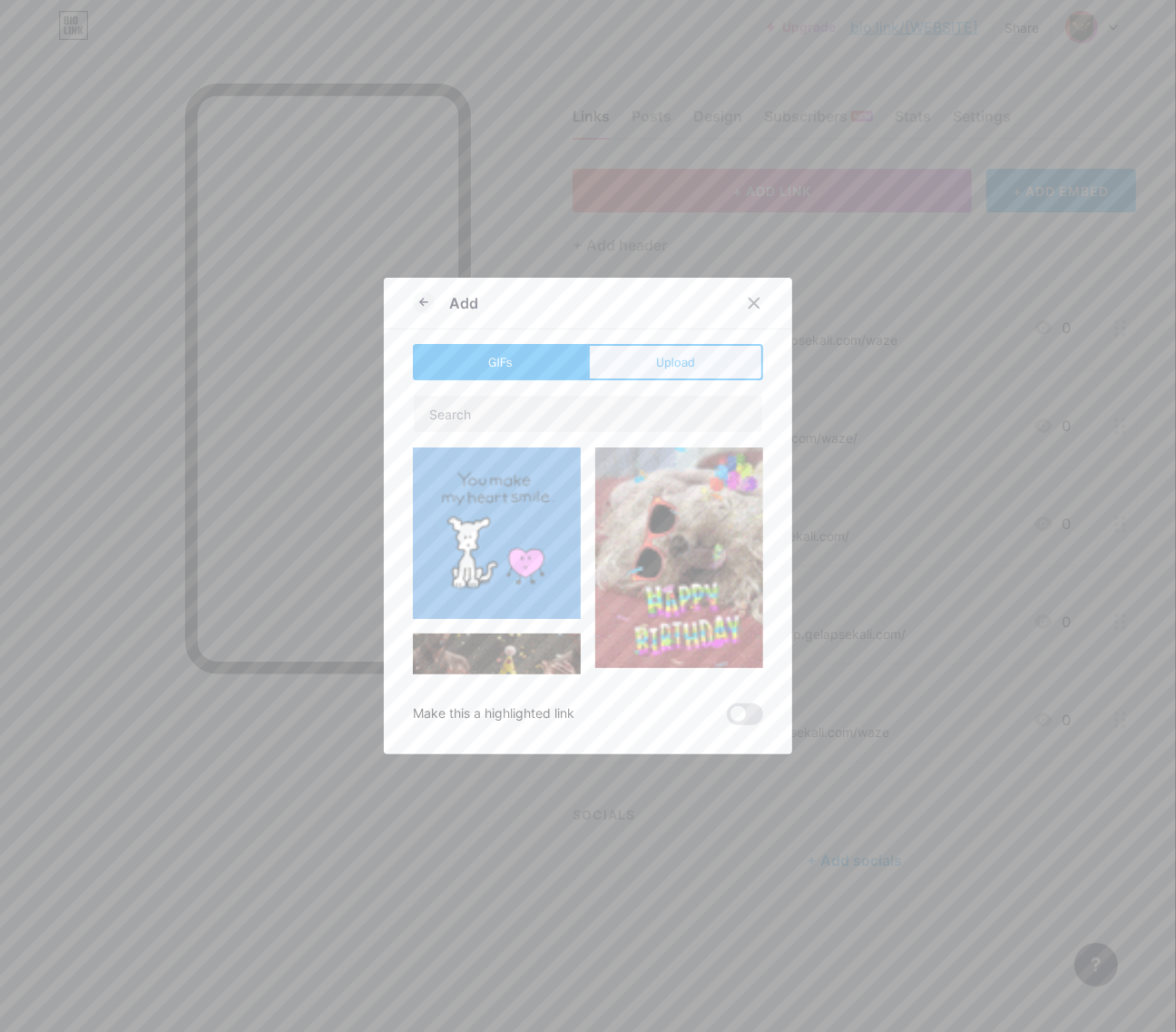 click on "Upload" at bounding box center [675, 362] 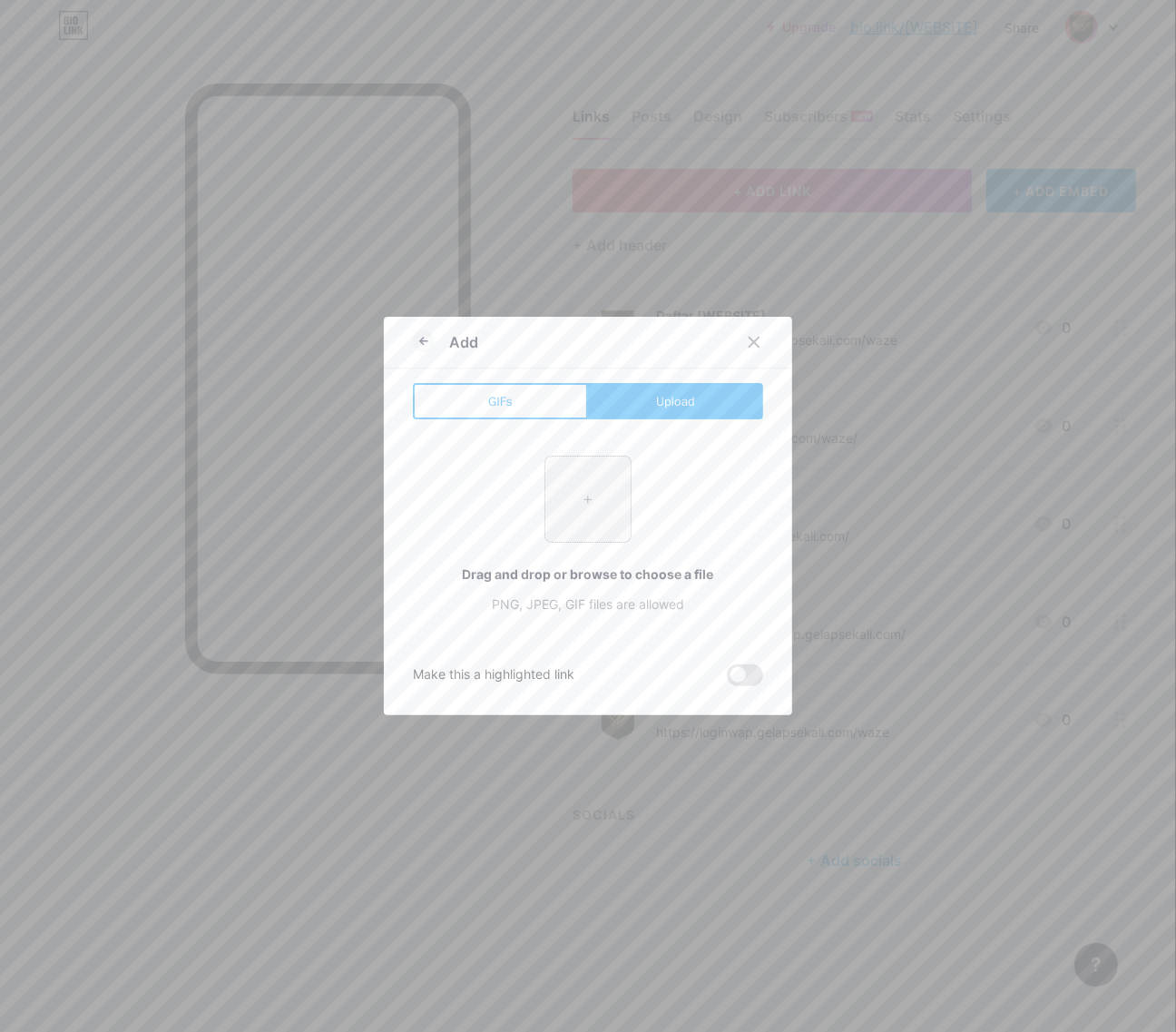 click at bounding box center (588, 499) 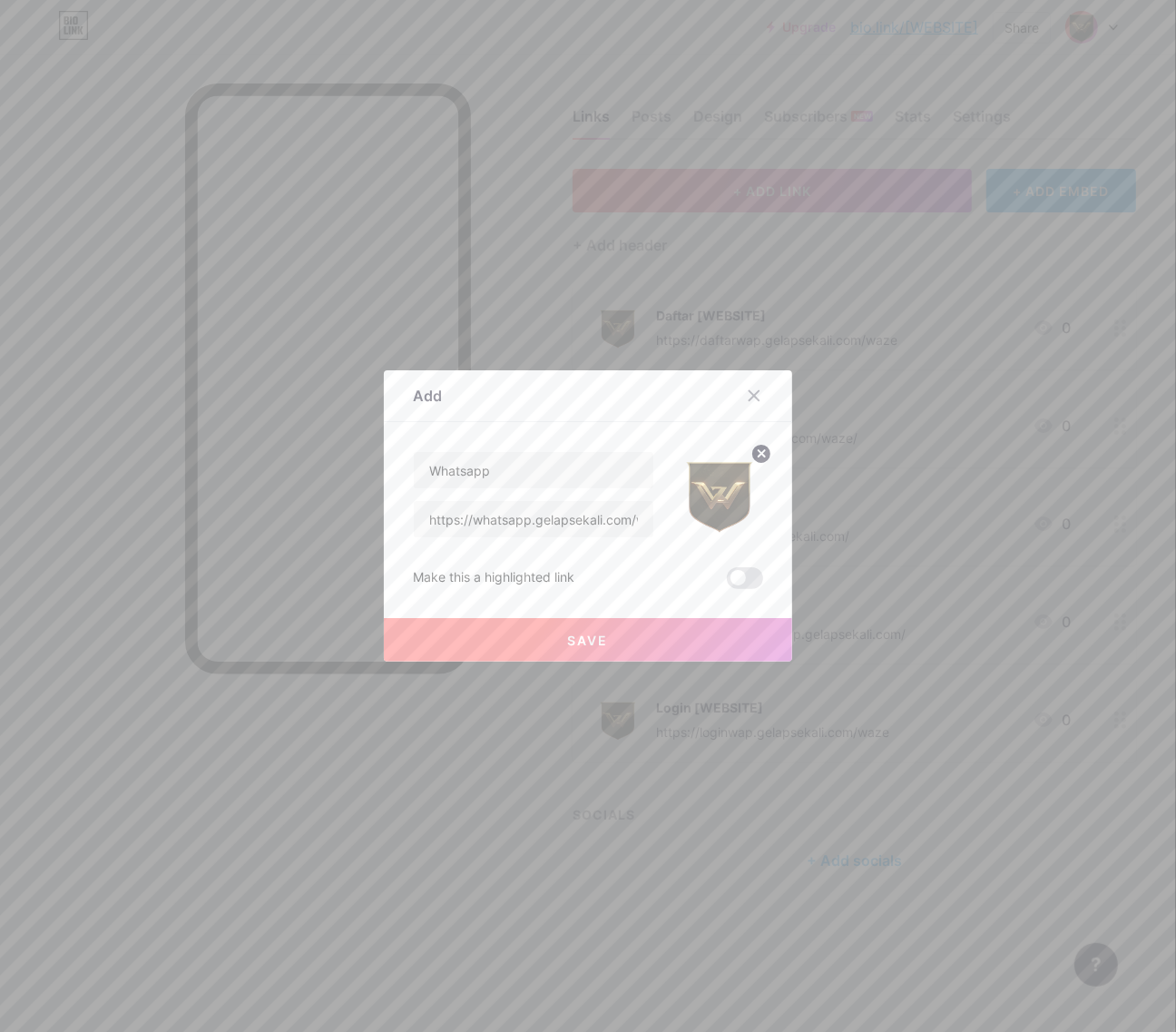 click on "Save" at bounding box center (588, 640) 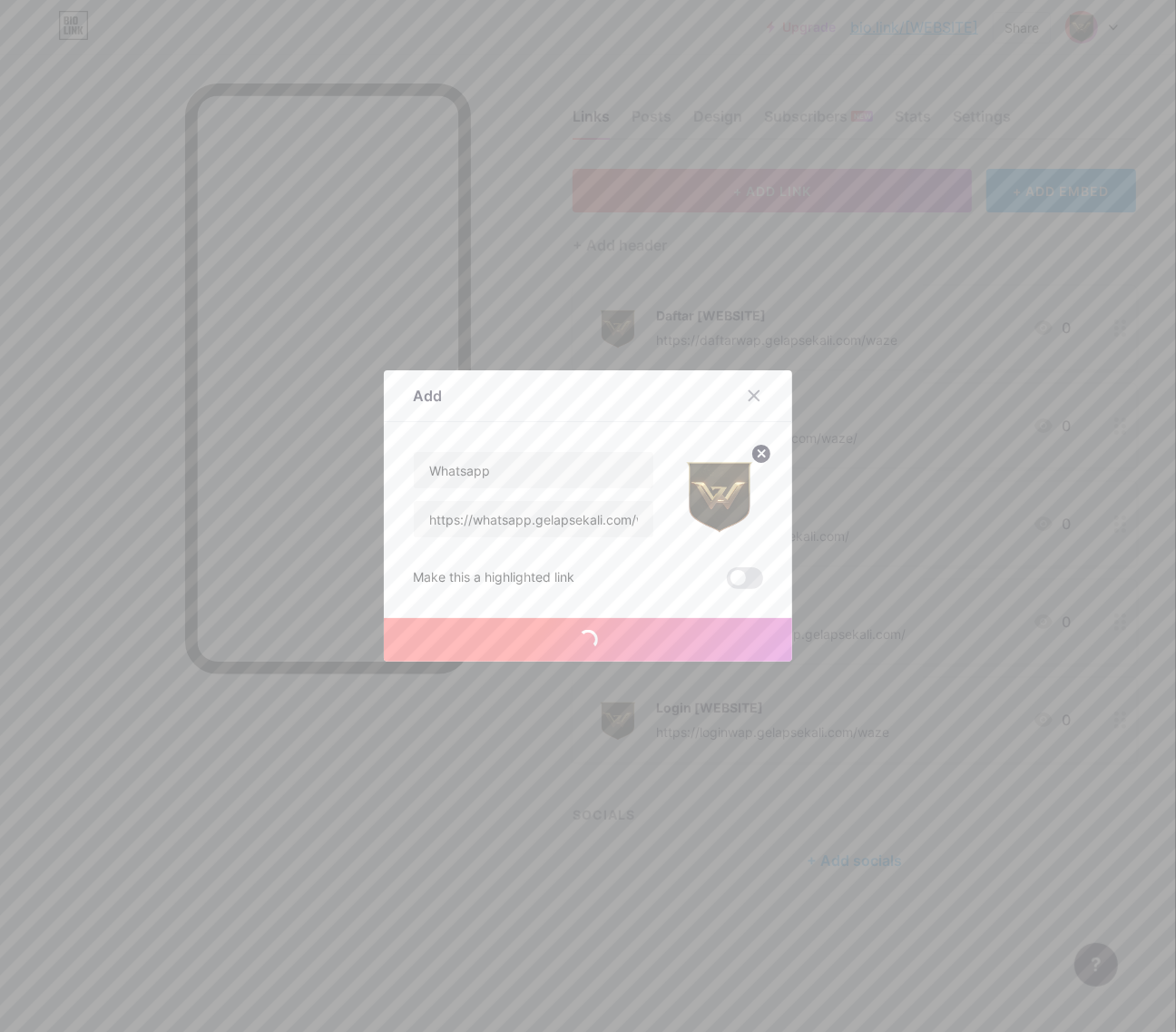 click on "Save" at bounding box center (588, 640) 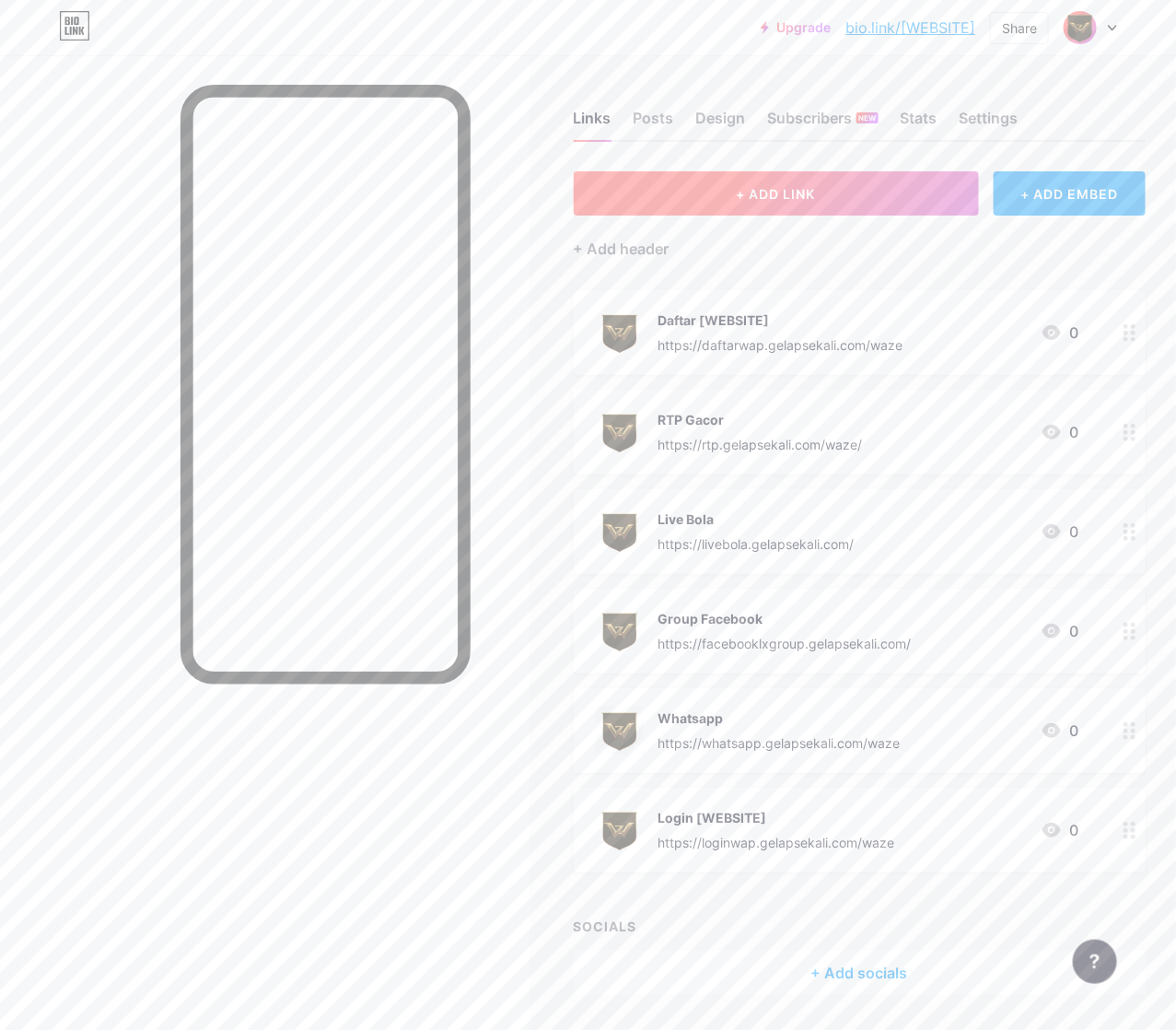 click on "+ ADD LINK" at bounding box center [776, 193] 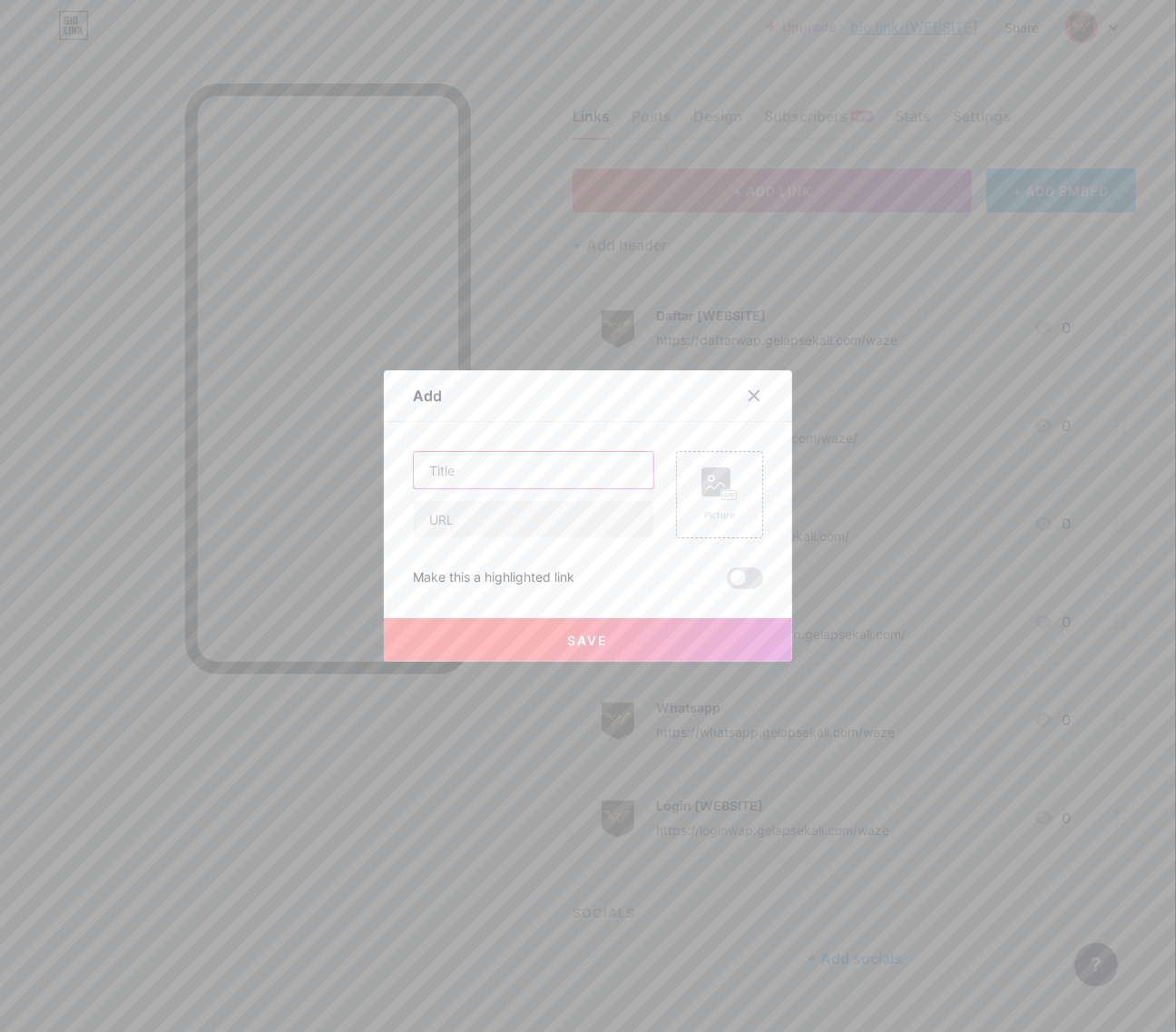 click at bounding box center [534, 470] 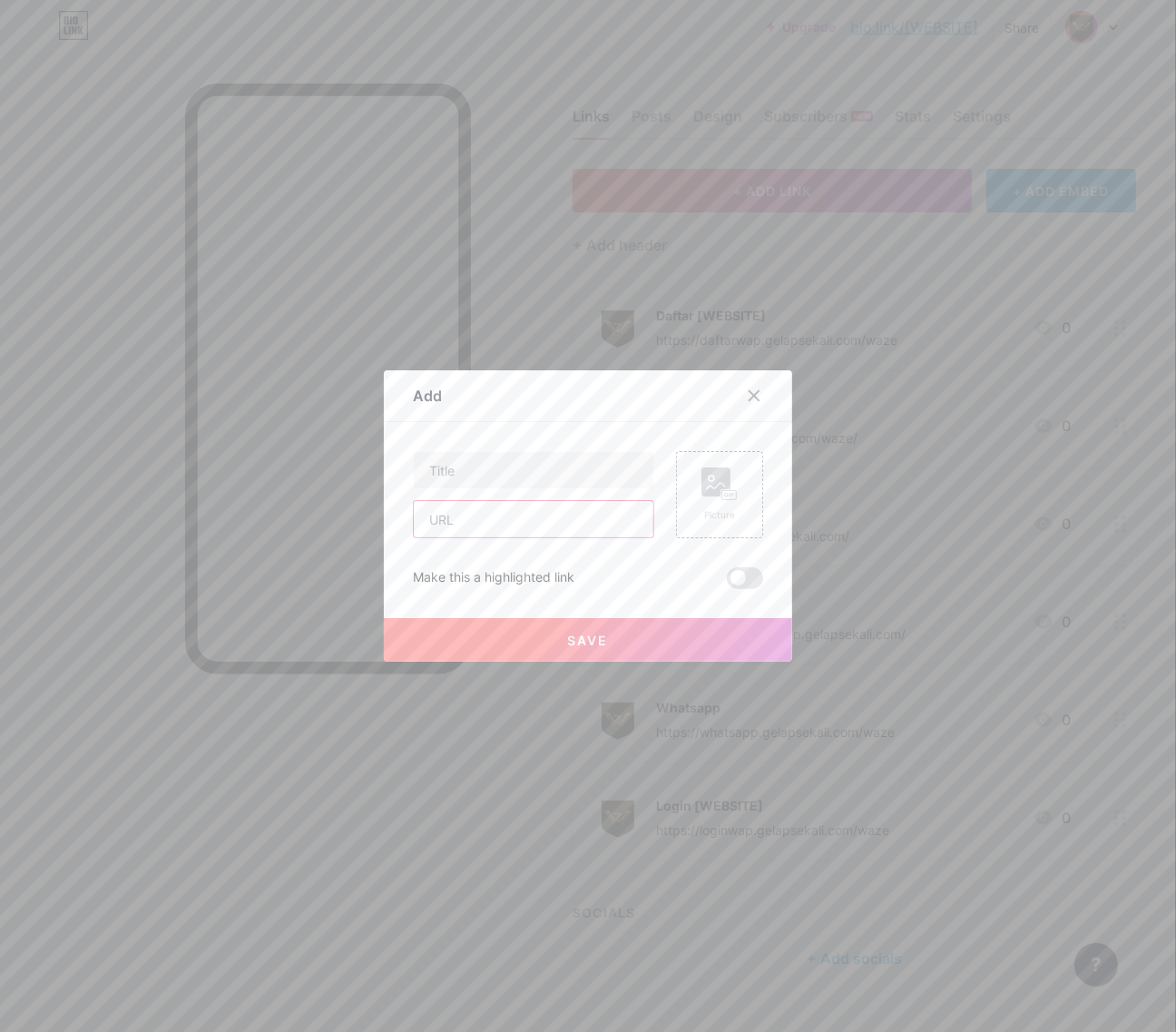 click at bounding box center (534, 519) 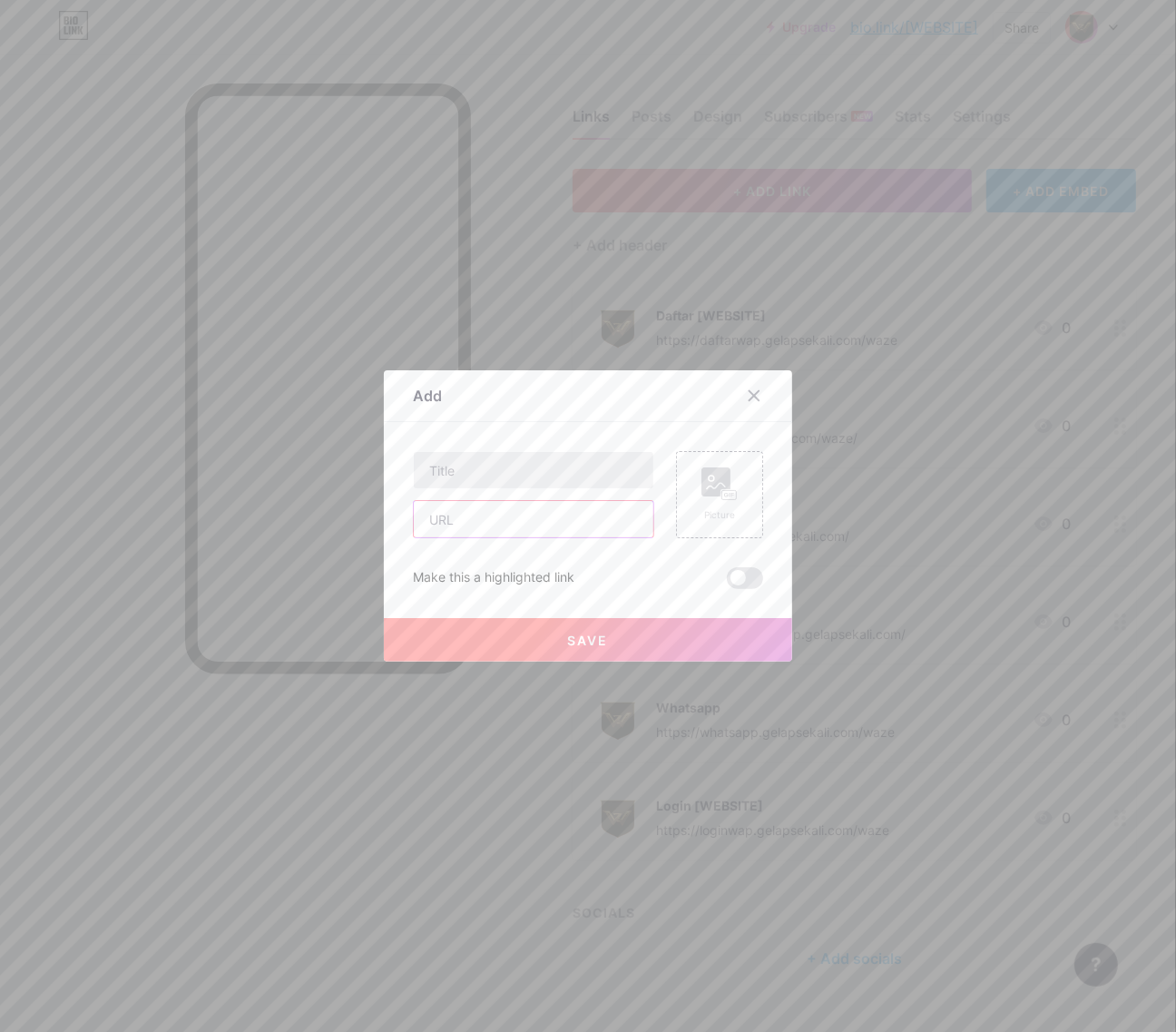 paste on "https://telegram.gelapsekali.com/waze" 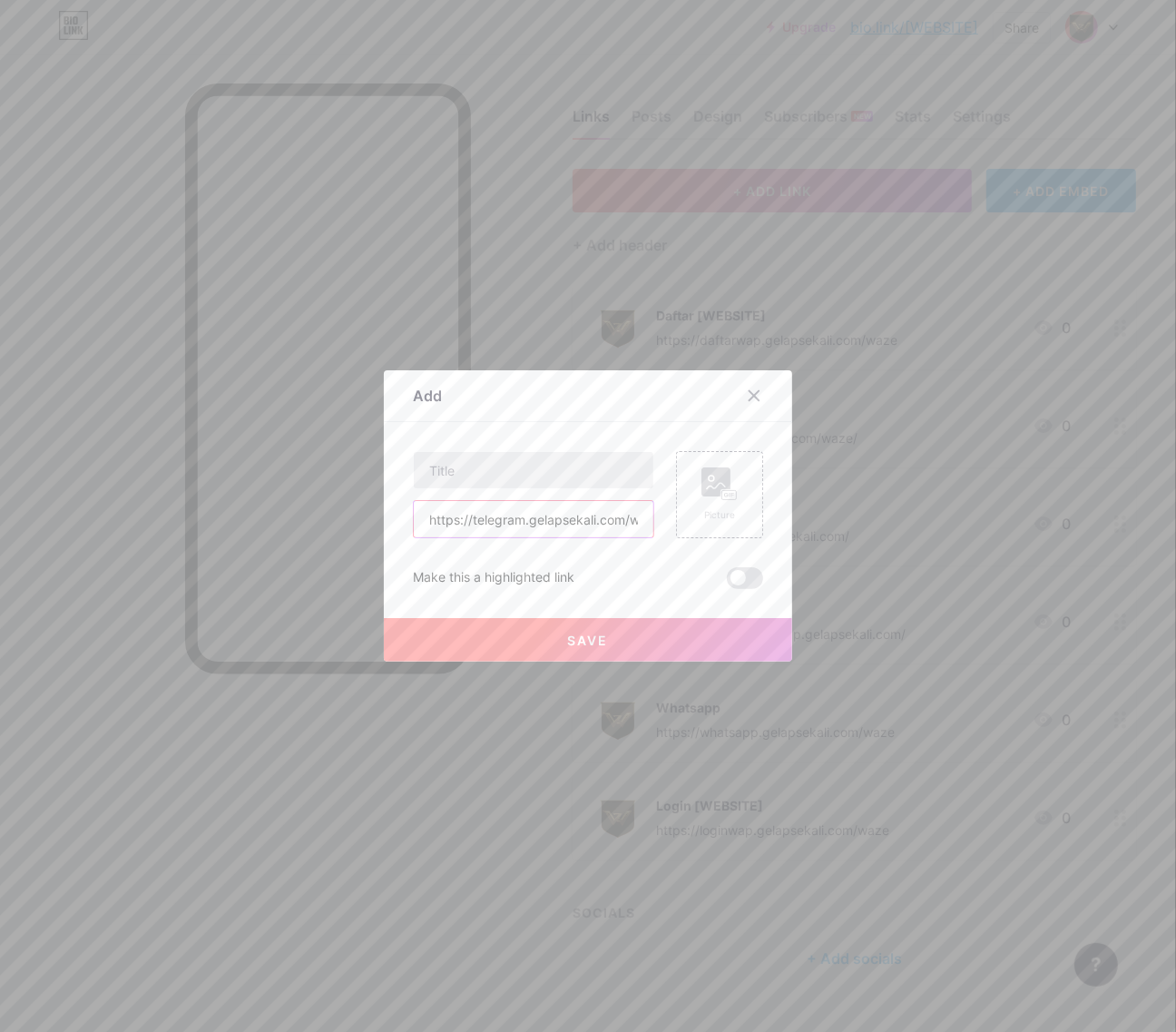 scroll, scrollTop: 0, scrollLeft: 24, axis: horizontal 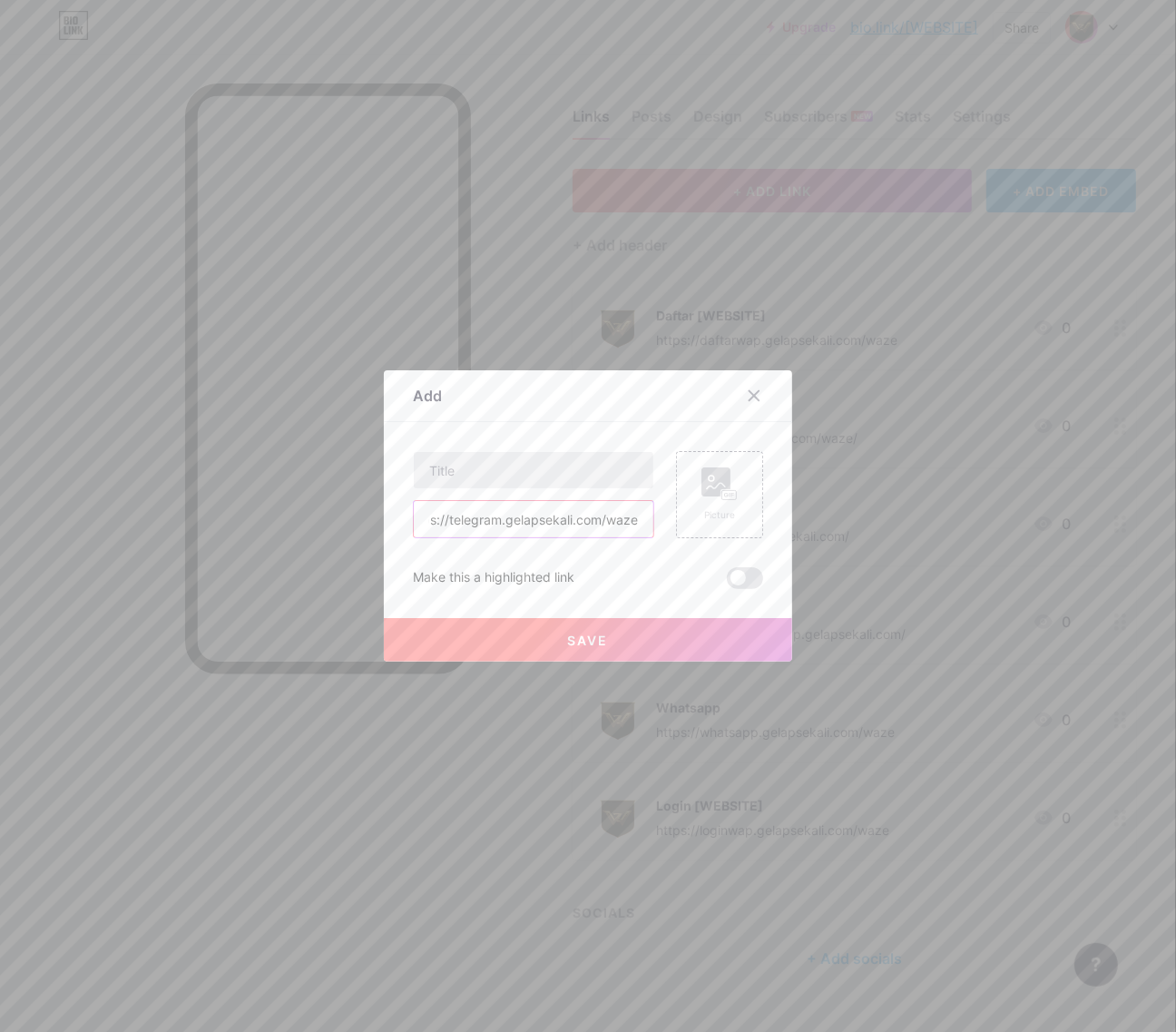 type on "https://telegram.gelapsekali.com/waze" 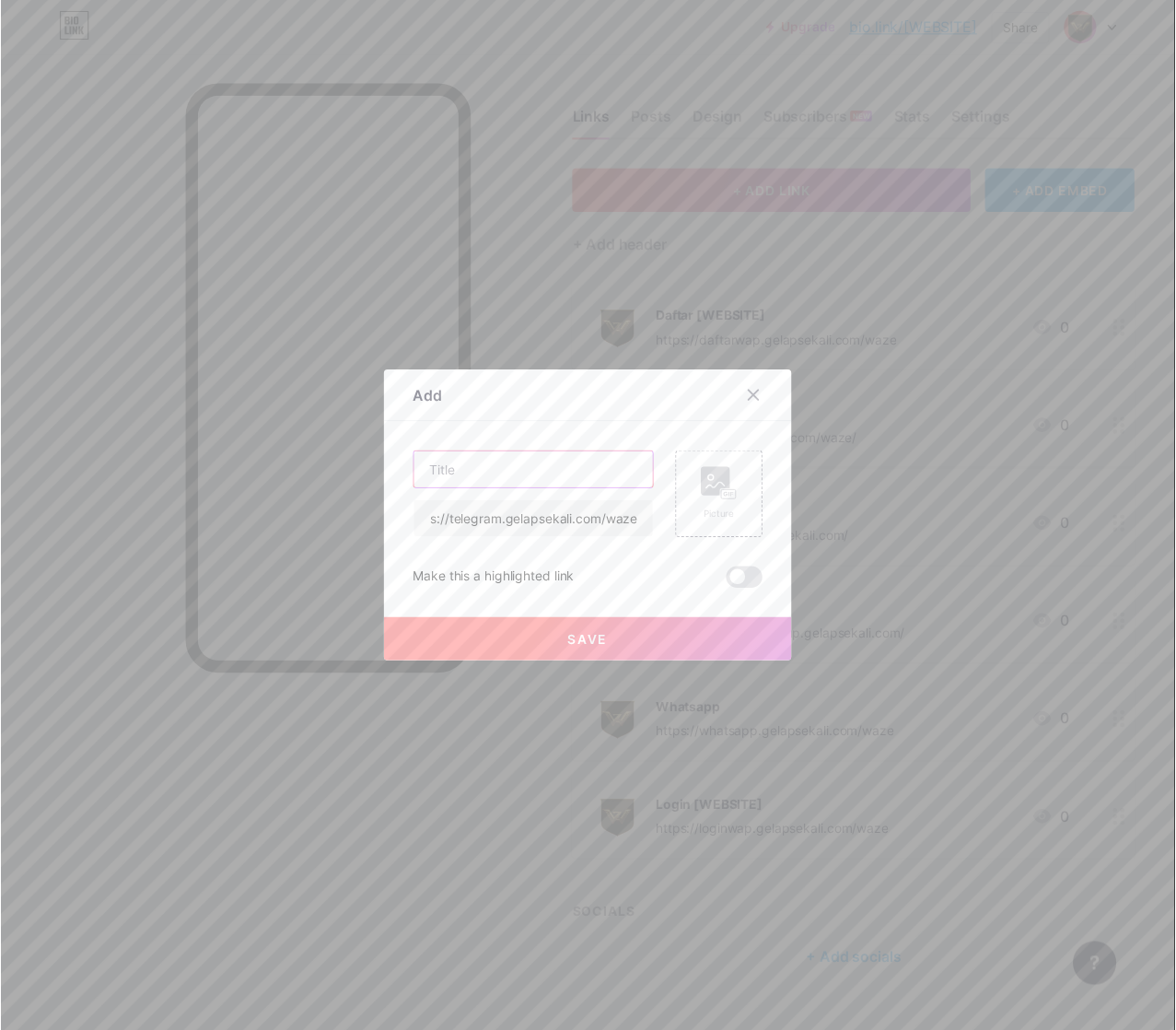 scroll, scrollTop: 0, scrollLeft: 0, axis: both 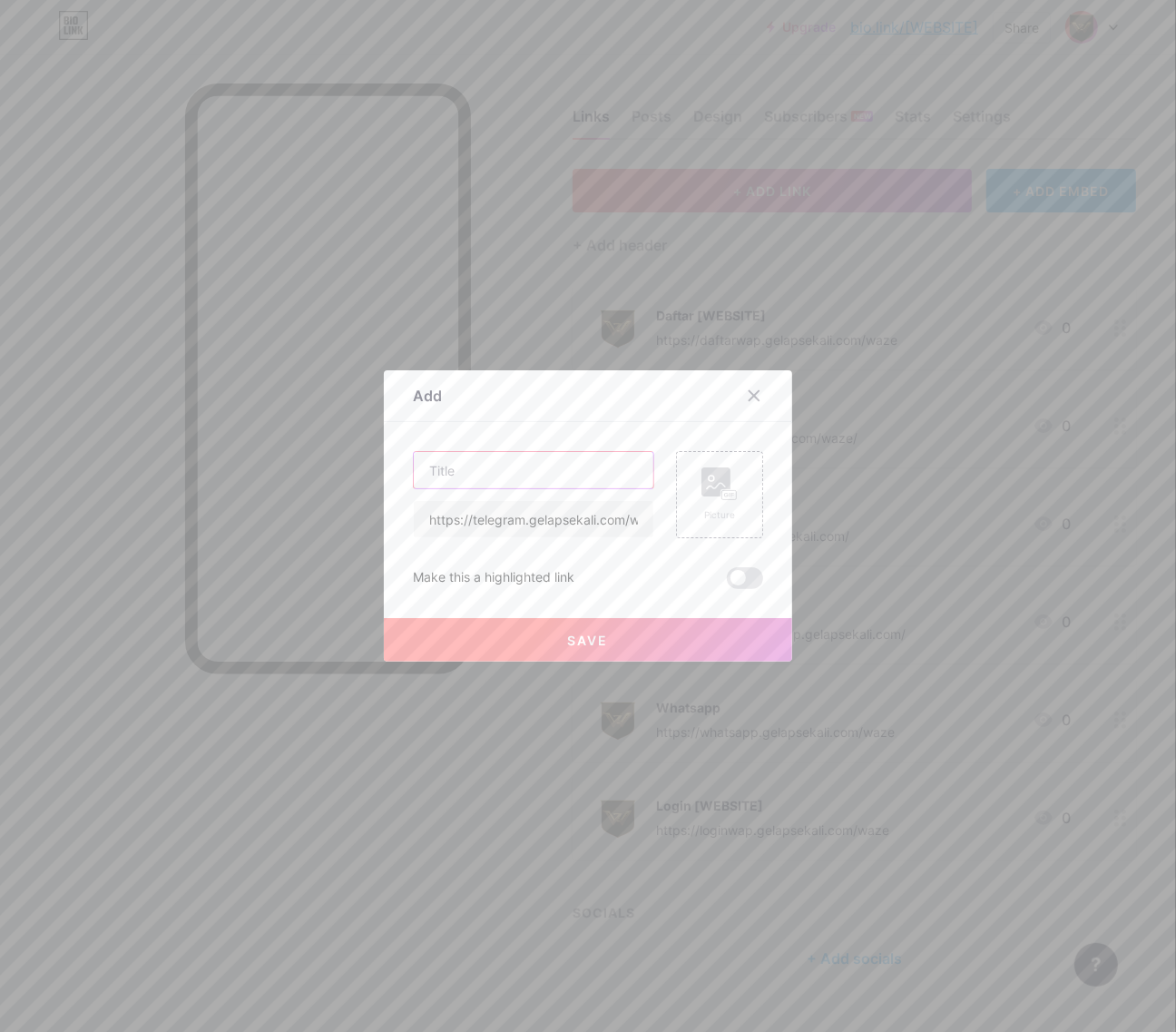 click at bounding box center [534, 470] 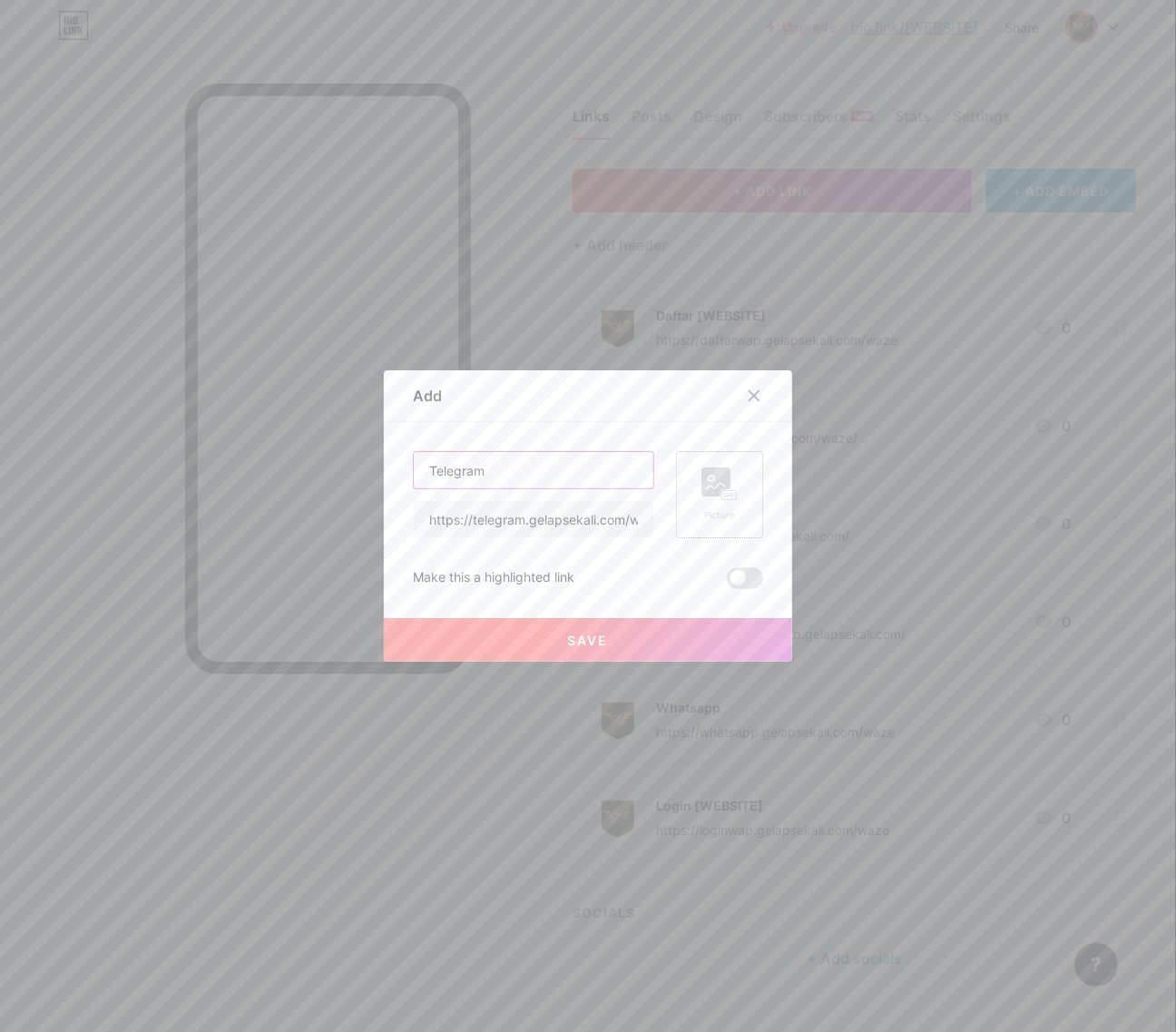 type on "Telegram" 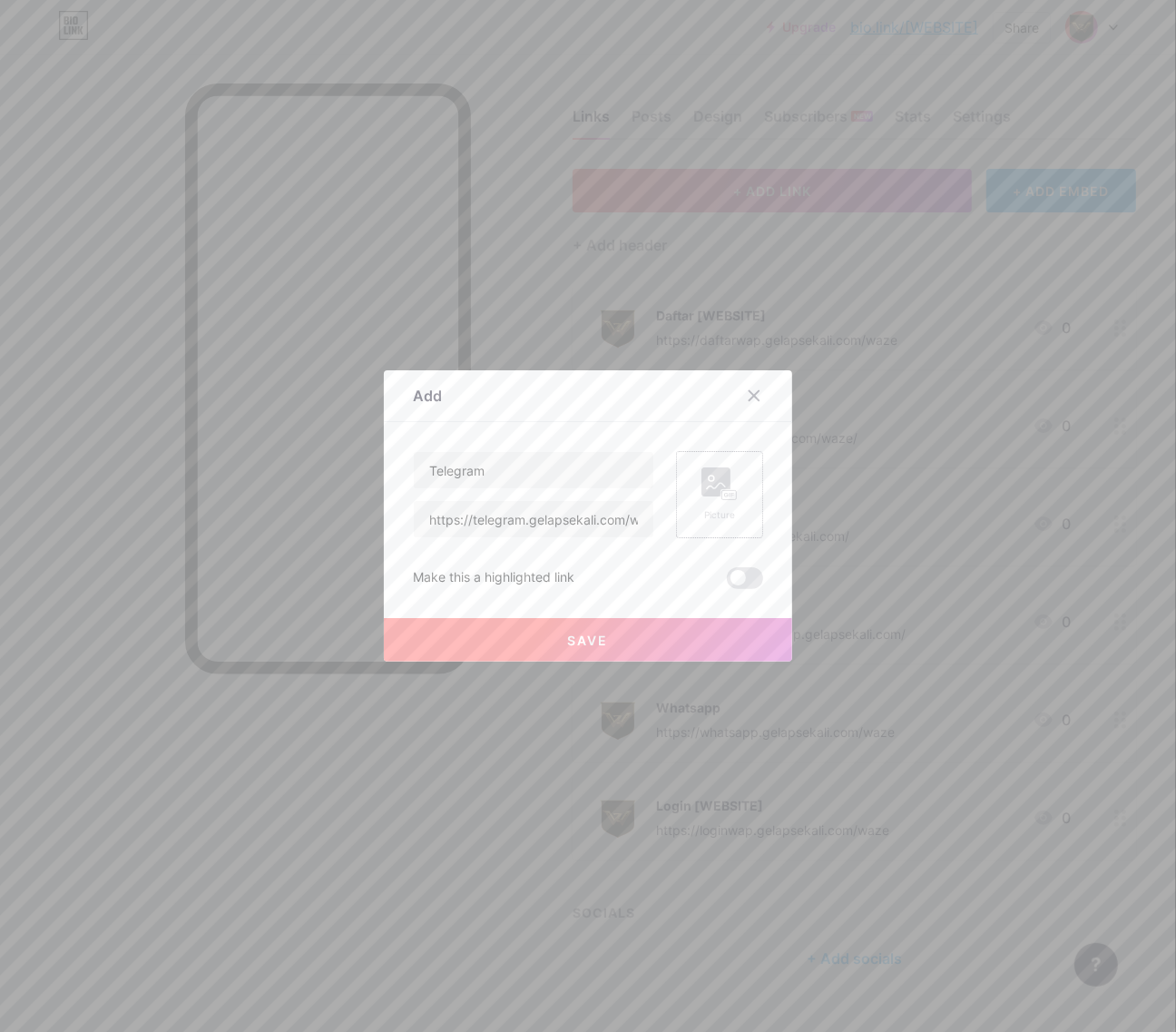 click on "Picture" at bounding box center (720, 495) 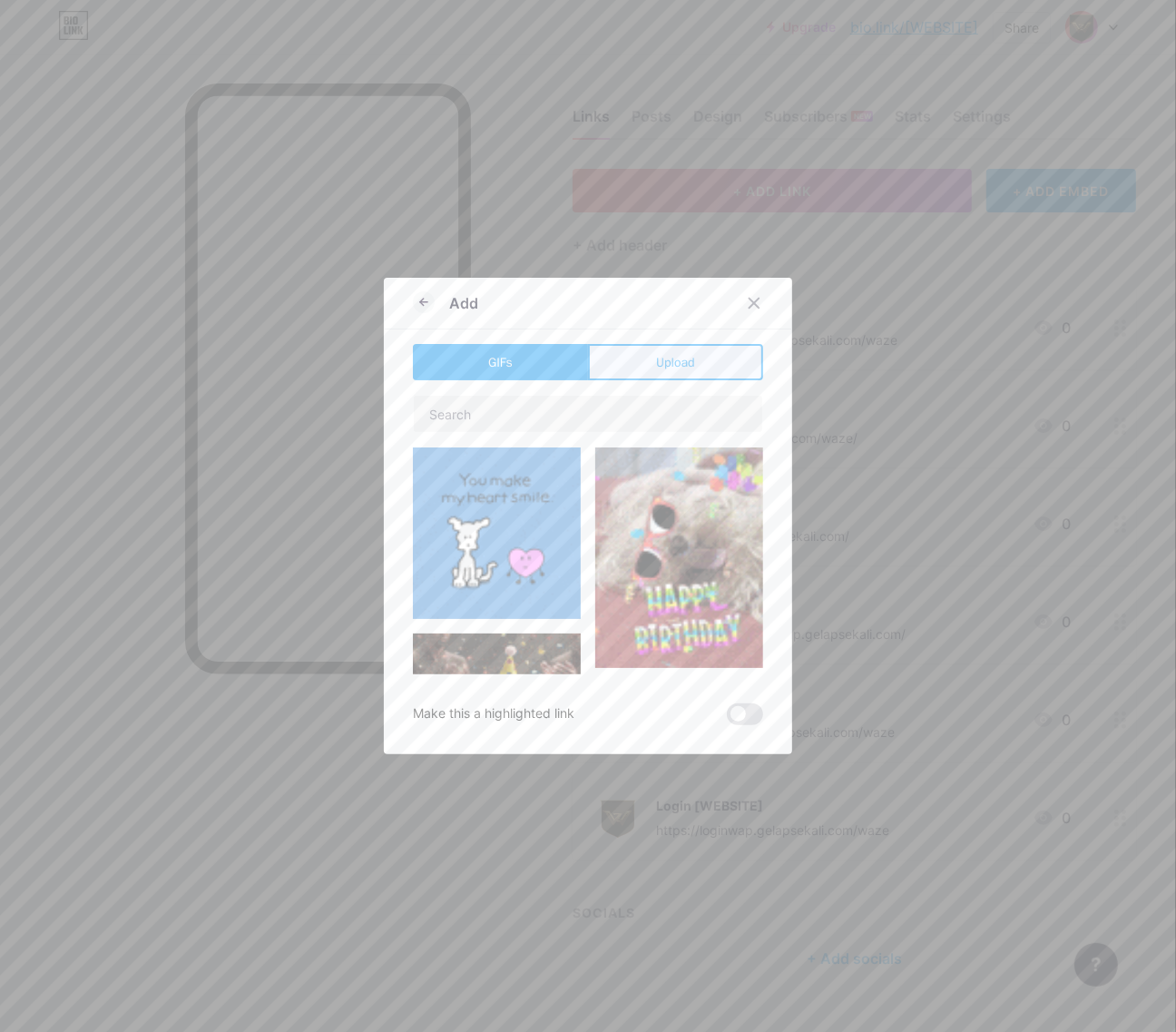 click on "Upload" at bounding box center (675, 362) 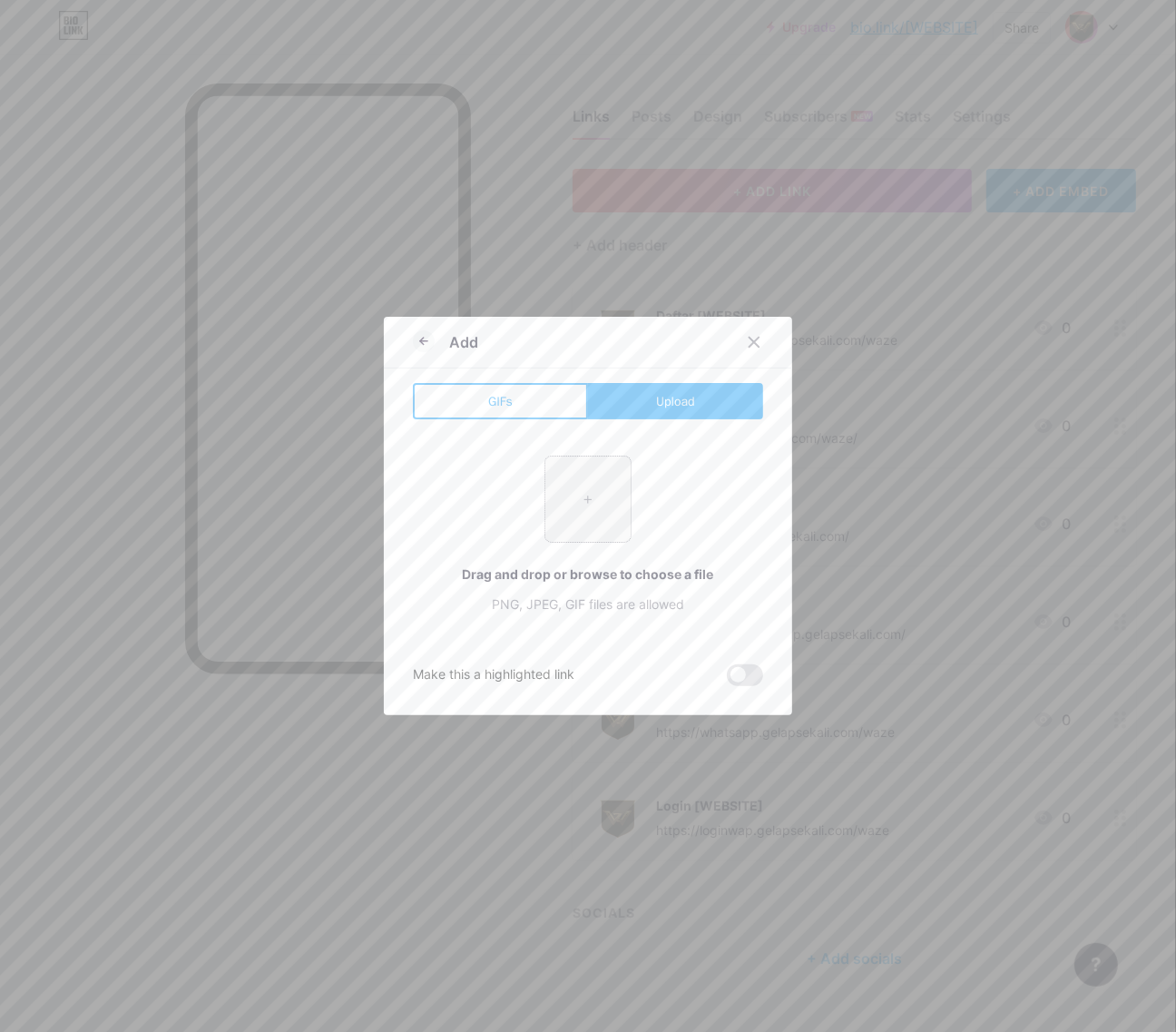 click at bounding box center (588, 499) 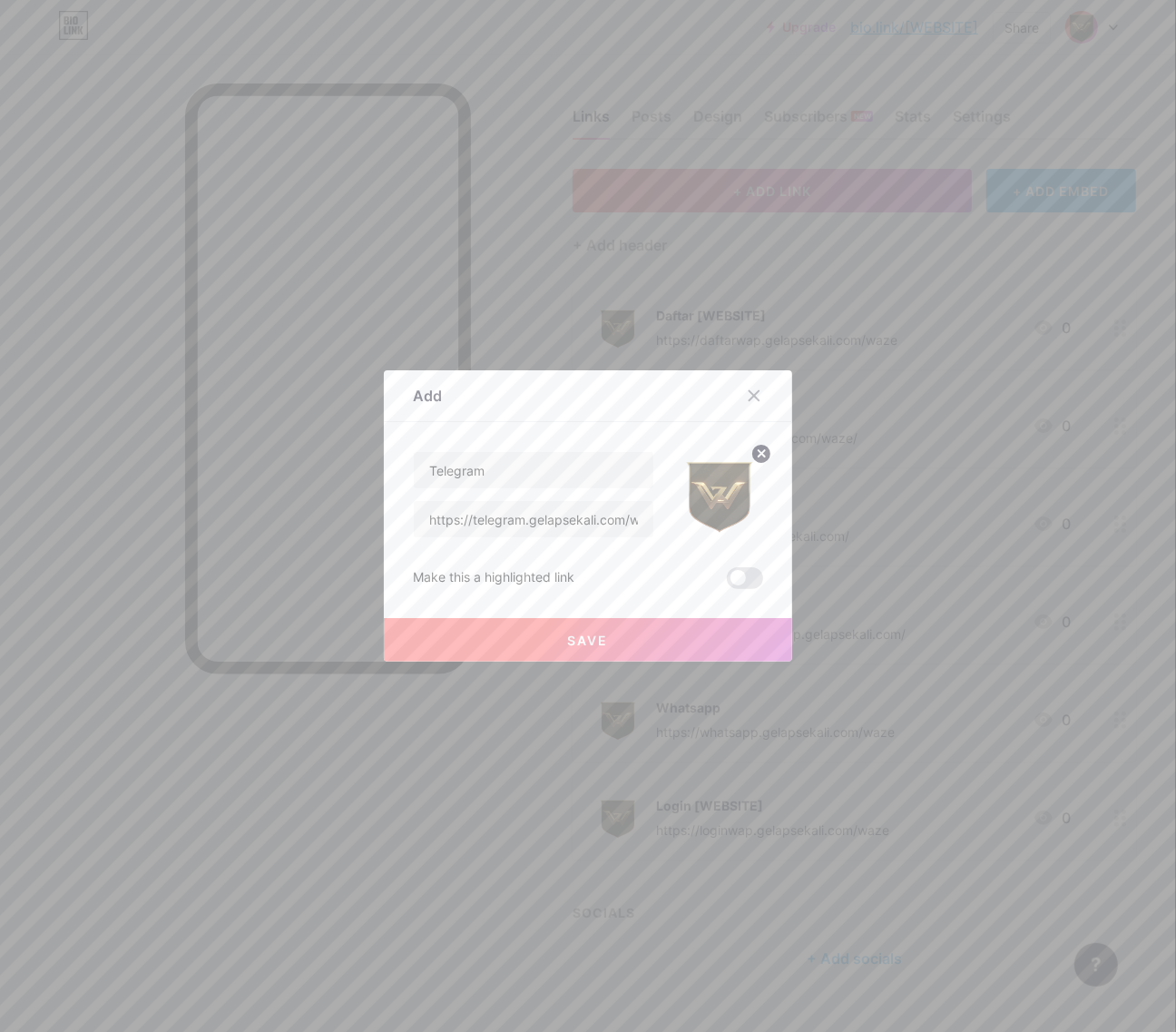 click on "Save" at bounding box center (588, 640) 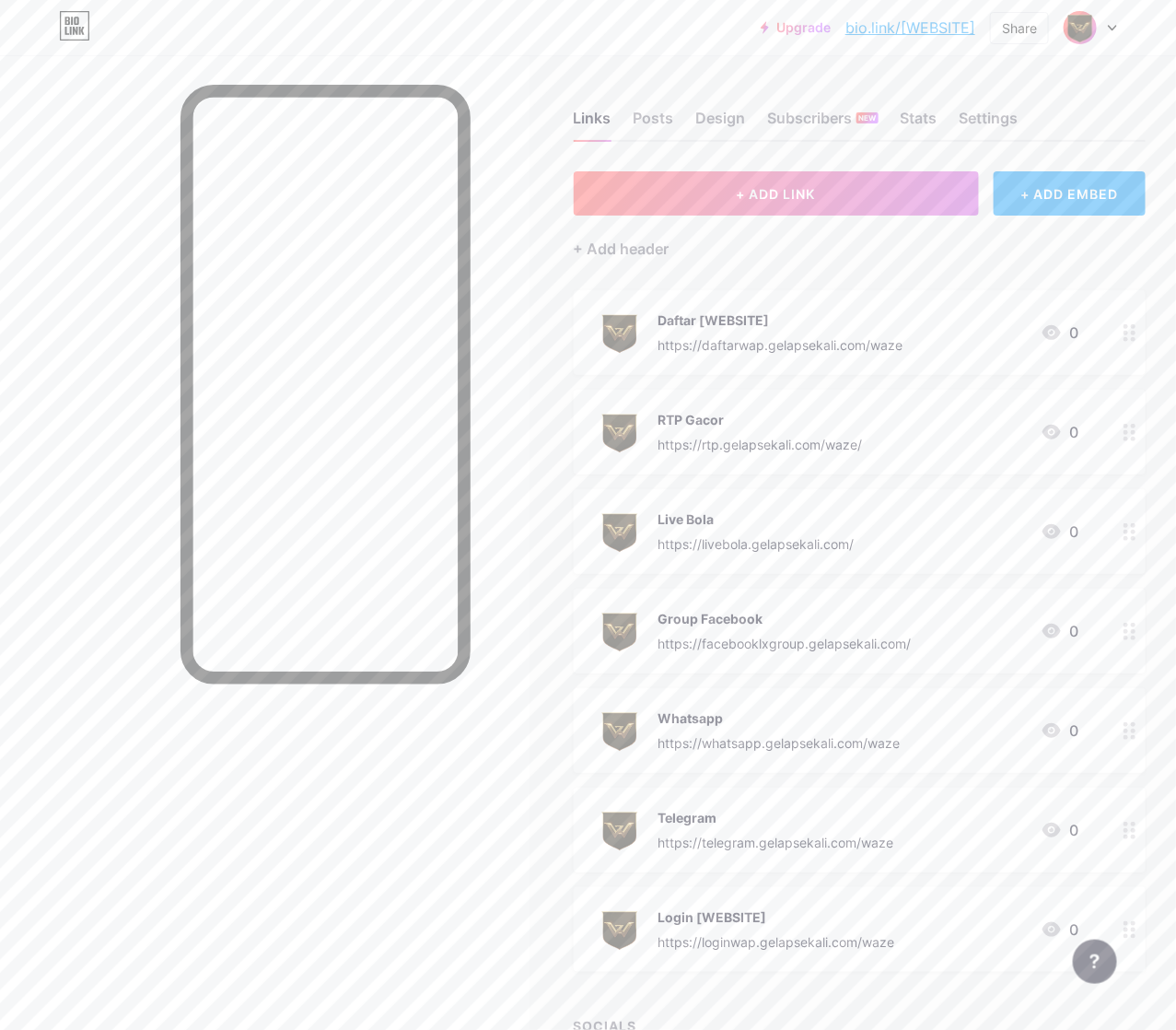 type 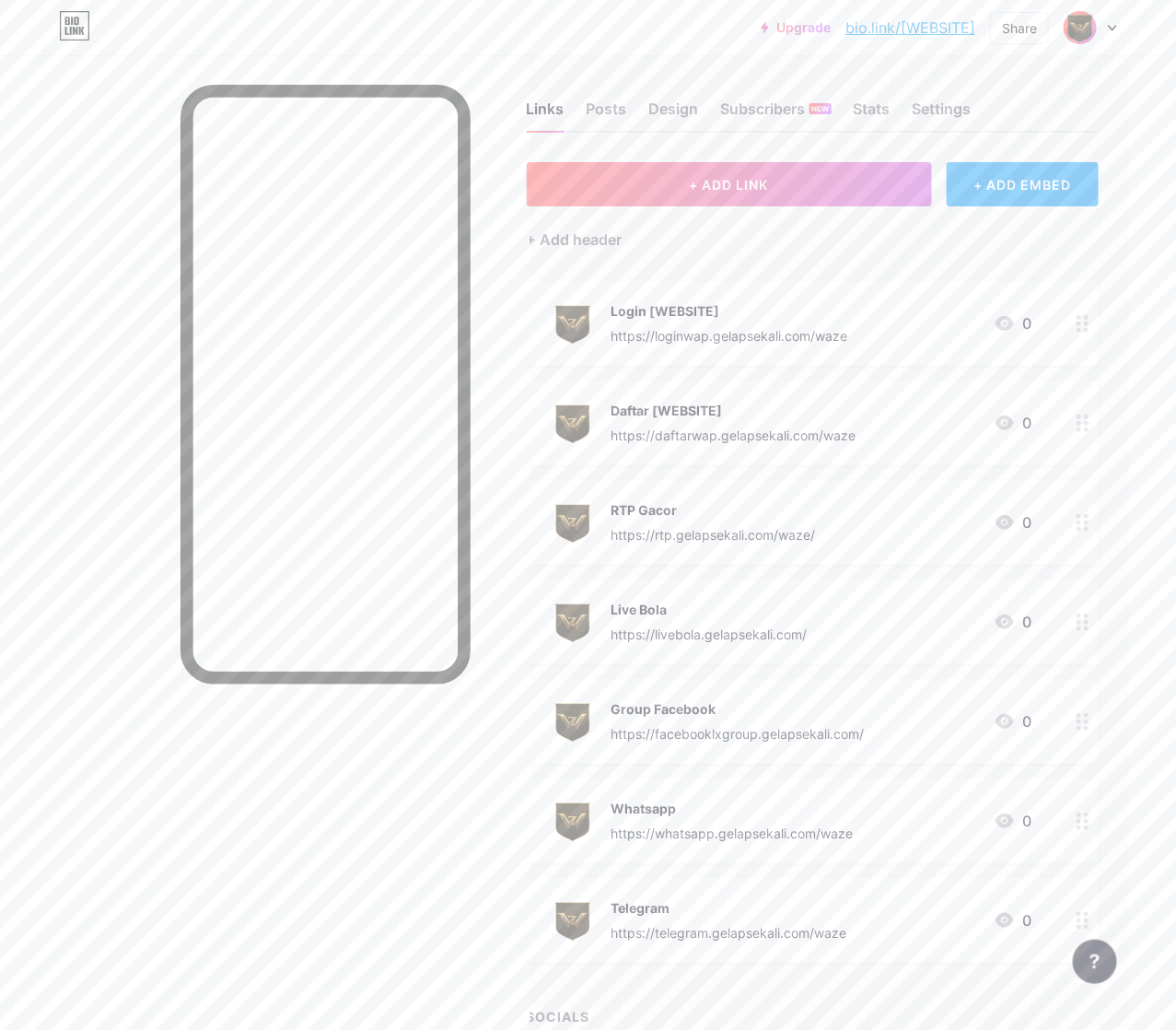 scroll, scrollTop: 0, scrollLeft: 53, axis: horizontal 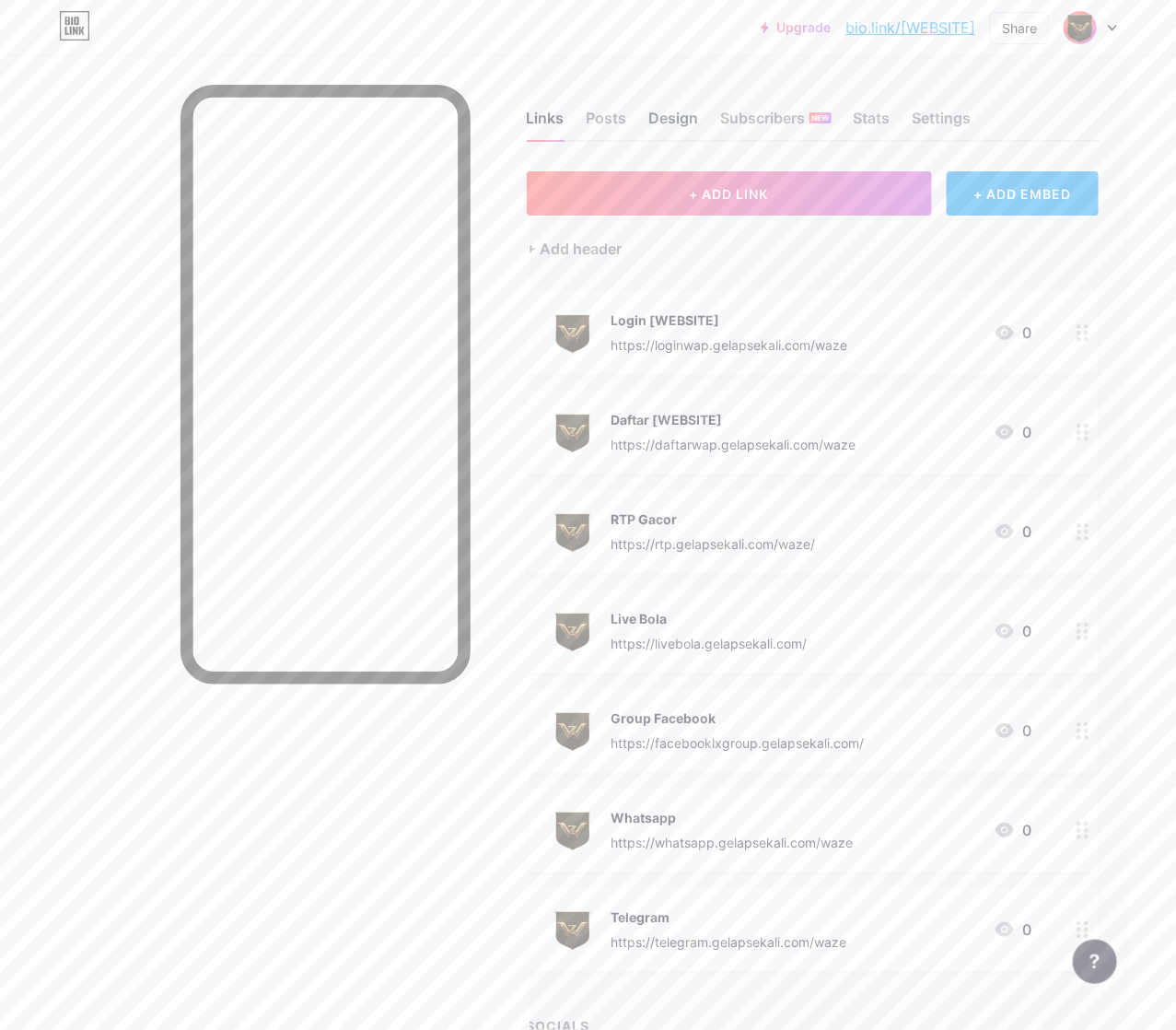 click on "Design" at bounding box center (674, 123) 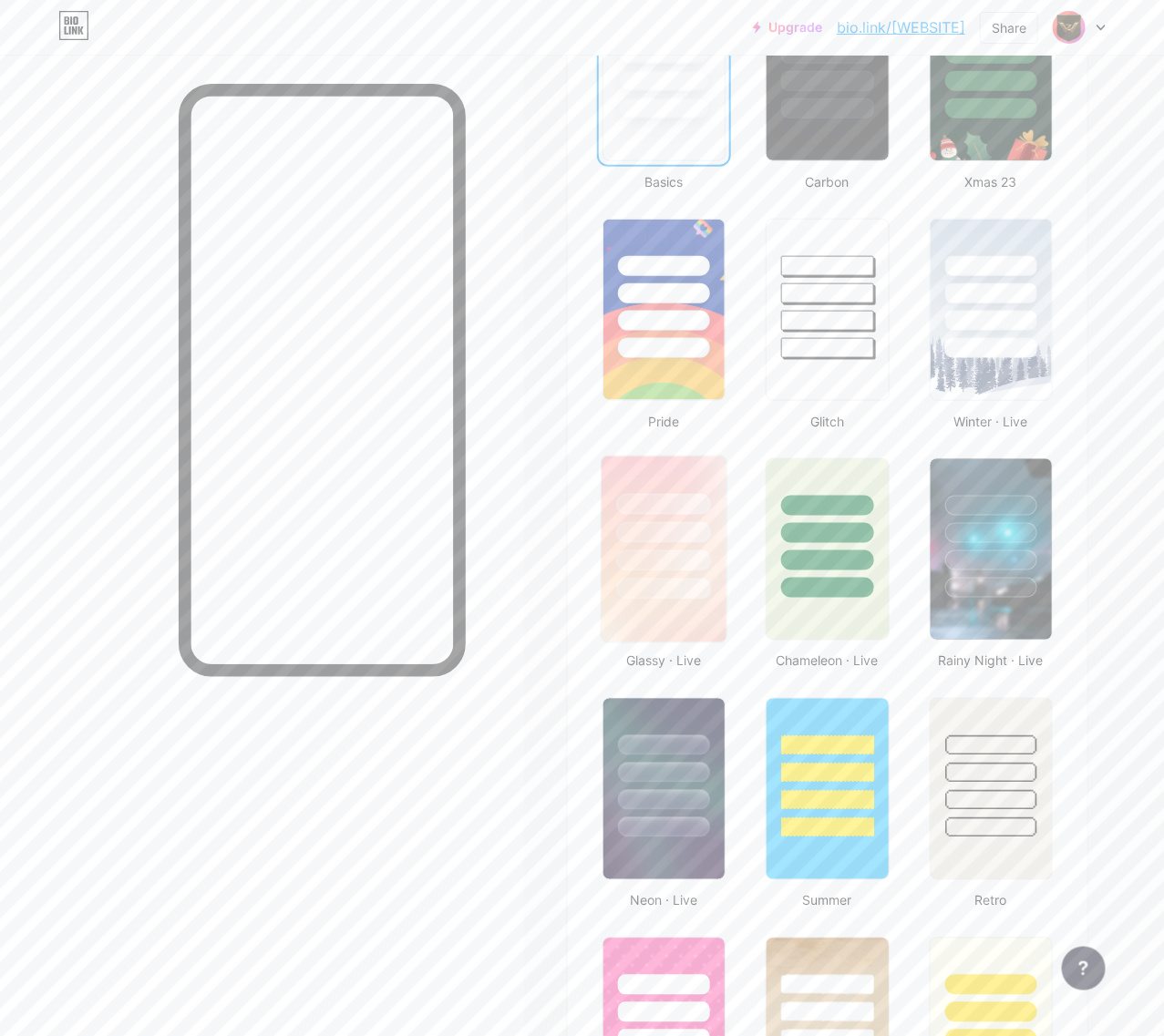 scroll, scrollTop: 569, scrollLeft: 0, axis: vertical 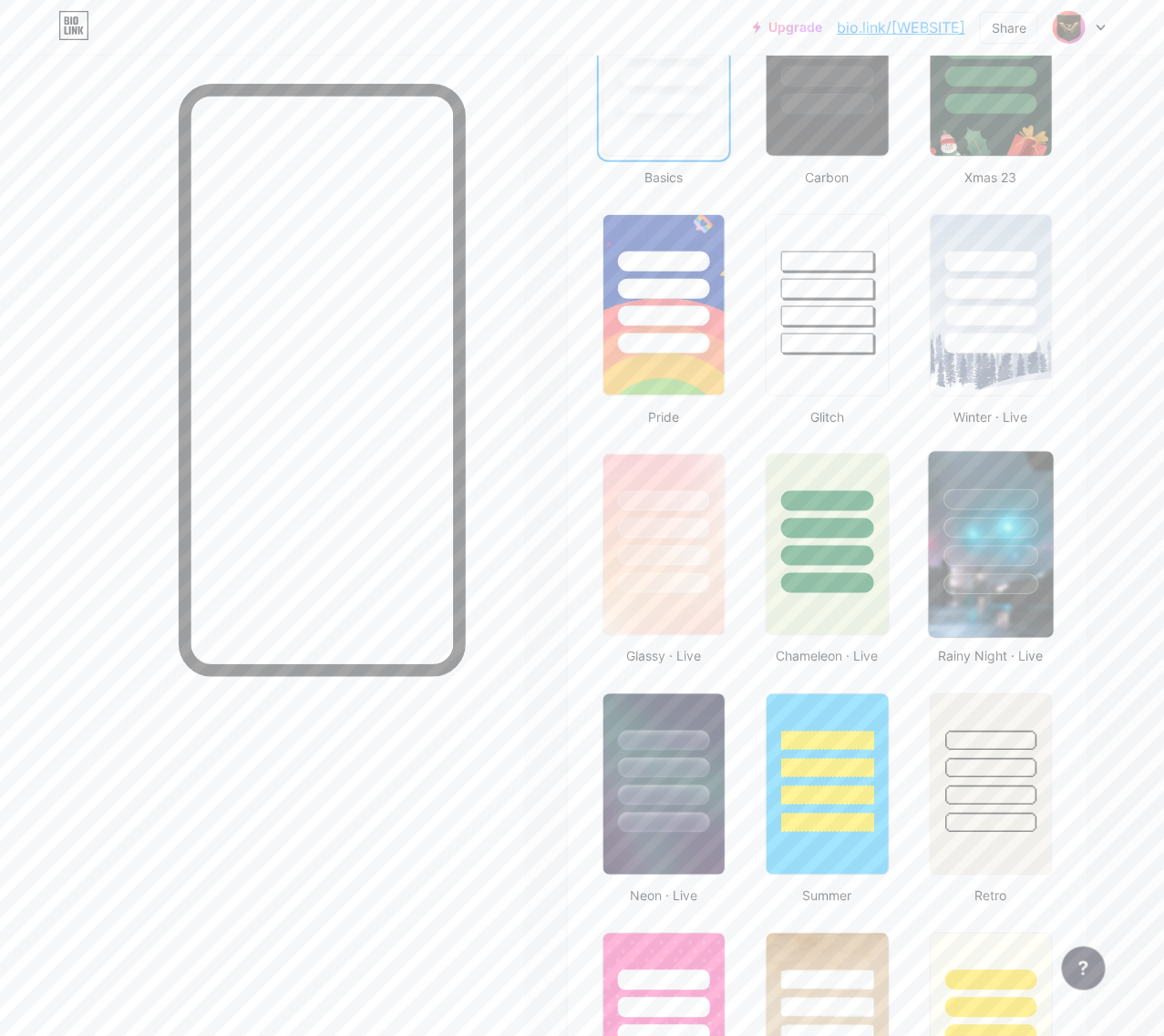 click at bounding box center [991, 528] 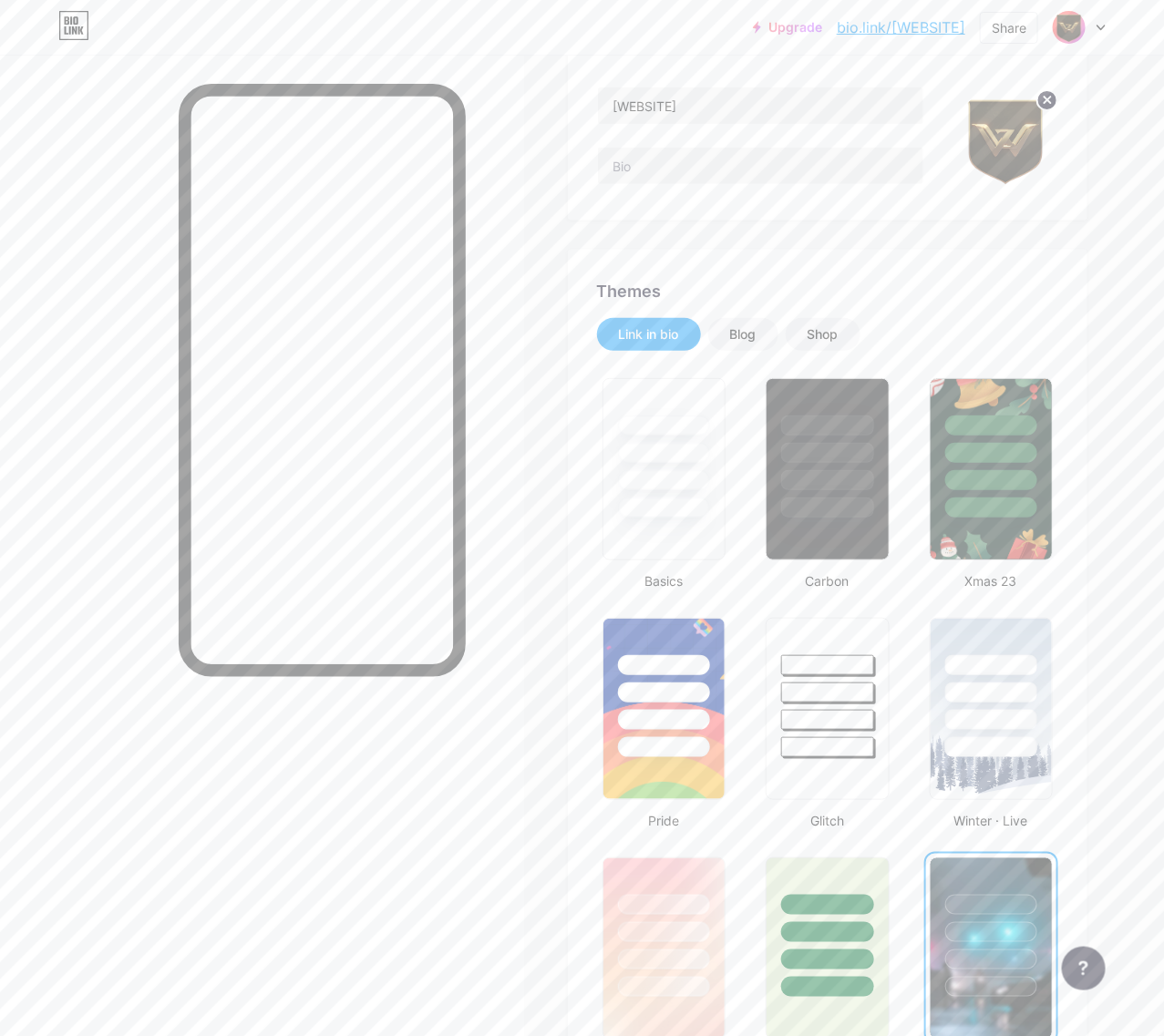 scroll, scrollTop: 0, scrollLeft: 0, axis: both 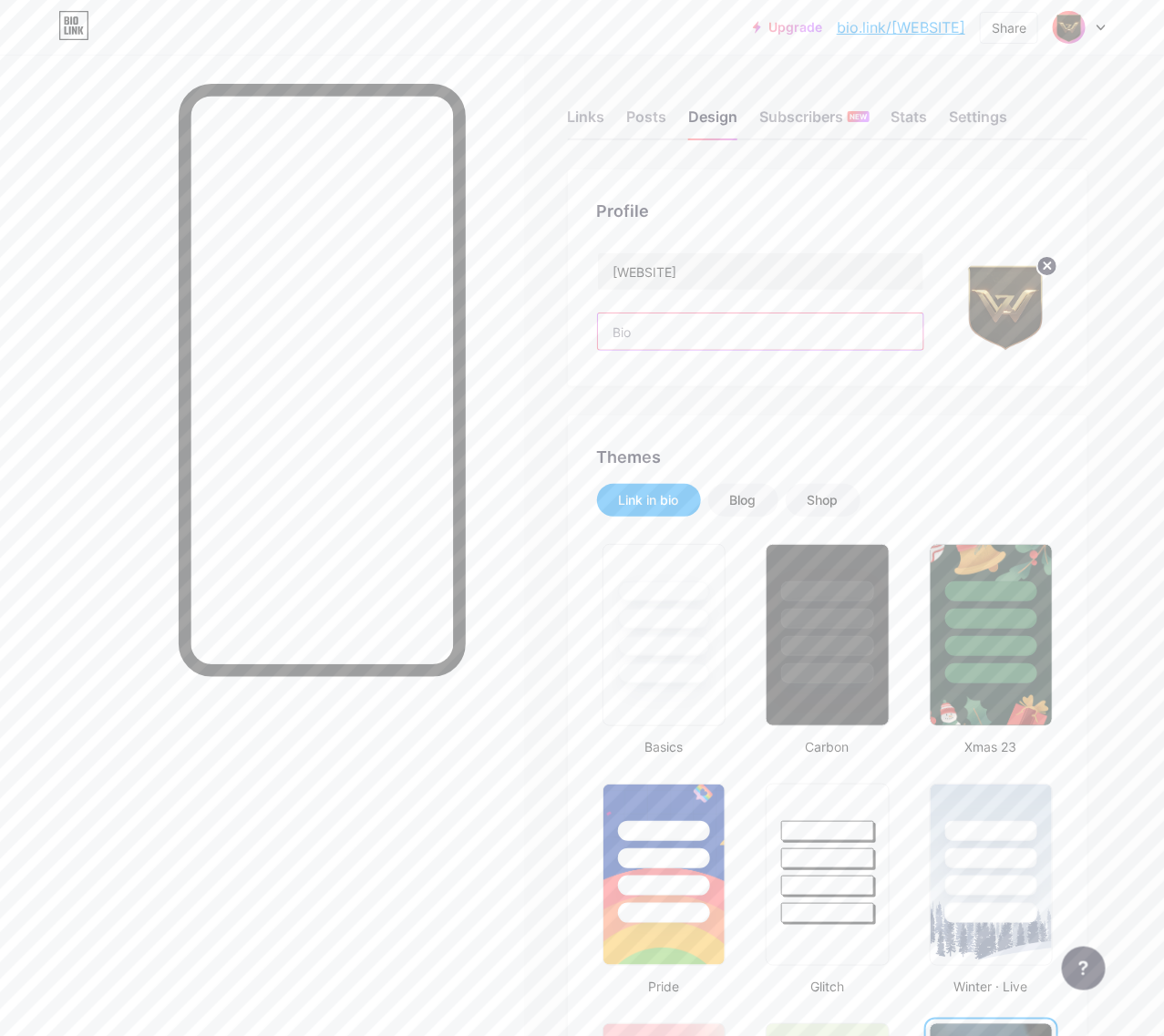 click at bounding box center [760, 332] 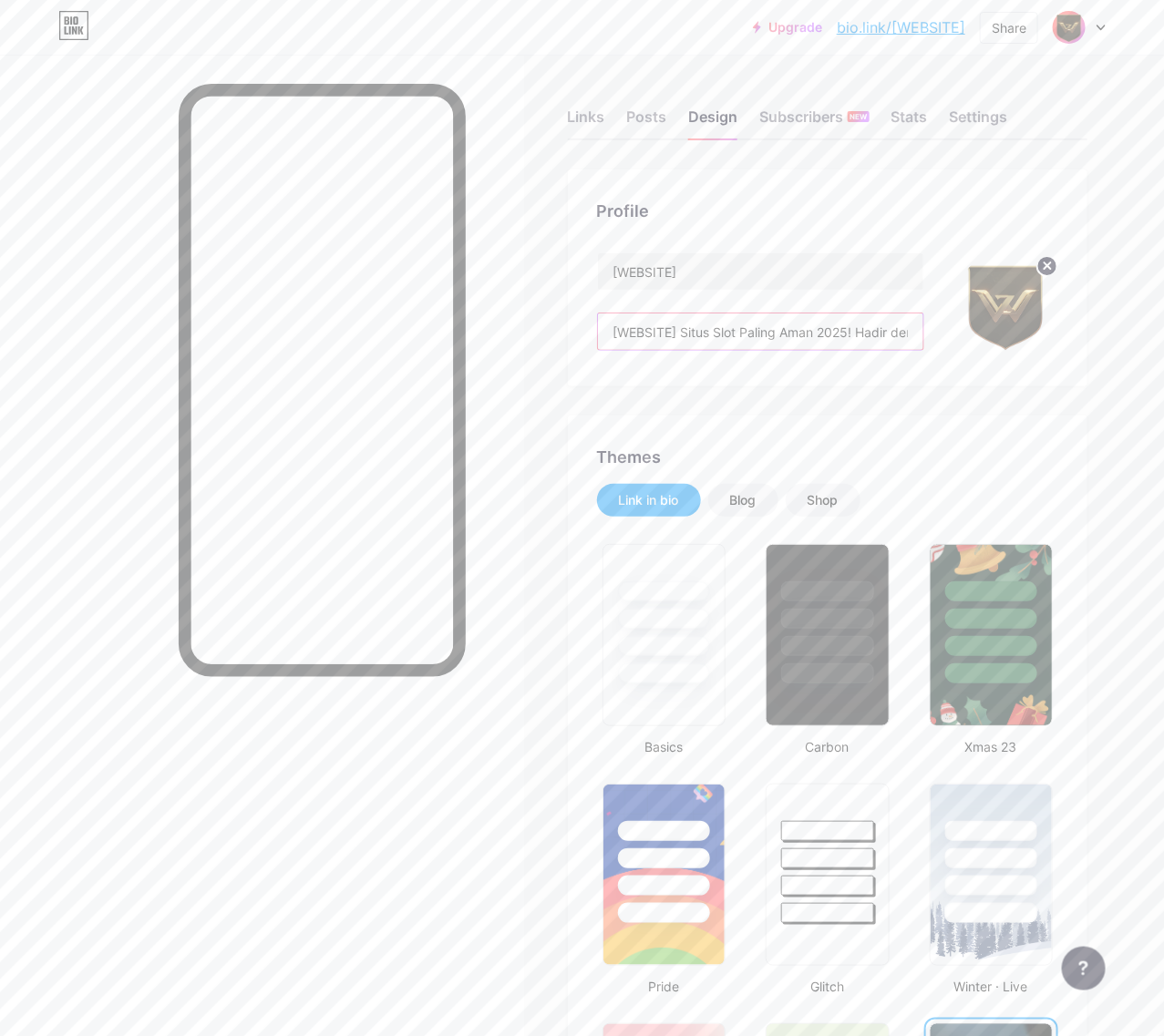 scroll, scrollTop: 0, scrollLeft: 771, axis: horizontal 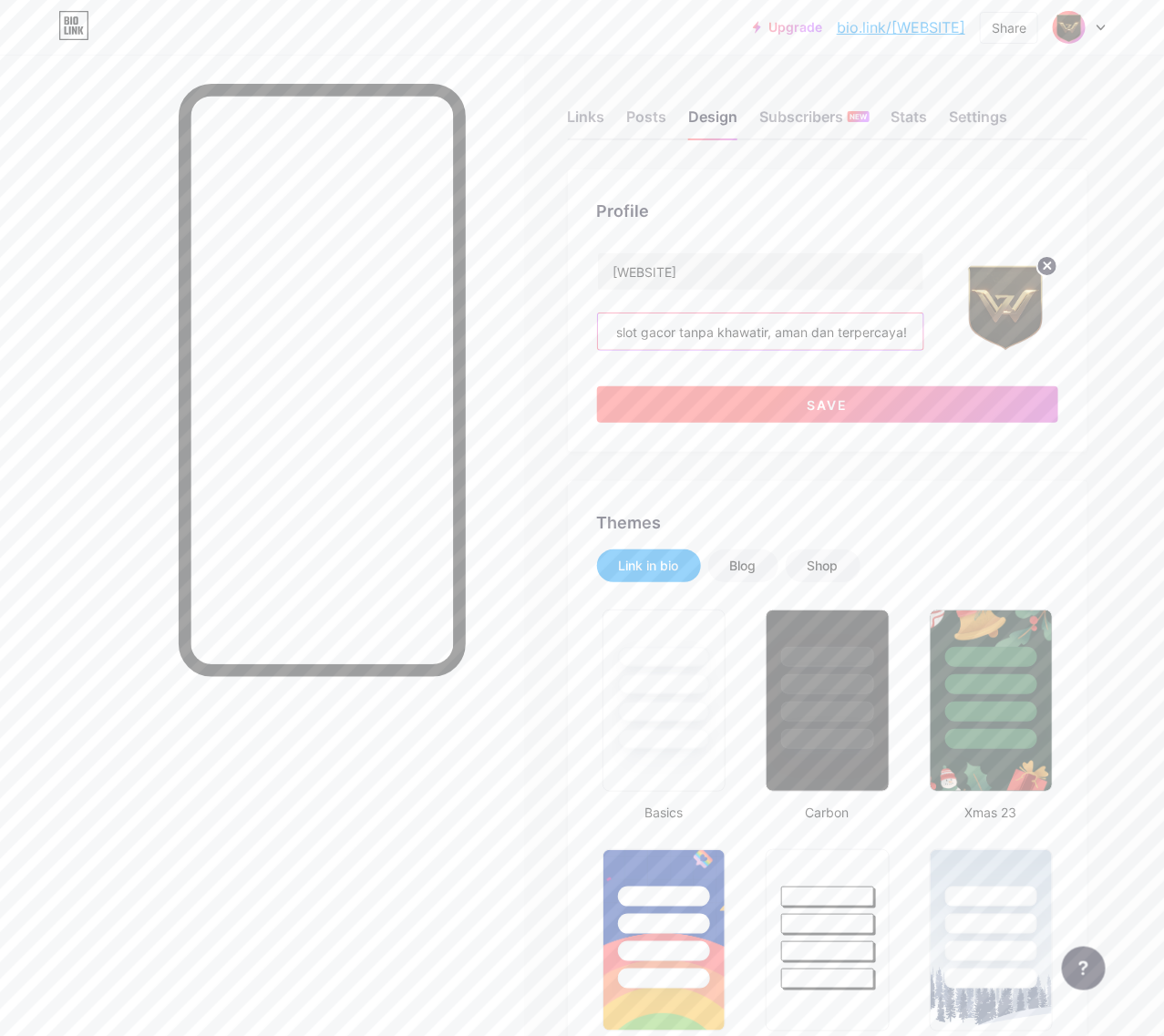 type on "[WEBSITE] Situs Slot Paling Aman 2025! Hadir dengan sistem keamanan tingkat tinggi, anti banned, dan bebas IP ganda. Main slot gacor tanpa khawatir, aman dan terpercaya!" 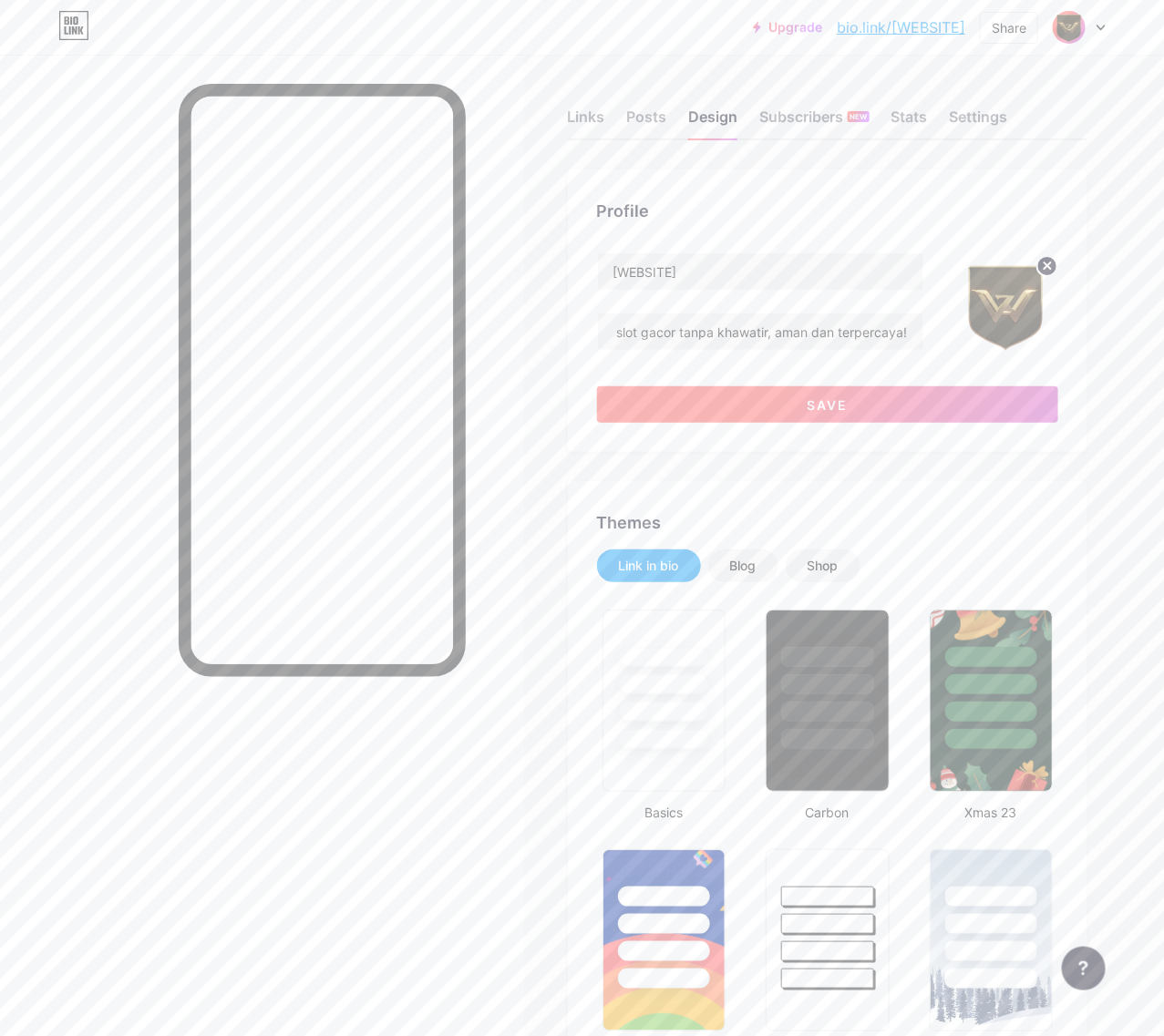 scroll, scrollTop: 0, scrollLeft: 0, axis: both 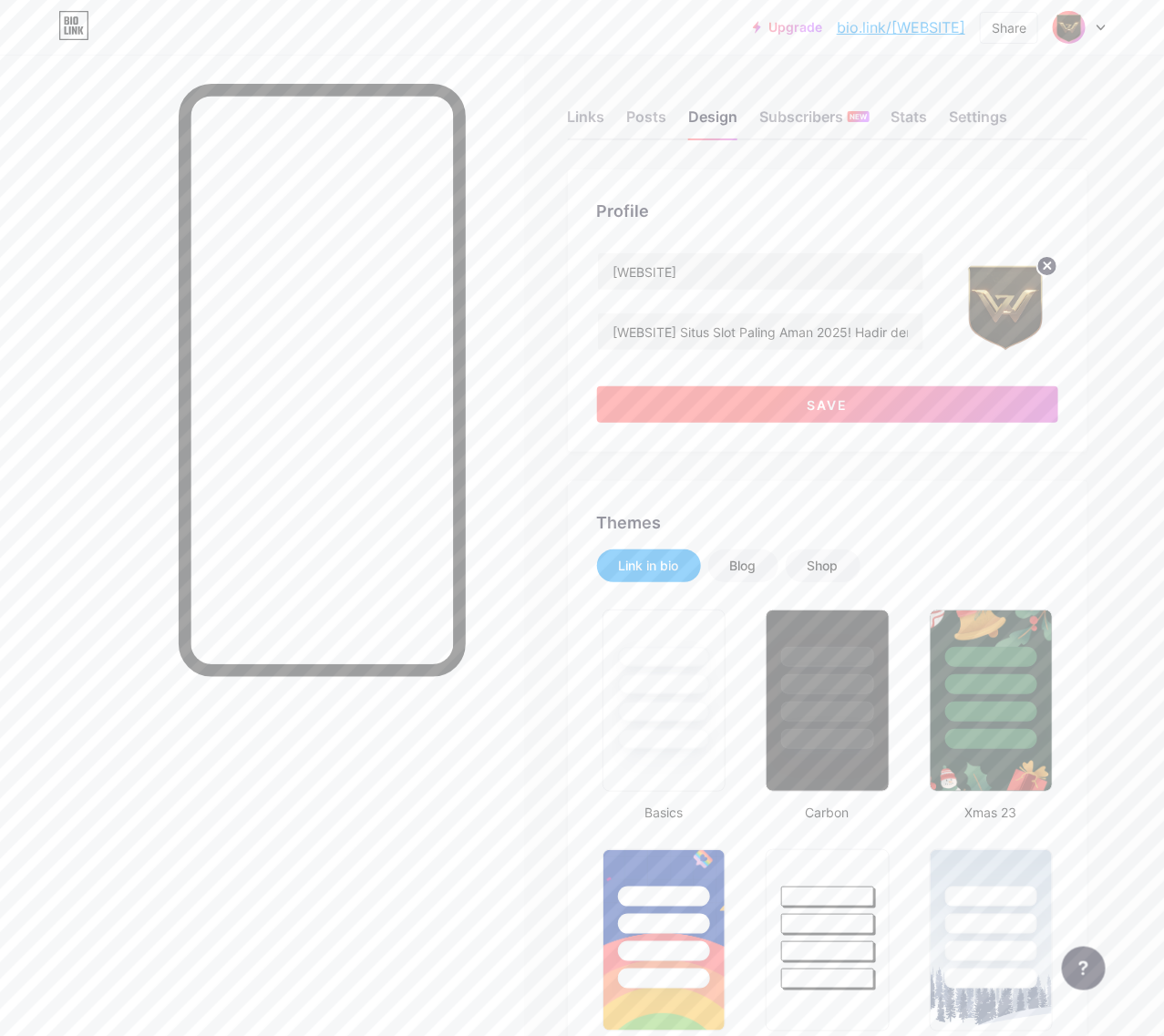 click on "Save" at bounding box center [827, 405] 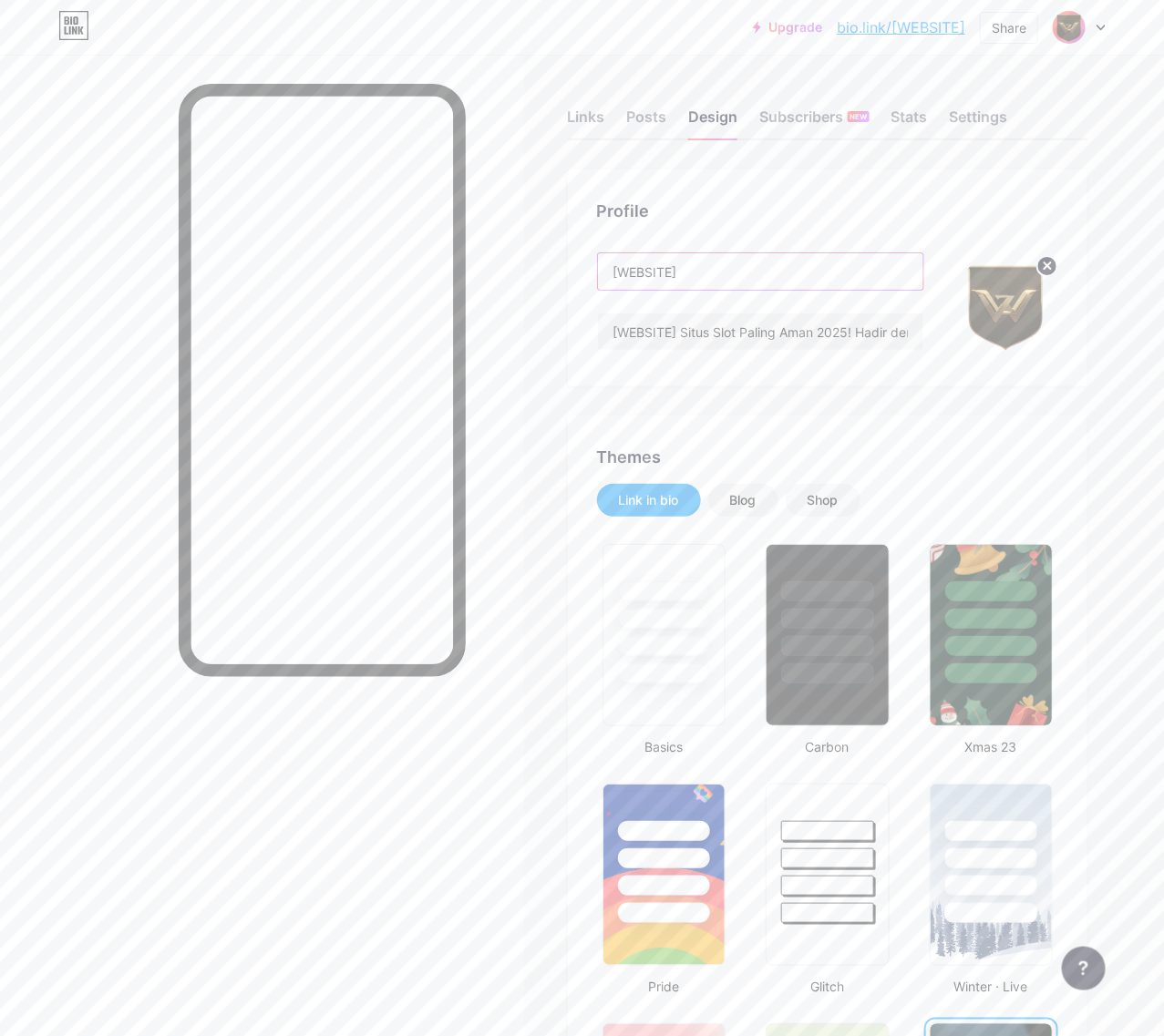 click on "[WEBSITE]" at bounding box center (760, 272) 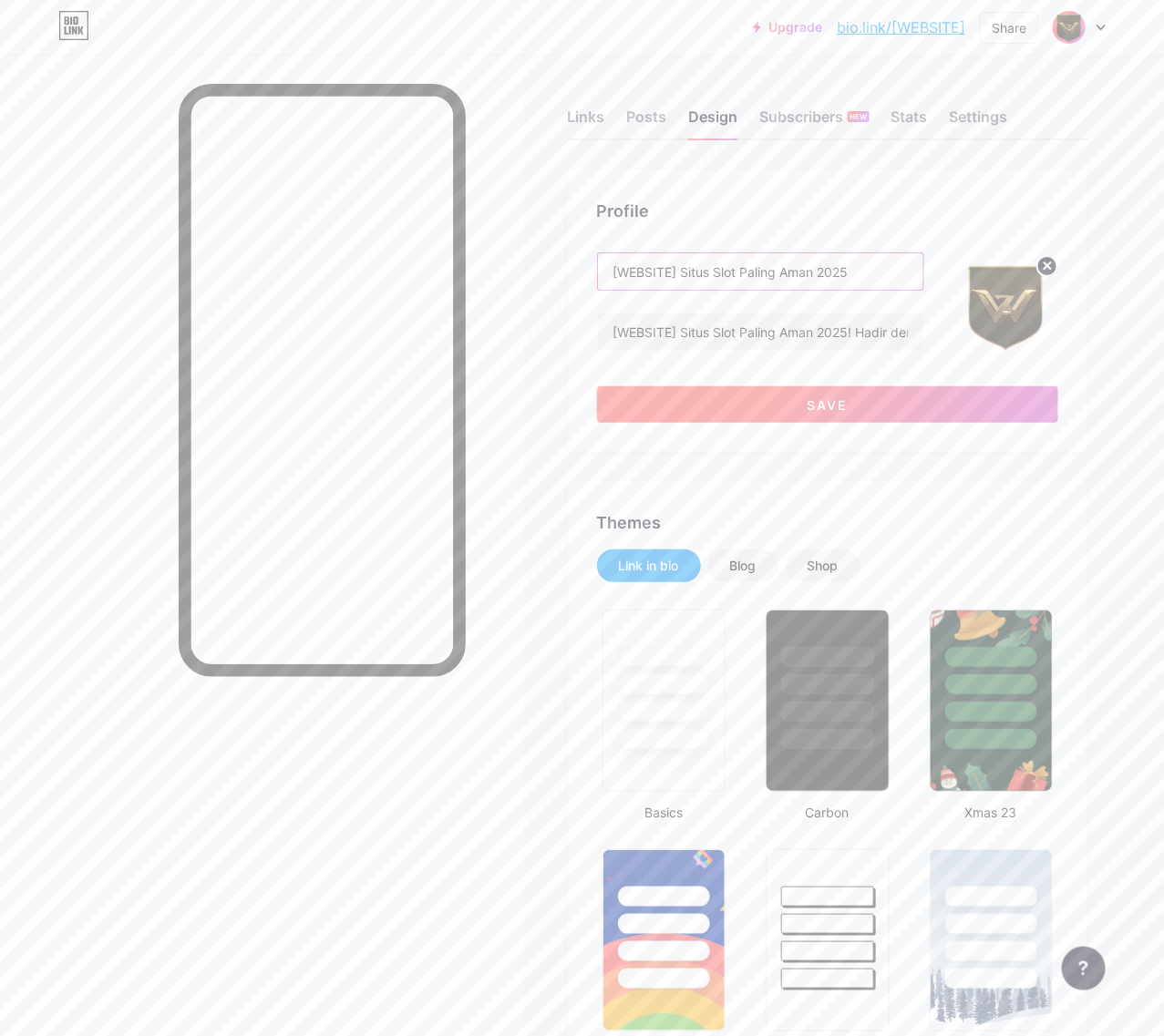 type on "[WEBSITE] Situs Slot Paling Aman 2025" 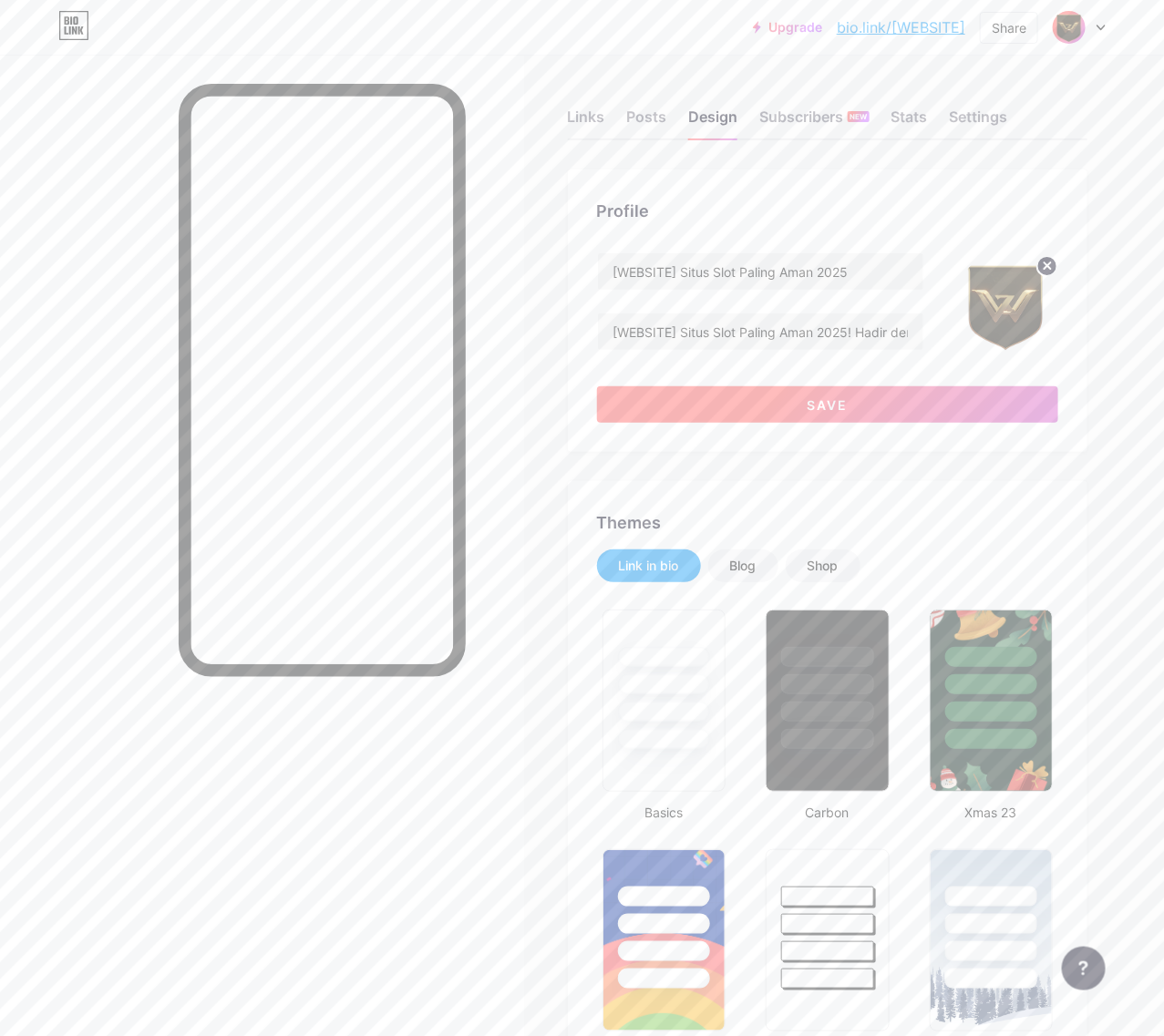 click on "Save" at bounding box center [827, 405] 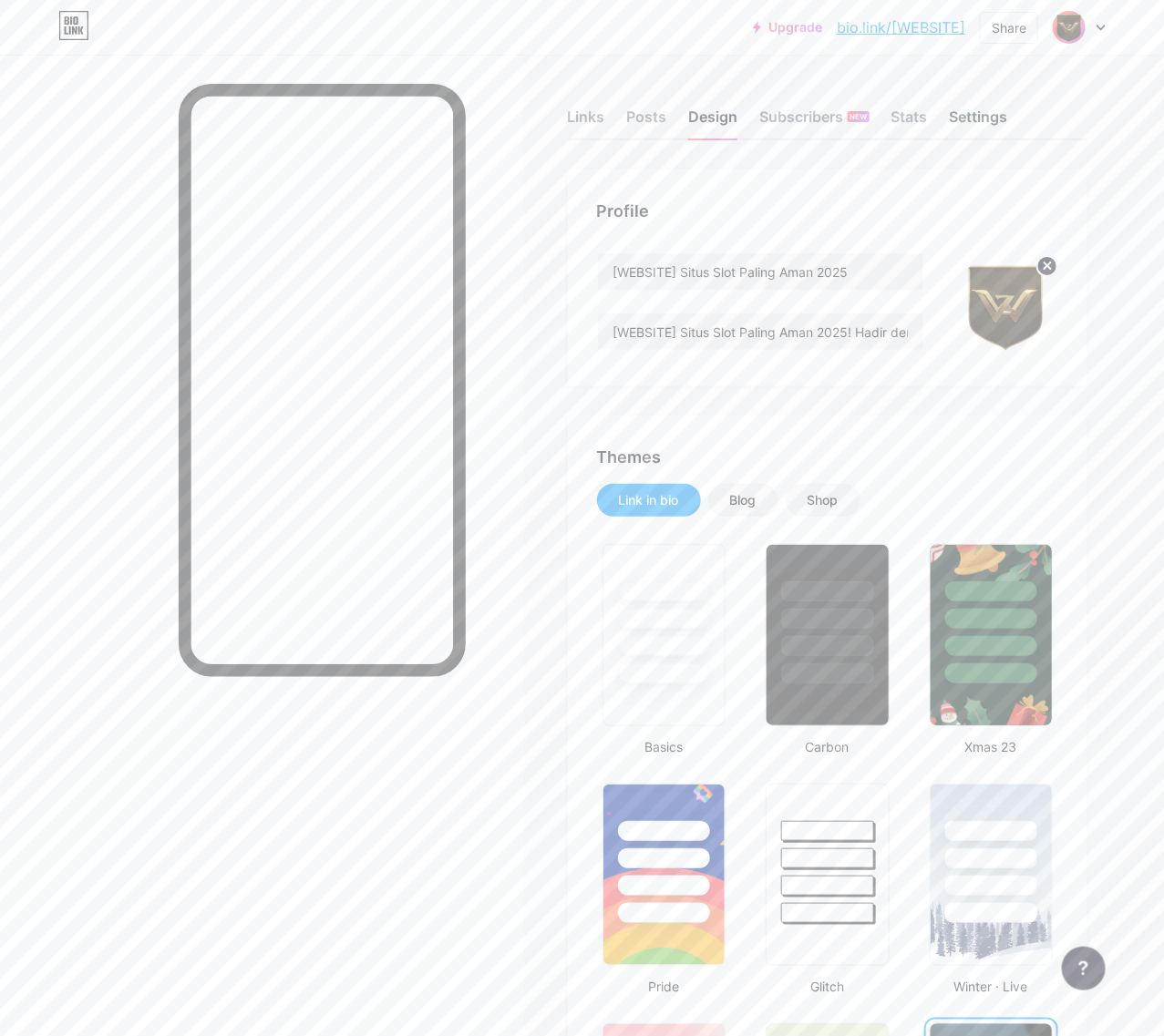 click on "Settings" at bounding box center (979, 122) 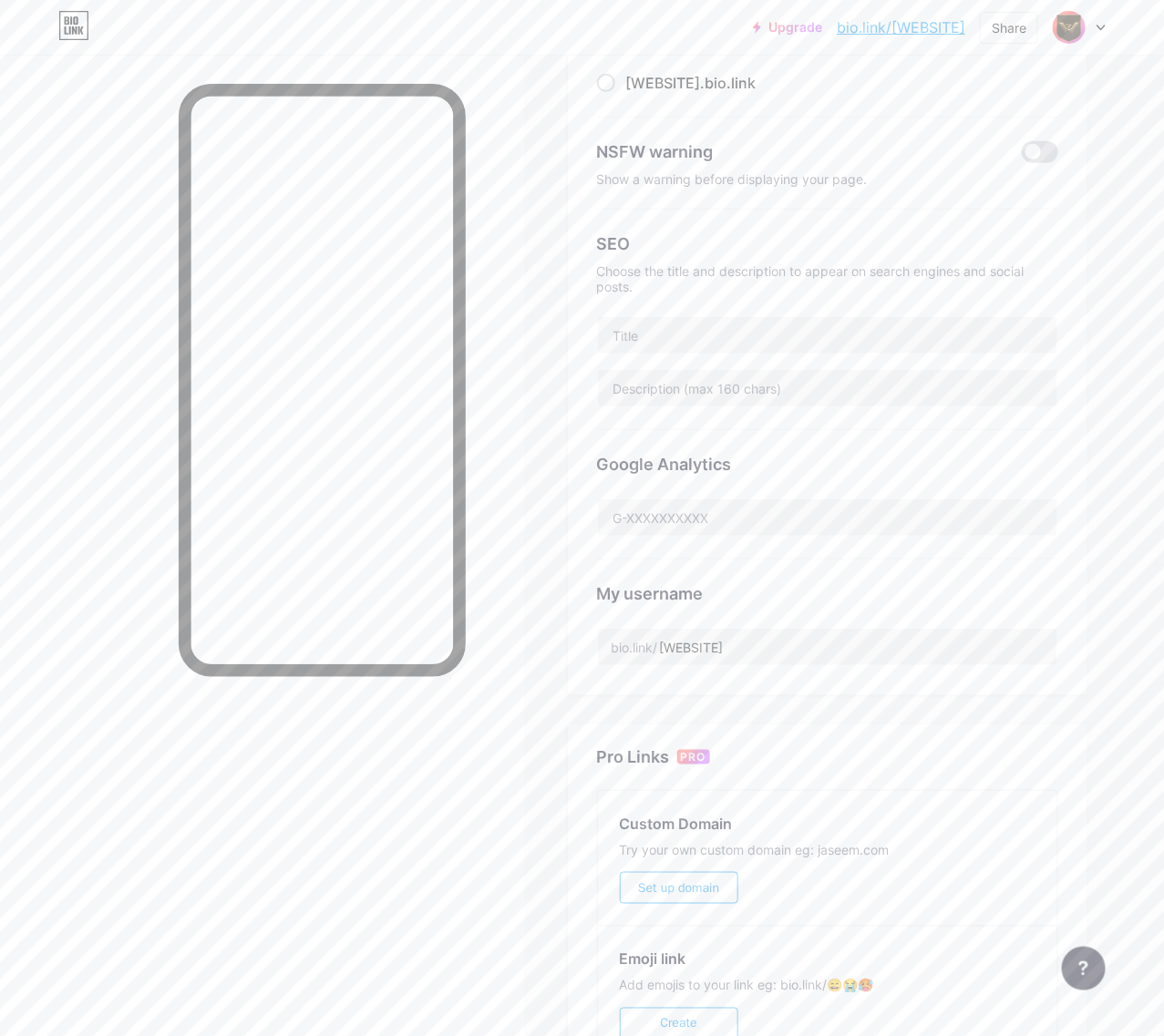 scroll, scrollTop: 228, scrollLeft: 0, axis: vertical 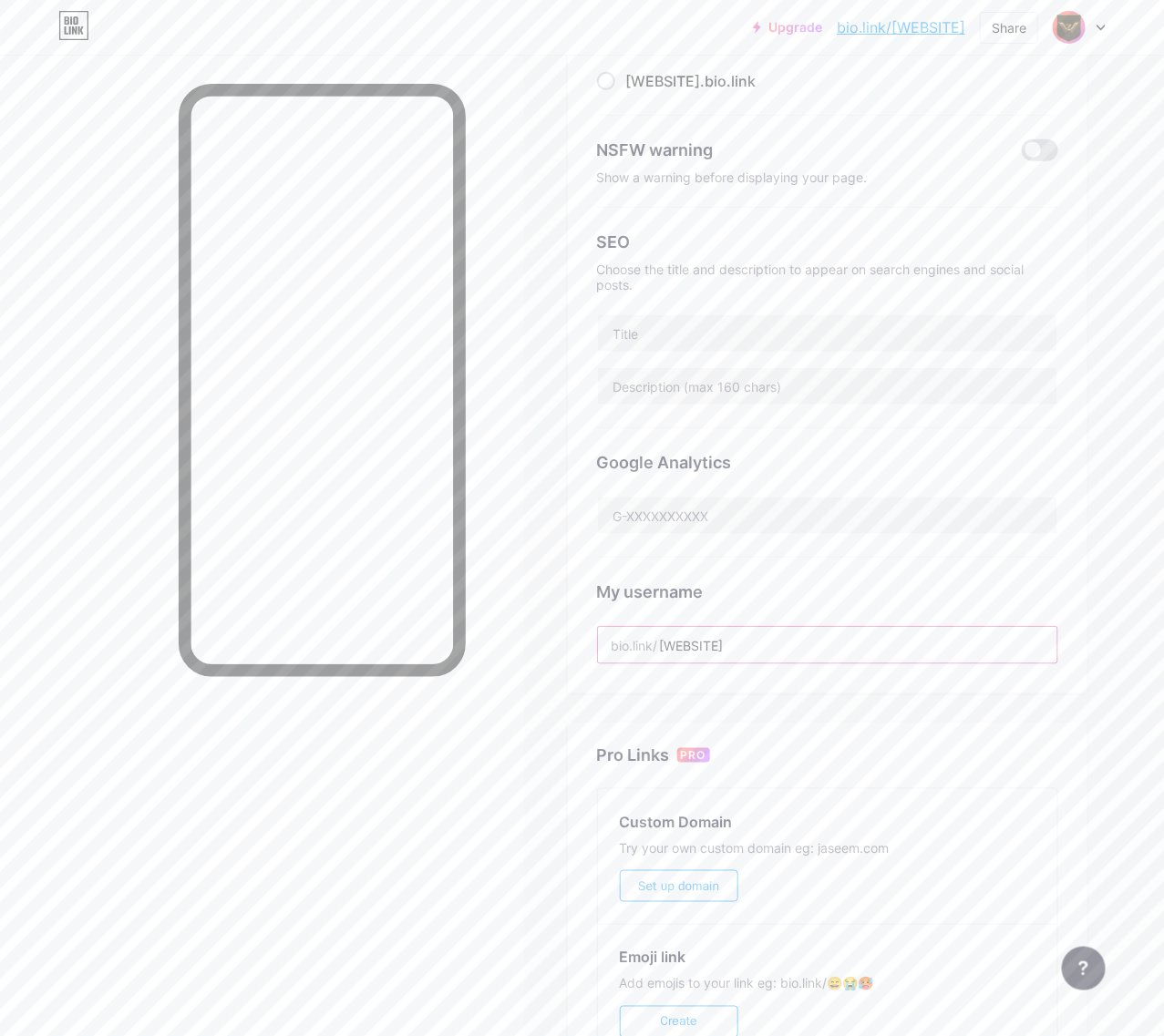 click on "[WEBSITE]" at bounding box center (828, 645) 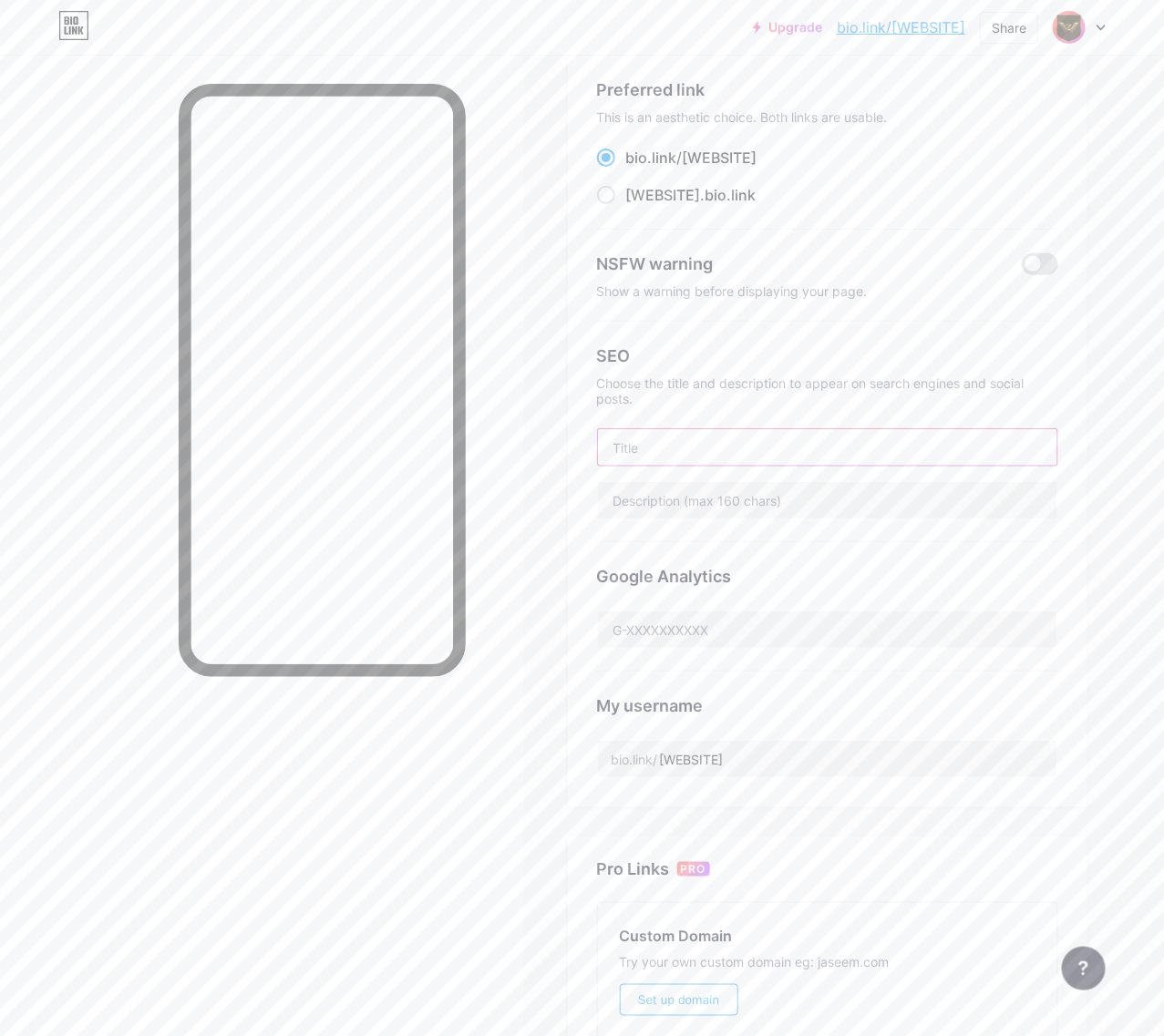click at bounding box center [828, 447] 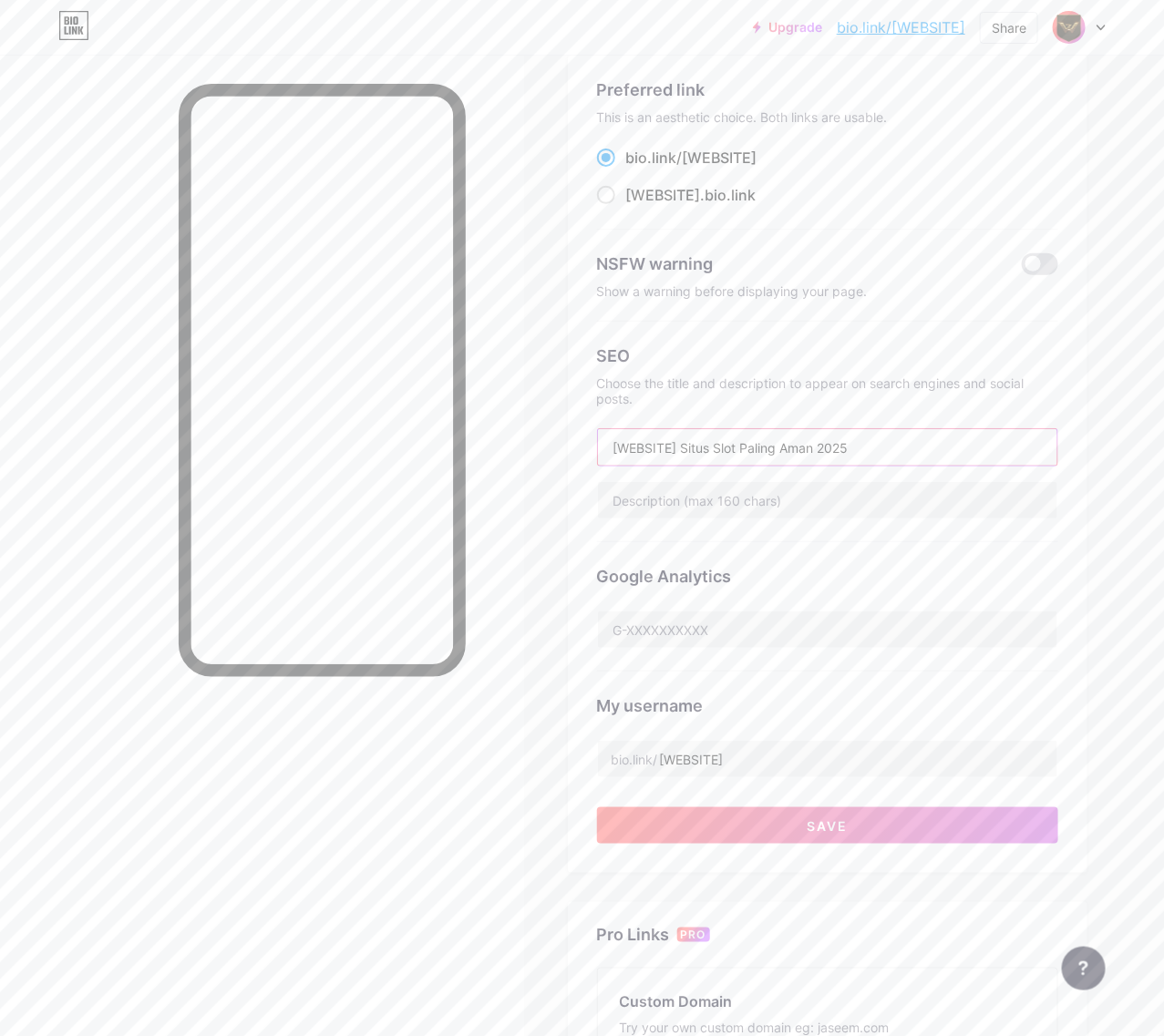 type on "[WEBSITE] Situs Slot Paling Aman 2025" 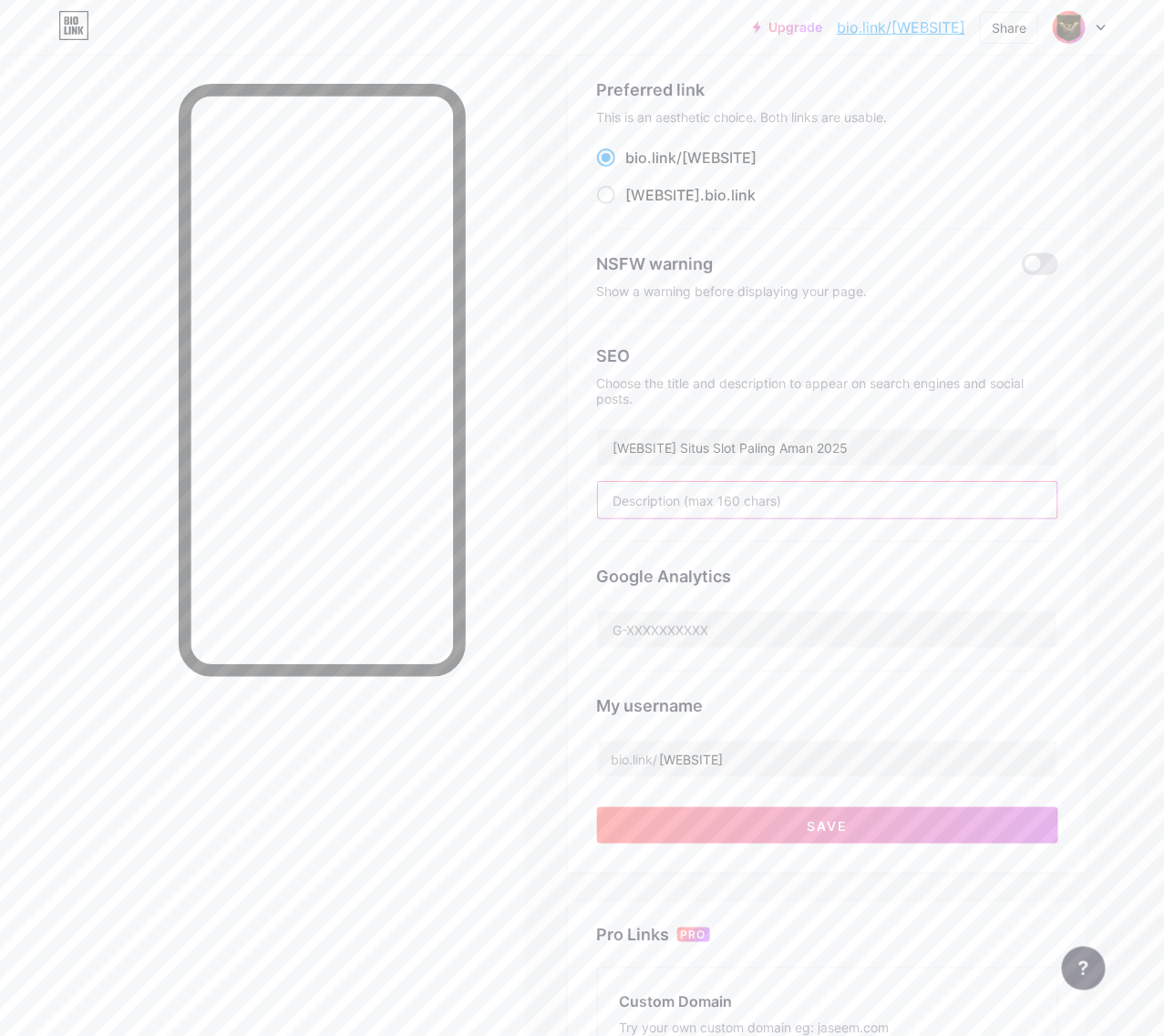 click at bounding box center [828, 500] 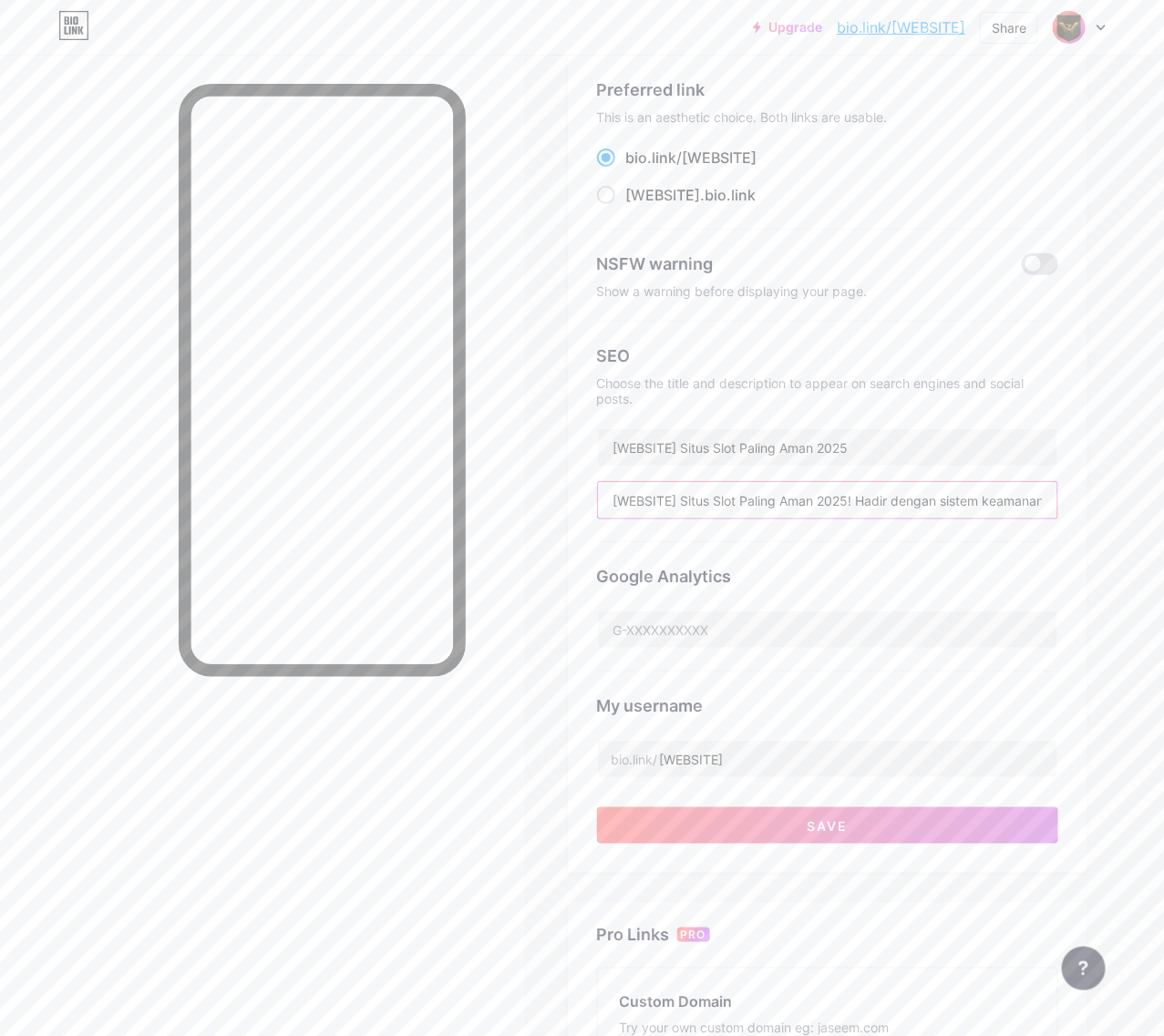 scroll, scrollTop: 0, scrollLeft: 586, axis: horizontal 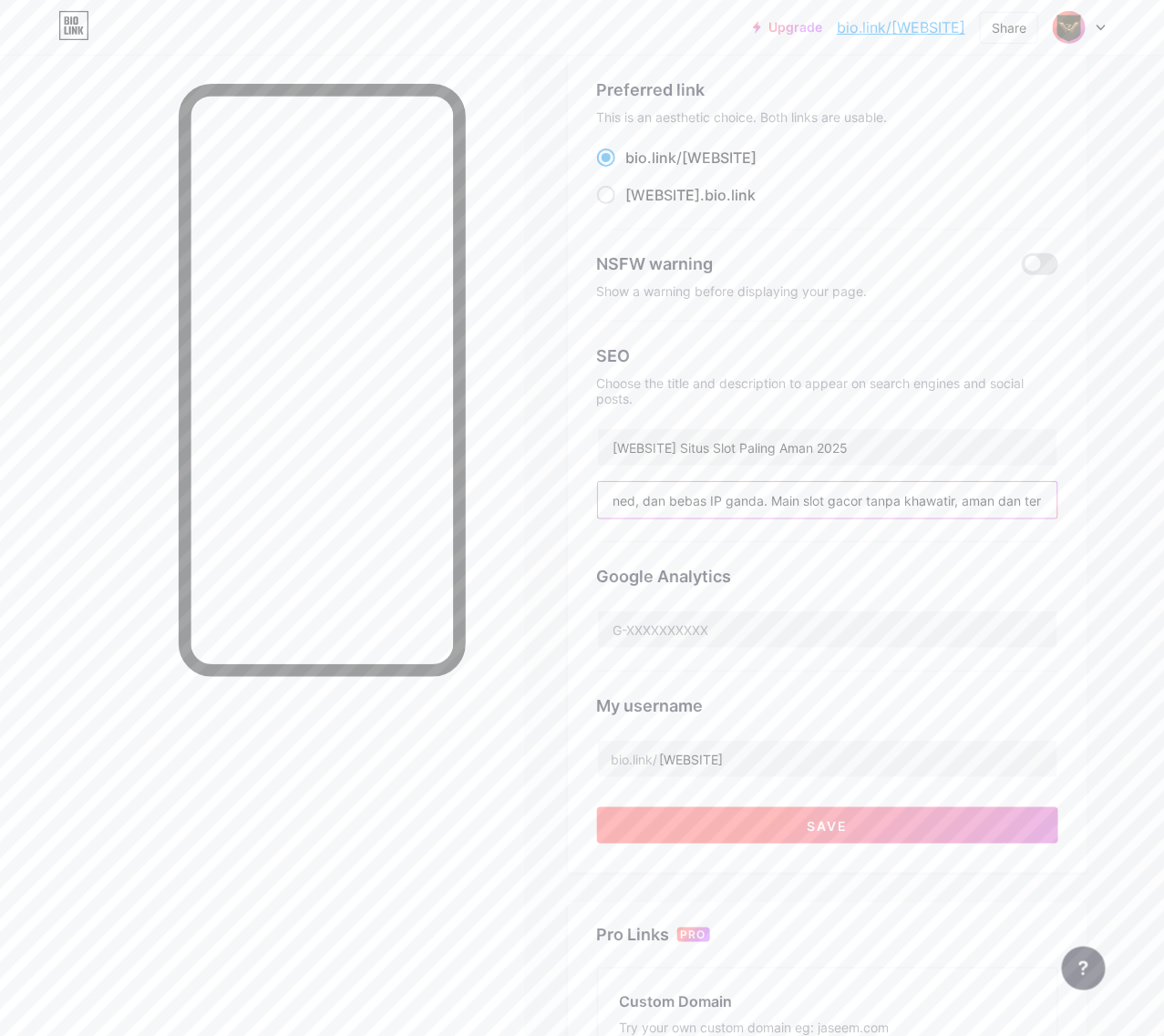 type on "[WEBSITE] Situs Slot Paling Aman 2025! Hadir dengan sistem keamanan tingkat tinggi, anti banned, dan bebas IP ganda. Main slot gacor tanpa khawatir, aman dan ter" 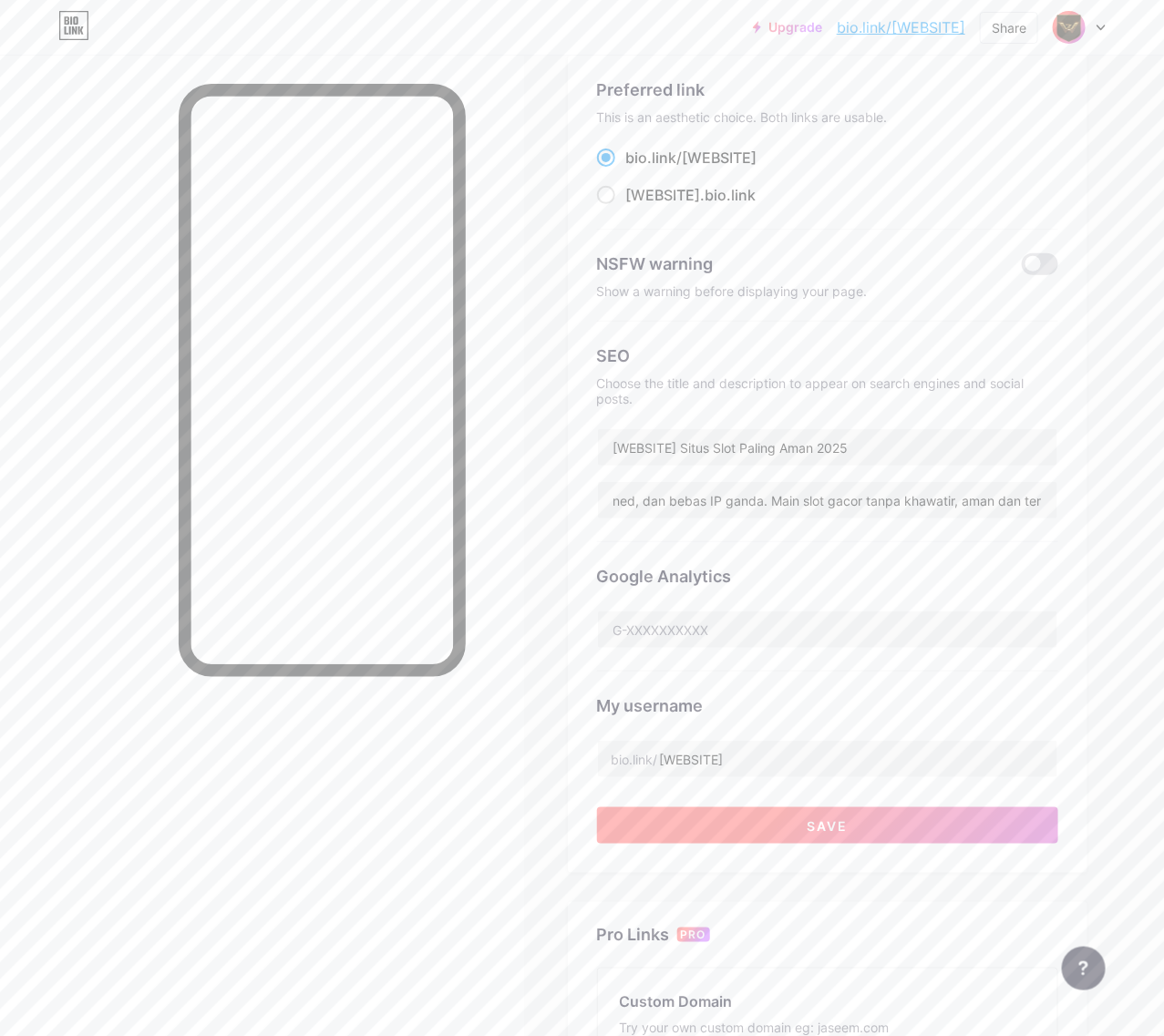 click on "Save" at bounding box center [828, 826] 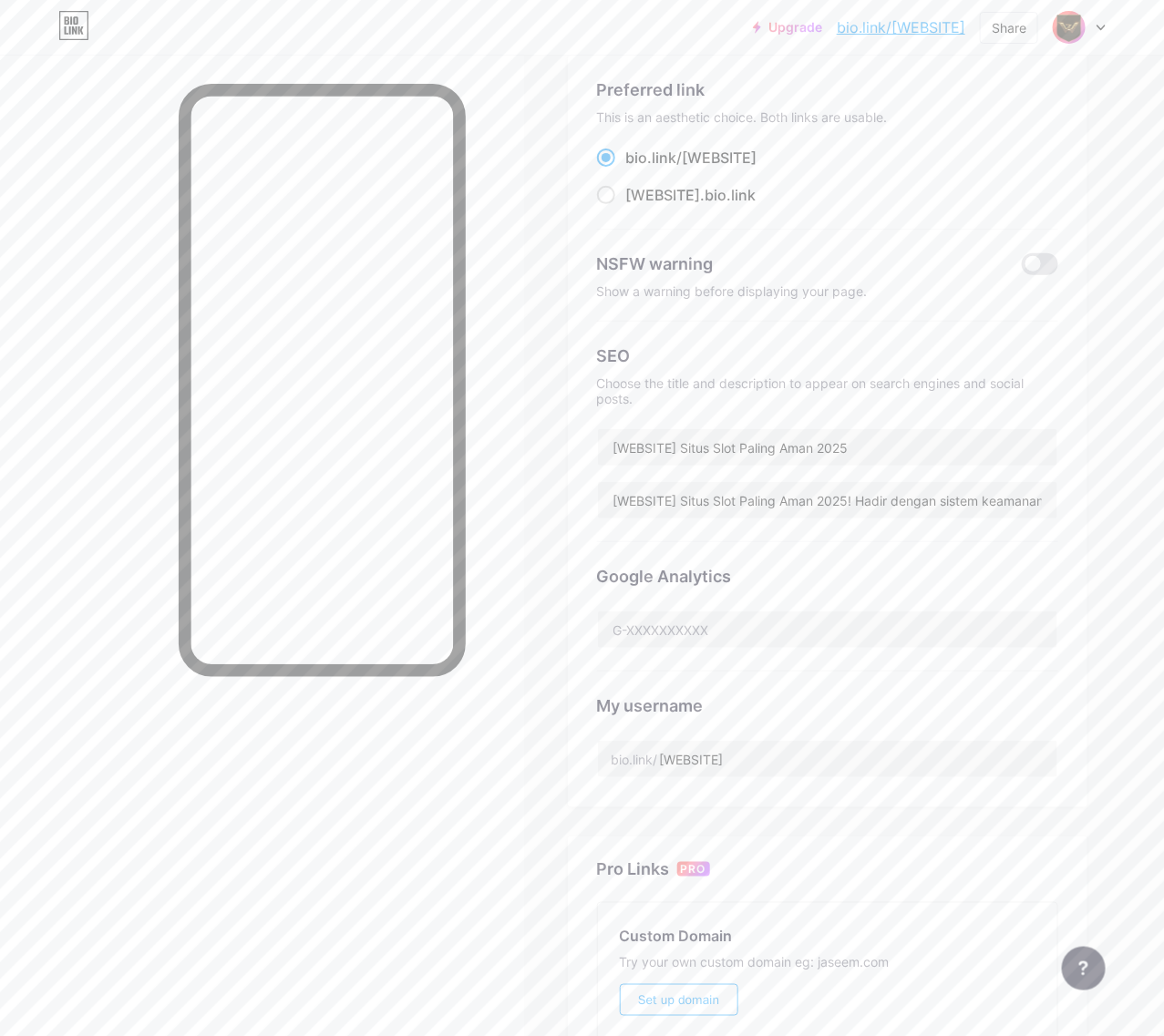 scroll, scrollTop: 0, scrollLeft: 0, axis: both 